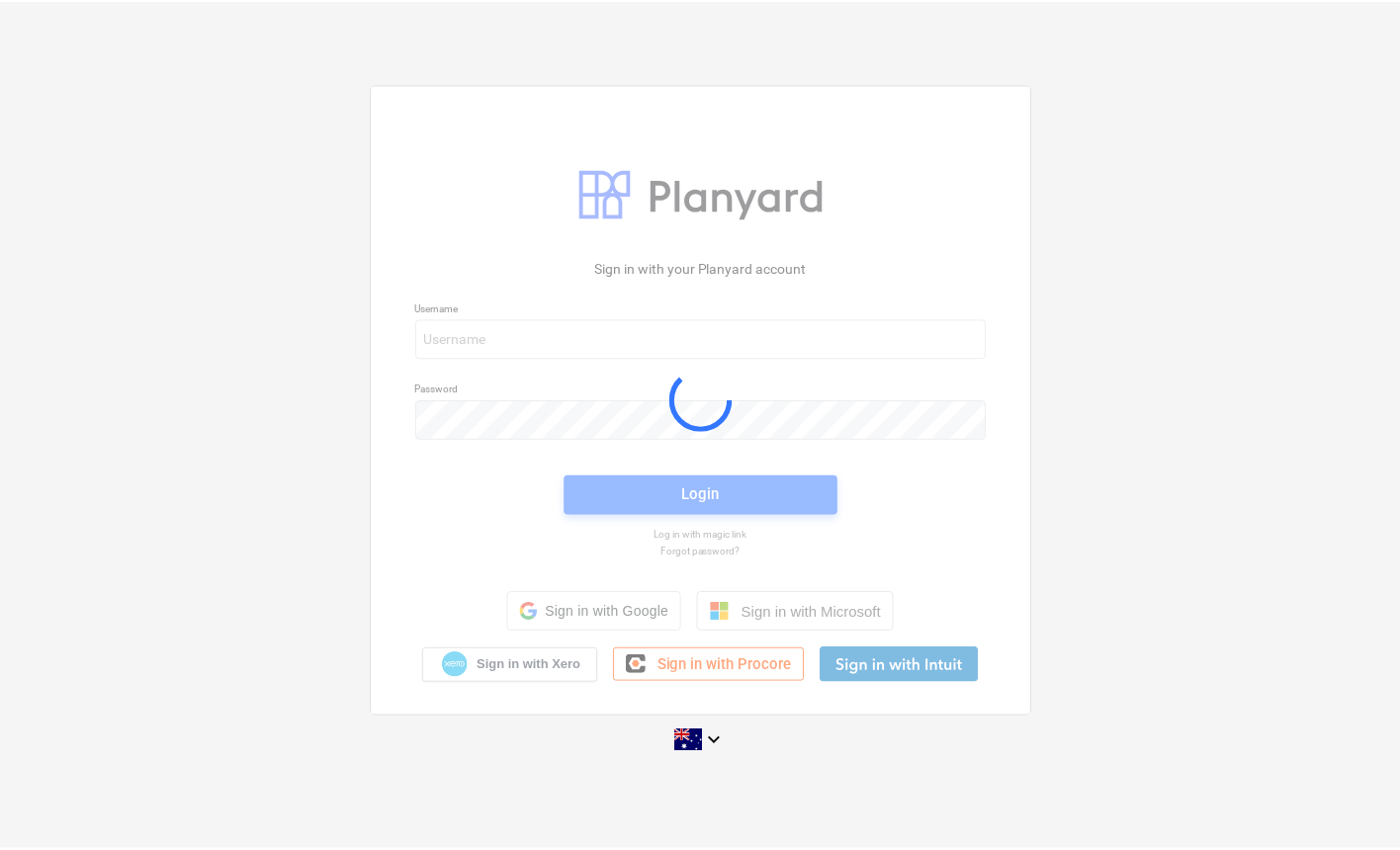 scroll, scrollTop: 0, scrollLeft: 0, axis: both 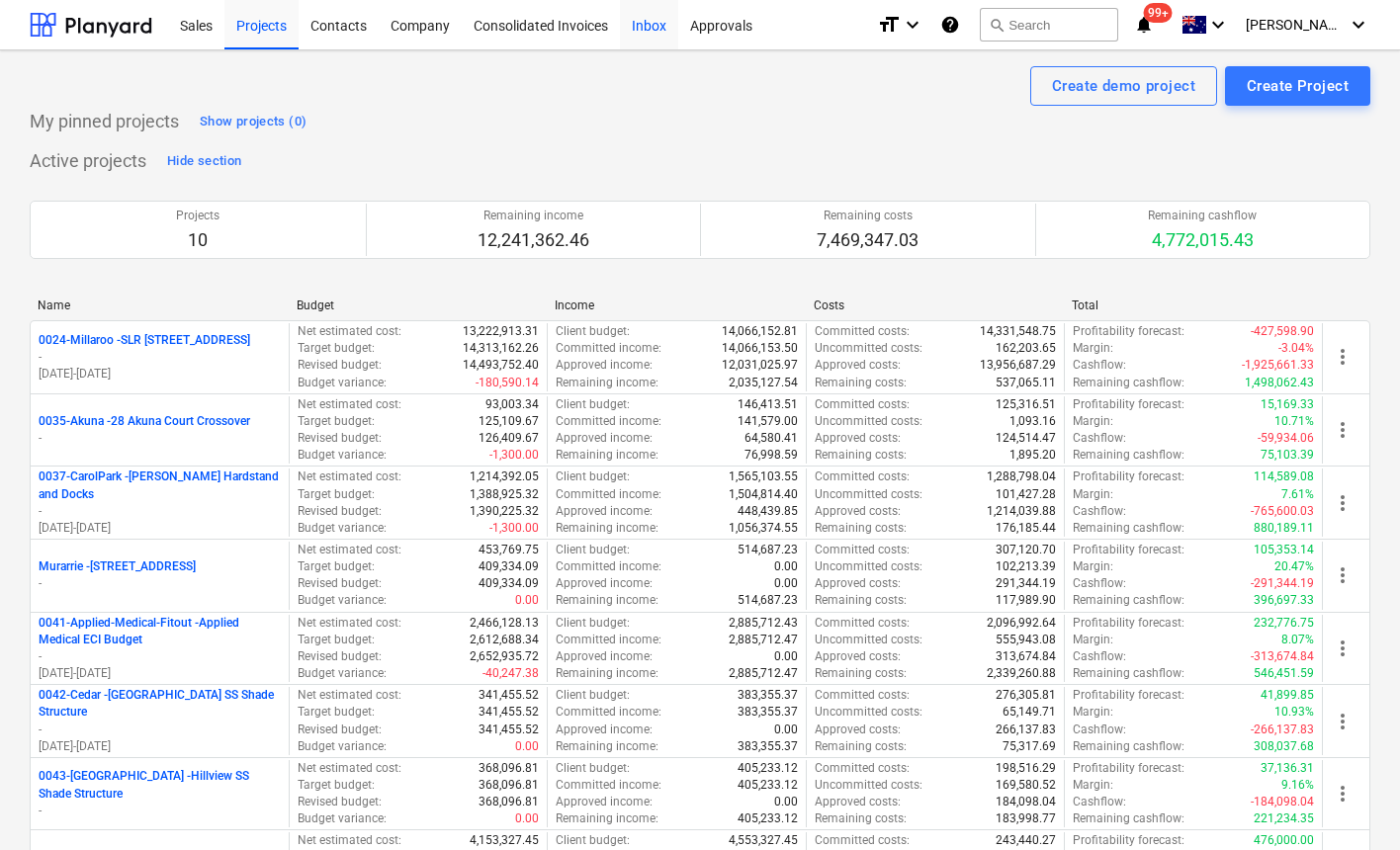 click on "Inbox" at bounding box center [649, 24] 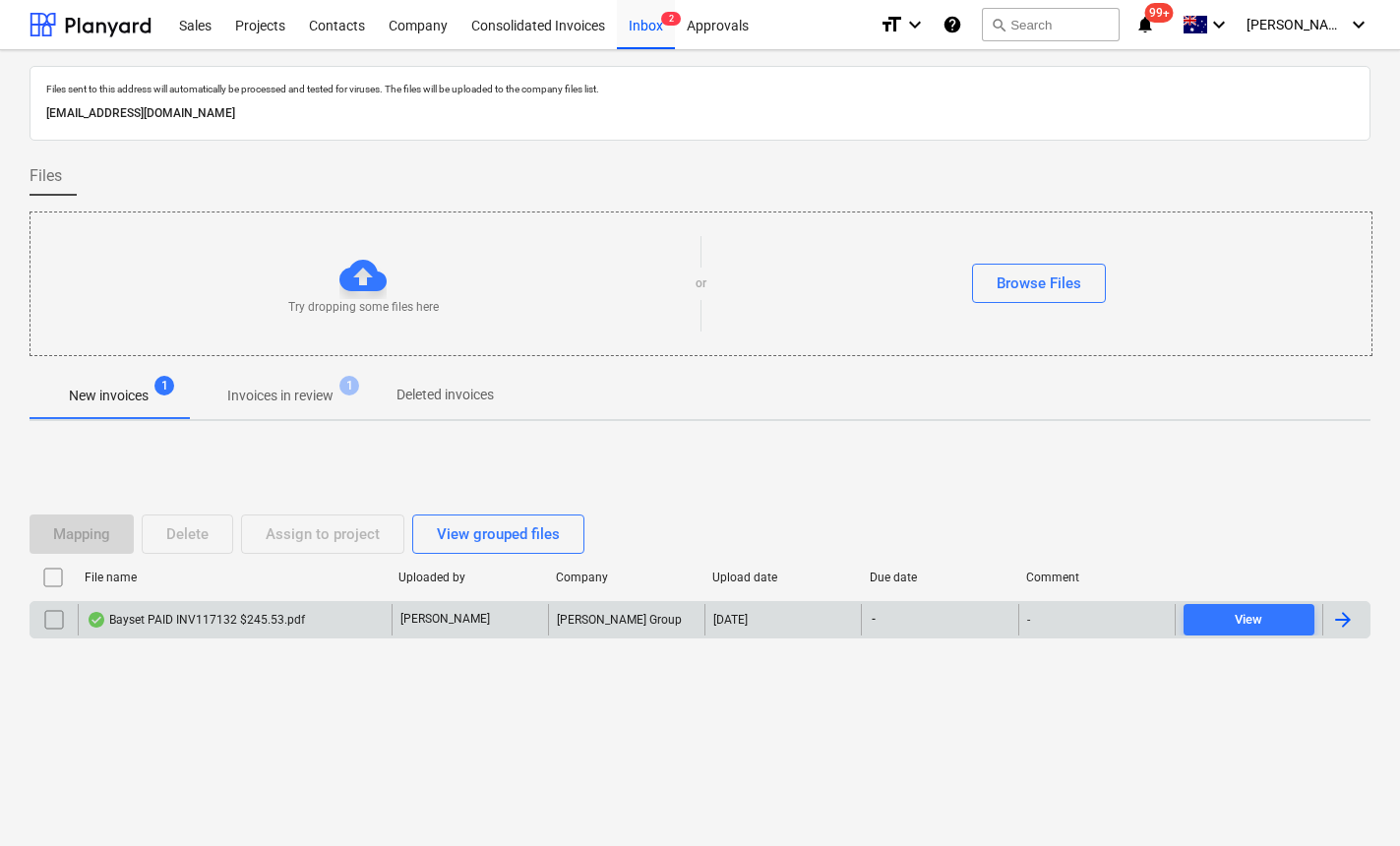 click on "Bayset PAID INV117132 $245.53.pdf" at bounding box center [196, 620] 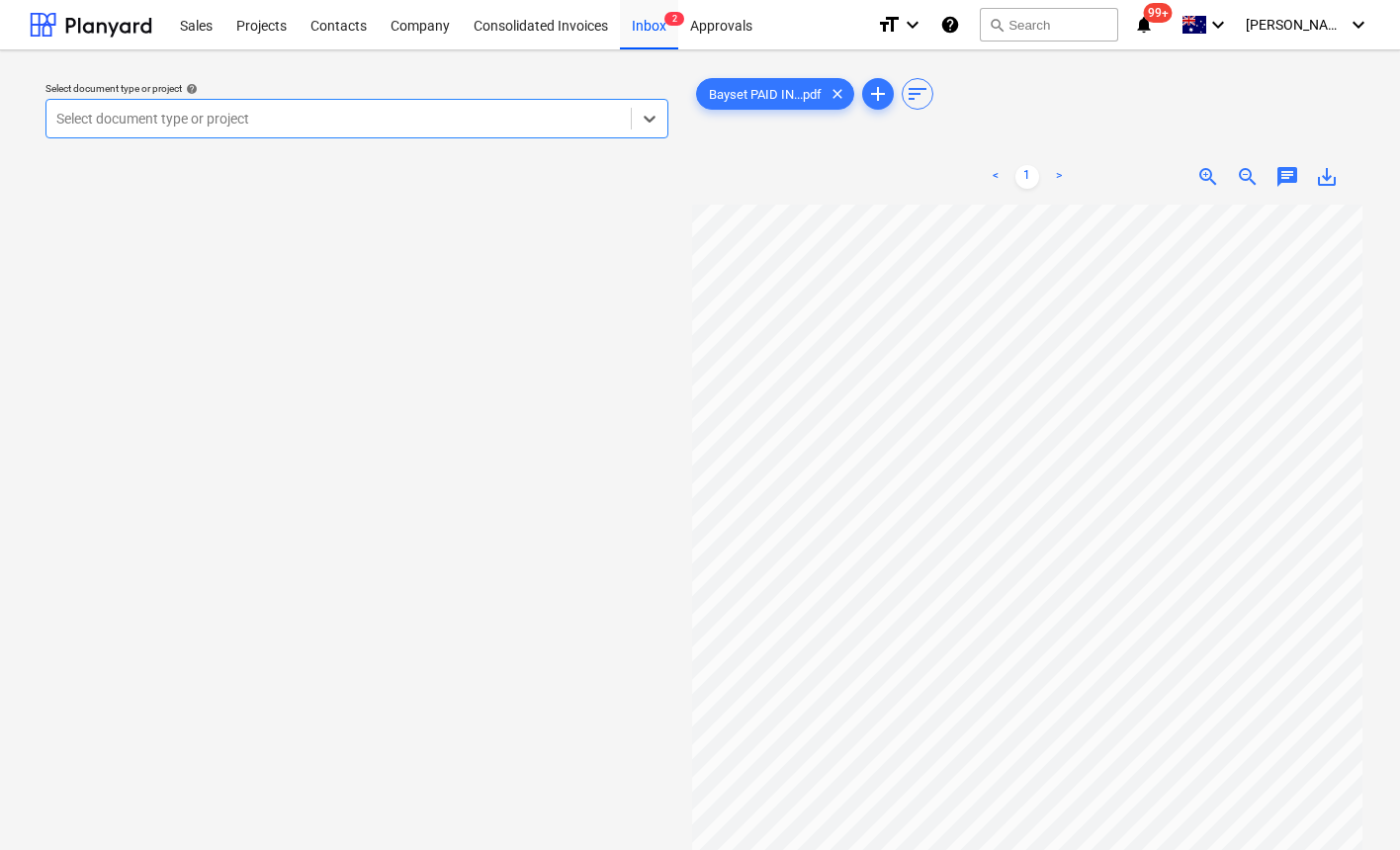 click on "Select document type or project" at bounding box center [357, 119] 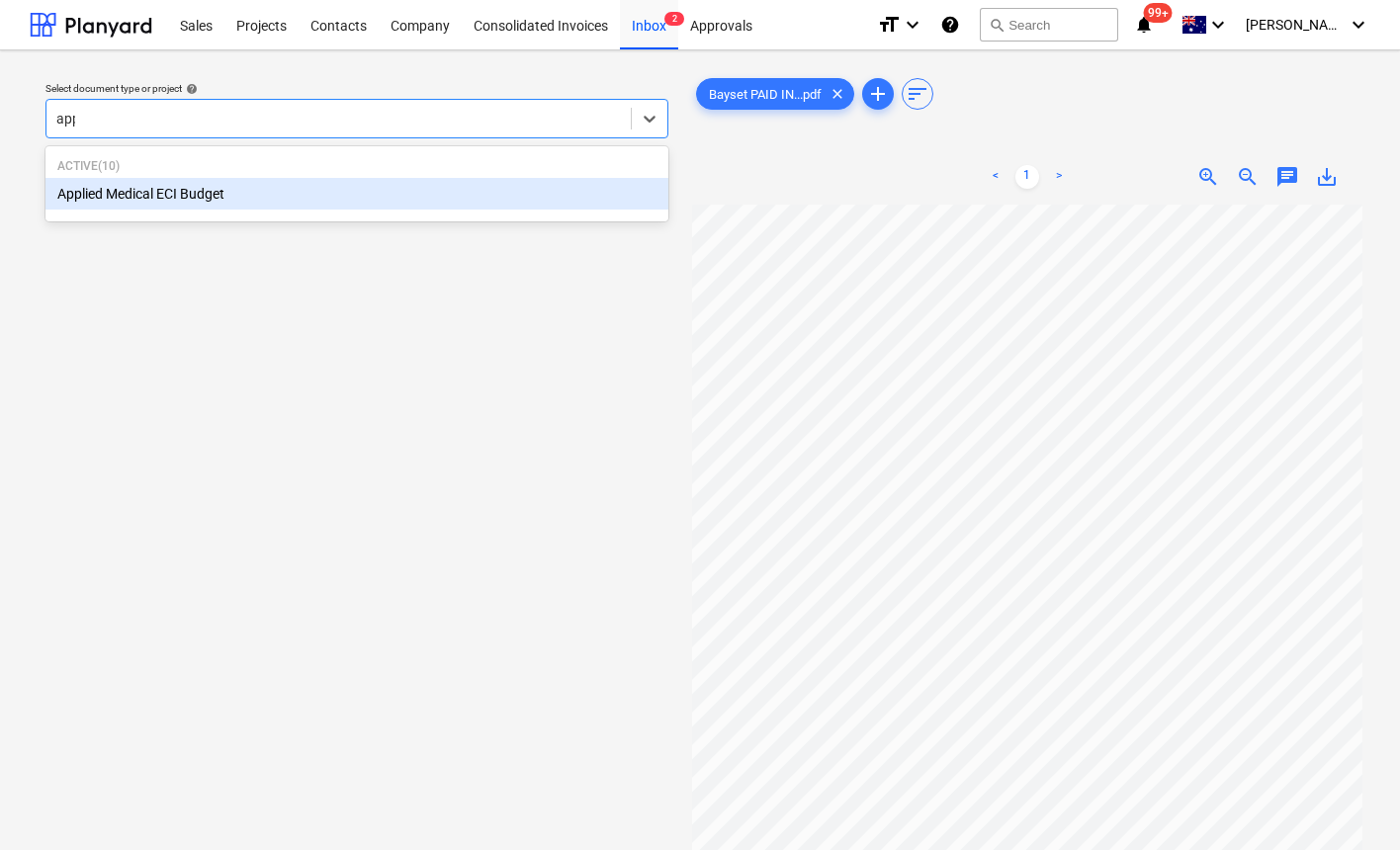 type on "appl" 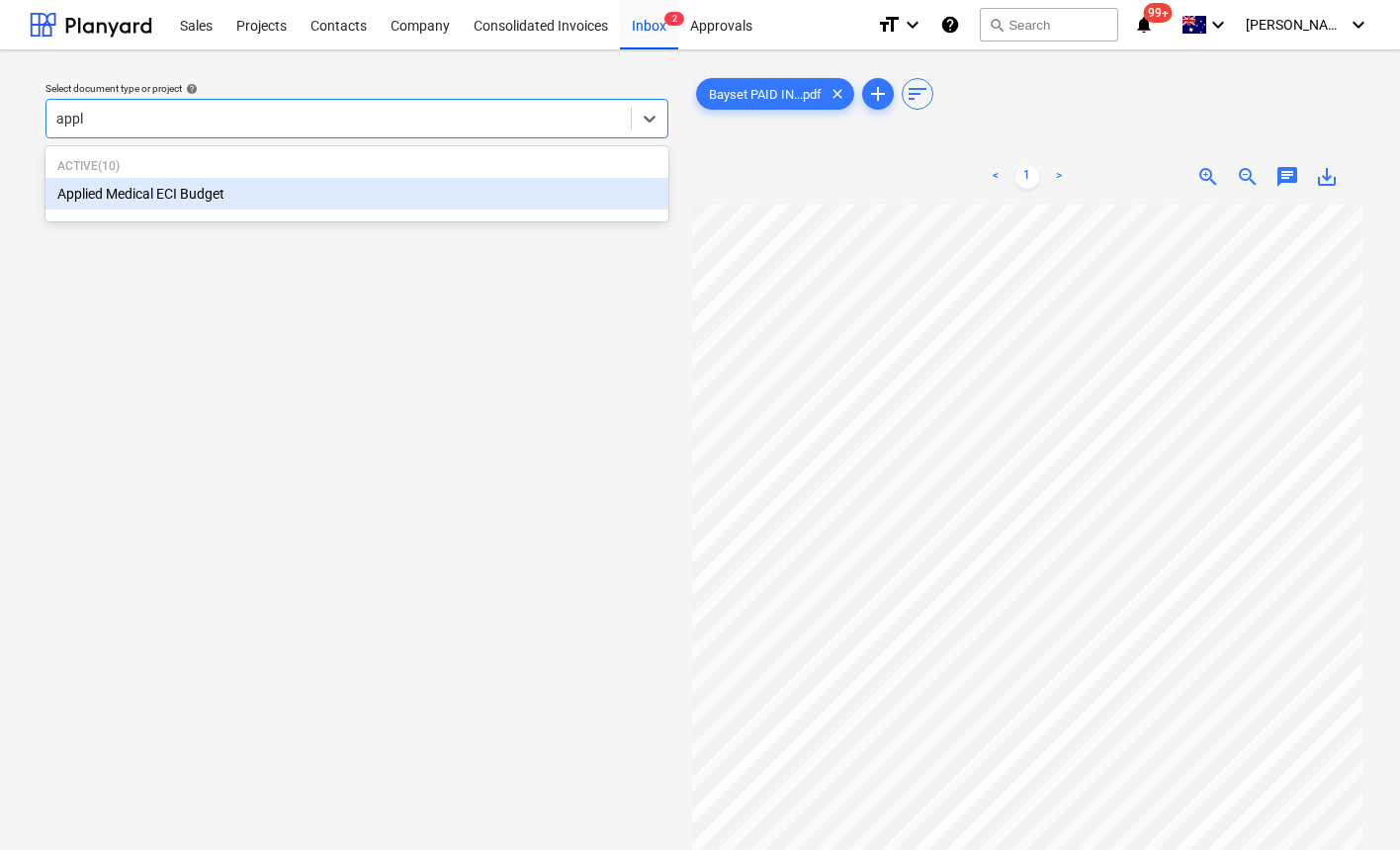 click on "Applied Medical ECI Budget" at bounding box center [357, 194] 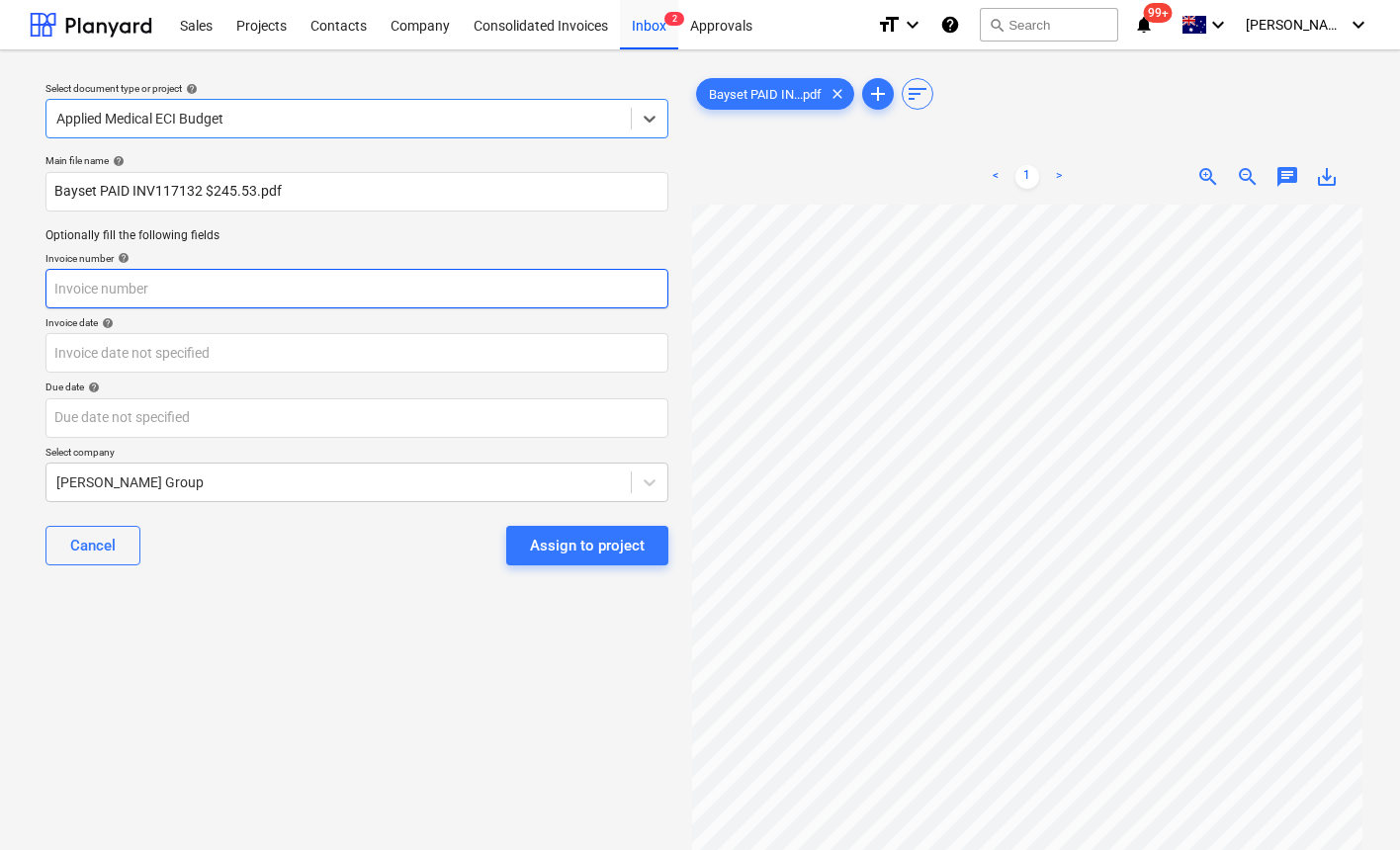 click at bounding box center (357, 289) 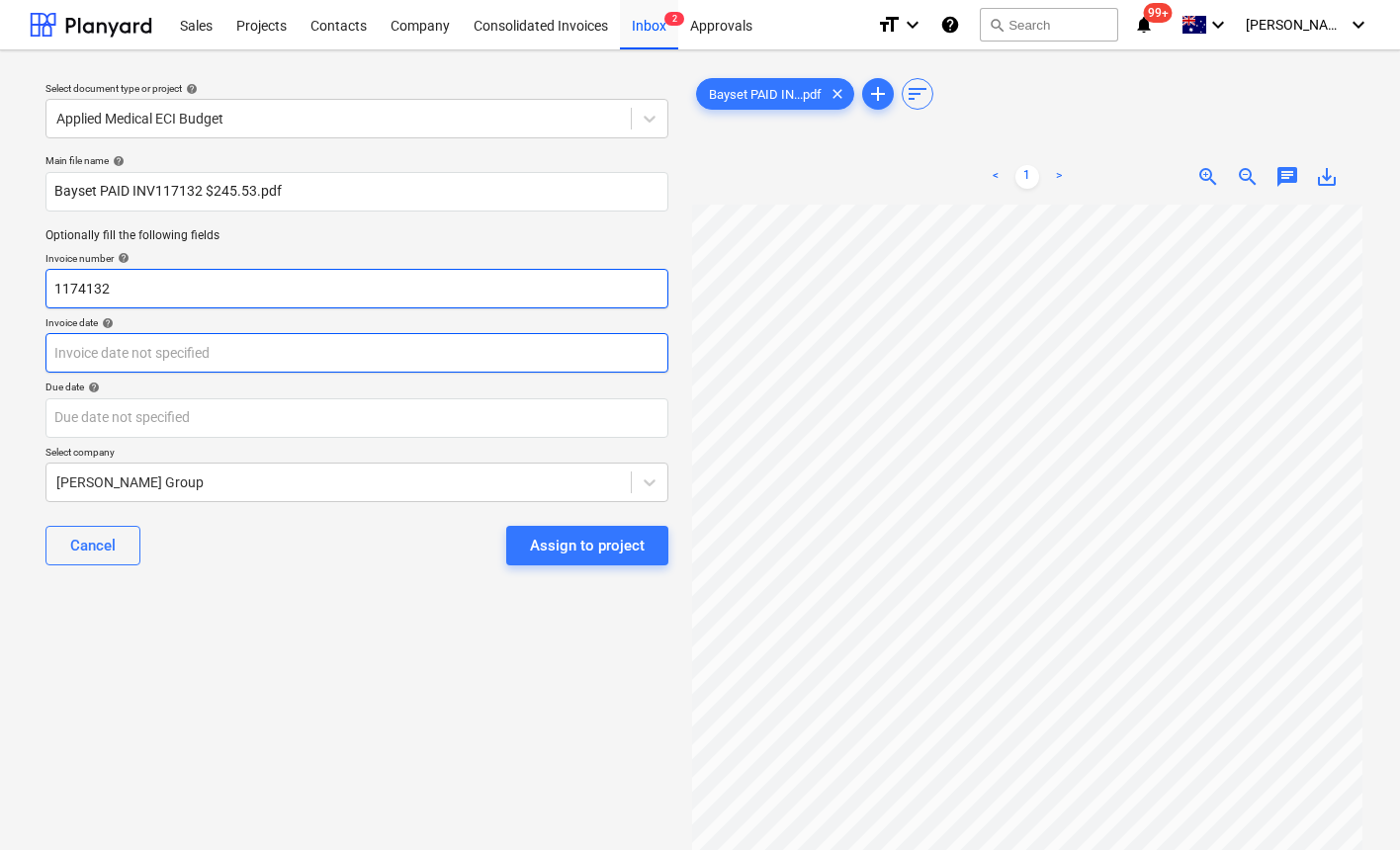 type on "1174132" 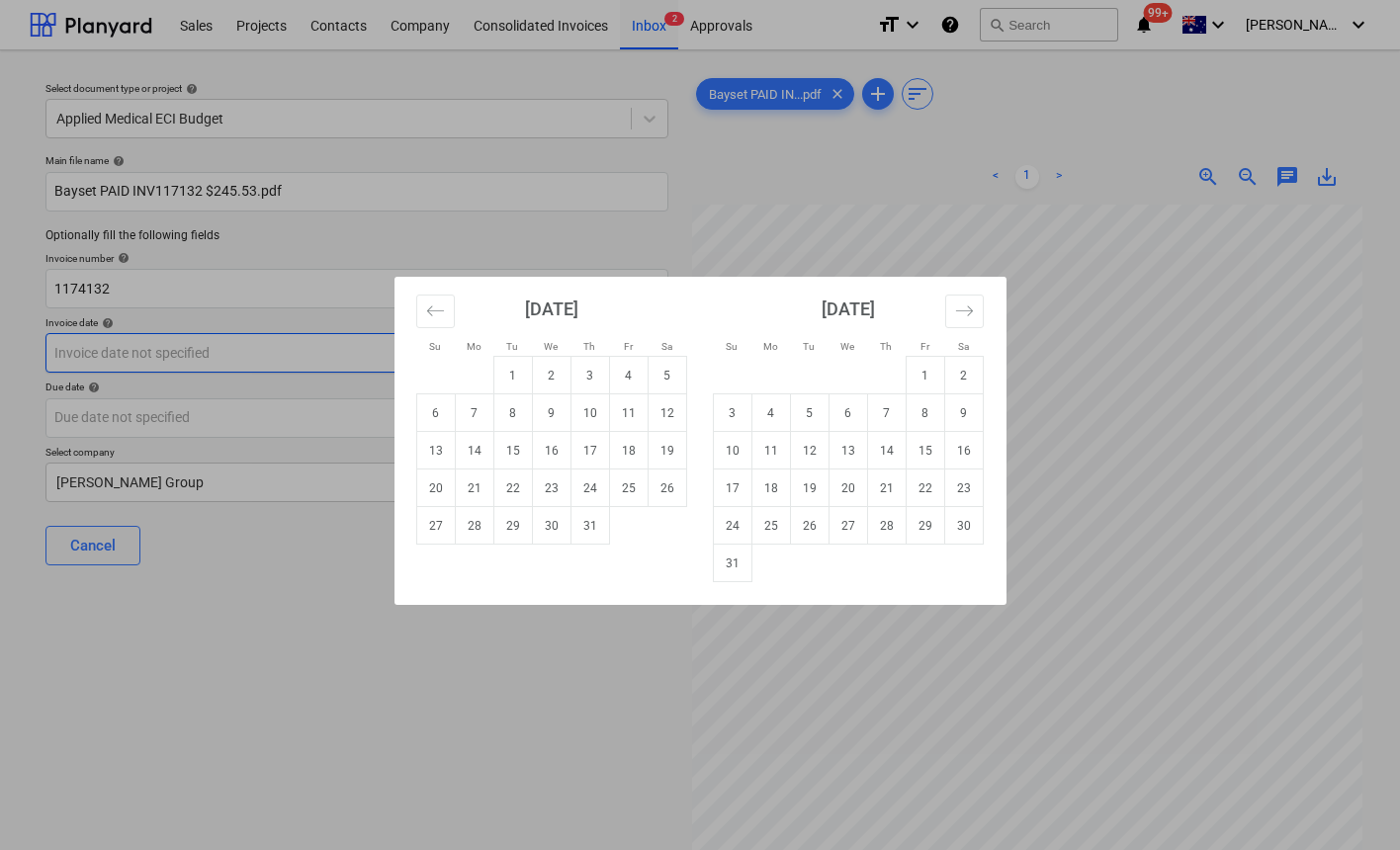 click on "Sales Projects Contacts Company Consolidated Invoices Inbox 2 Approvals format_size keyboard_arrow_down help search Search notifications 99+ keyboard_arrow_down J. Keane keyboard_arrow_down Select document type or project help Applied Medical ECI Budget Main file name help Bayset PAID INV117132 $245.53.pdf Optionally fill the following fields Invoice number help 1174132 Invoice date help Press the down arrow key to interact with the calendar and
select a date. Press the question mark key to get the keyboard shortcuts for changing dates. Due date help Press the down arrow key to interact with the calendar and
select a date. Press the question mark key to get the keyboard shortcuts for changing dates. Select company Keane Group   Cancel Assign to project Bayset PAID IN...pdf clear add sort < 1 > zoom_in zoom_out chat 0 save_alt
Su Mo Tu We Th Fr Sa Su Mo Tu We Th Fr Sa June 2025 1 2 3 4 5 6 7 8 9 10 11 12 13 14 15 16 17 18 19 20 21 22 23 24 25 26 27 28 29 30 July 2025 1 2 3 4 5 6 7 8 9 10" at bounding box center [700, 425] 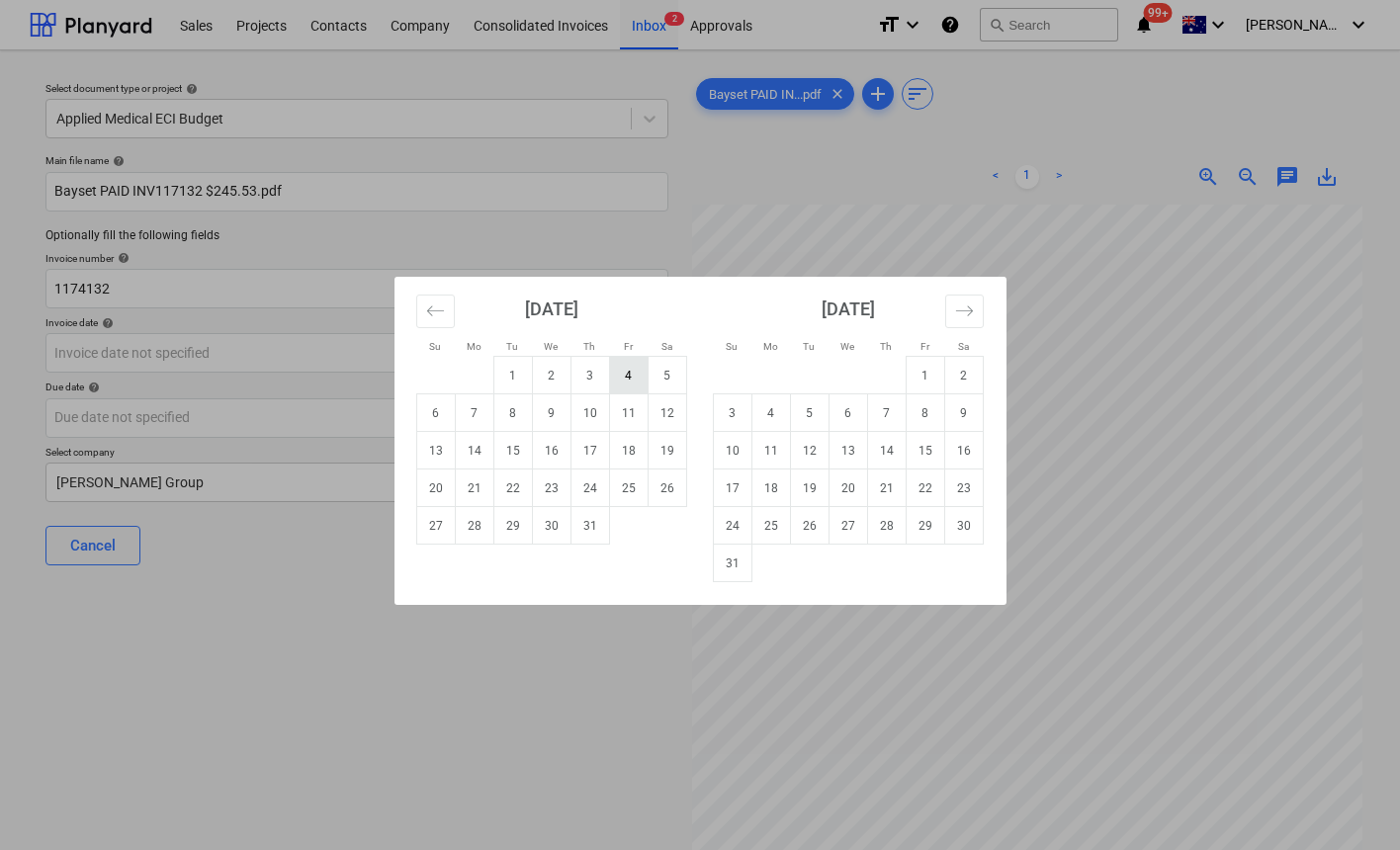 click on "4" at bounding box center [628, 376] 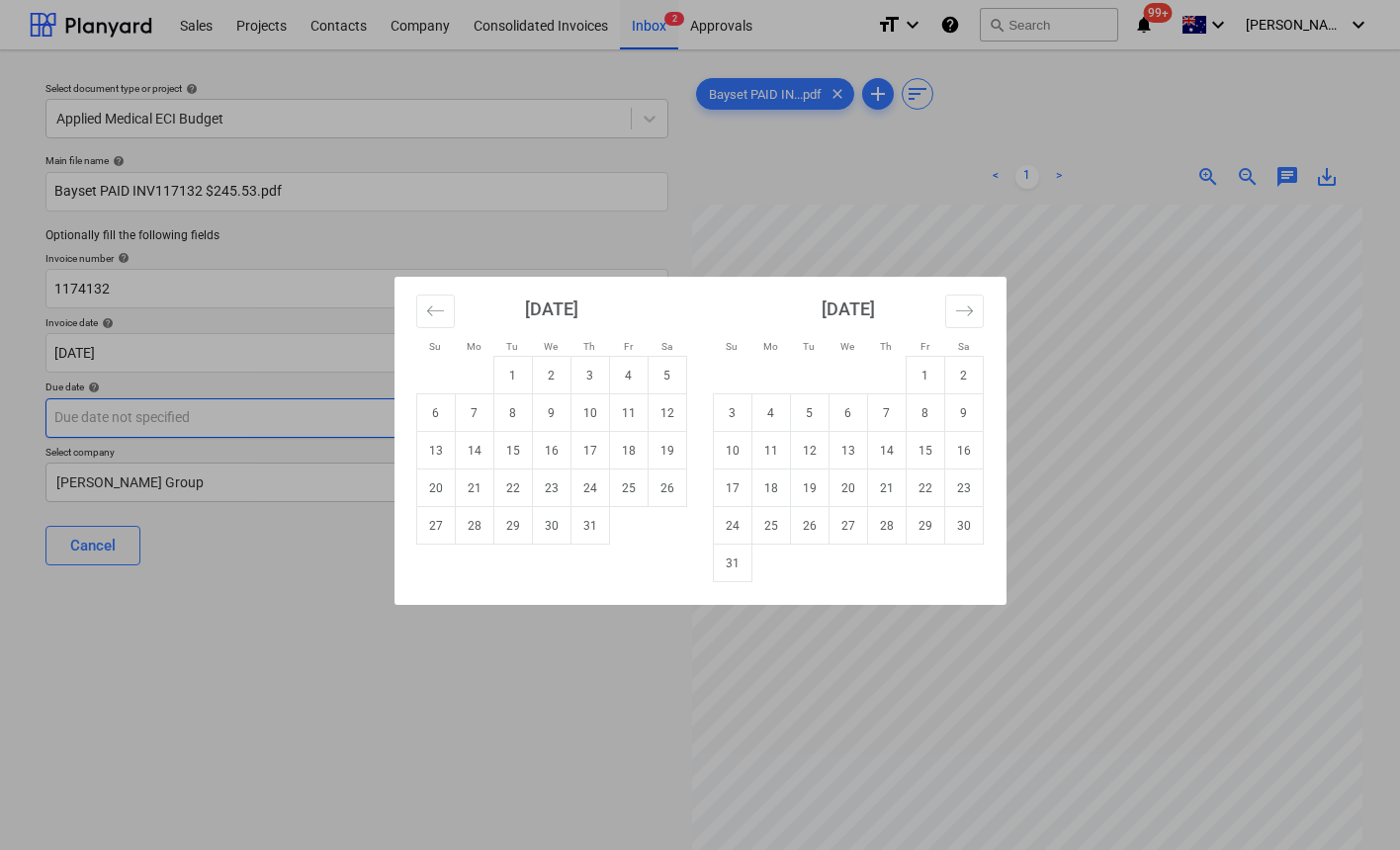 click on "Sales Projects Contacts Company Consolidated Invoices Inbox 2 Approvals format_size keyboard_arrow_down help search Search notifications 99+ keyboard_arrow_down J. Keane keyboard_arrow_down Select document type or project help Applied Medical ECI Budget Main file name help Bayset PAID INV117132 $245.53.pdf Optionally fill the following fields Invoice number help 1174132 Invoice date help 04 Jul 2025 04.07.2025 Press the down arrow key to interact with the calendar and
select a date. Press the question mark key to get the keyboard shortcuts for changing dates. Due date help Press the down arrow key to interact with the calendar and
select a date. Press the question mark key to get the keyboard shortcuts for changing dates. Select company Keane Group   Cancel Assign to project Bayset PAID IN...pdf clear add sort < 1 > zoom_in zoom_out chat 0 save_alt
Su Mo Tu We Th Fr Sa Su Mo Tu We Th Fr Sa June 2025 1 2 3 4 5 6 7 8 9 10 11 12 13 14 15 16 17 18 19 20 21 22 23 24 25 26 27 28 29 30 1 2 3 4" at bounding box center (700, 425) 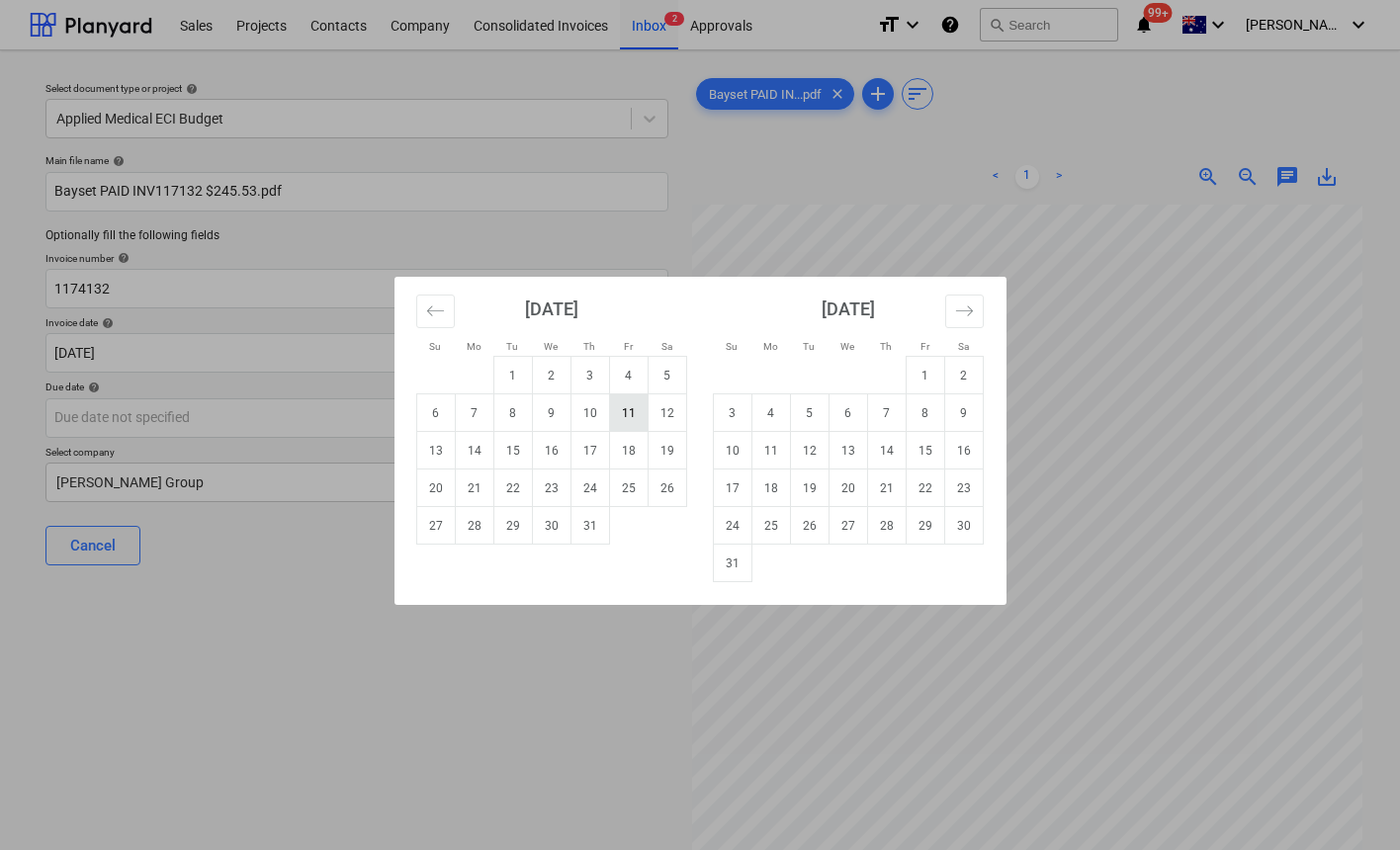 click on "11" at bounding box center (628, 413) 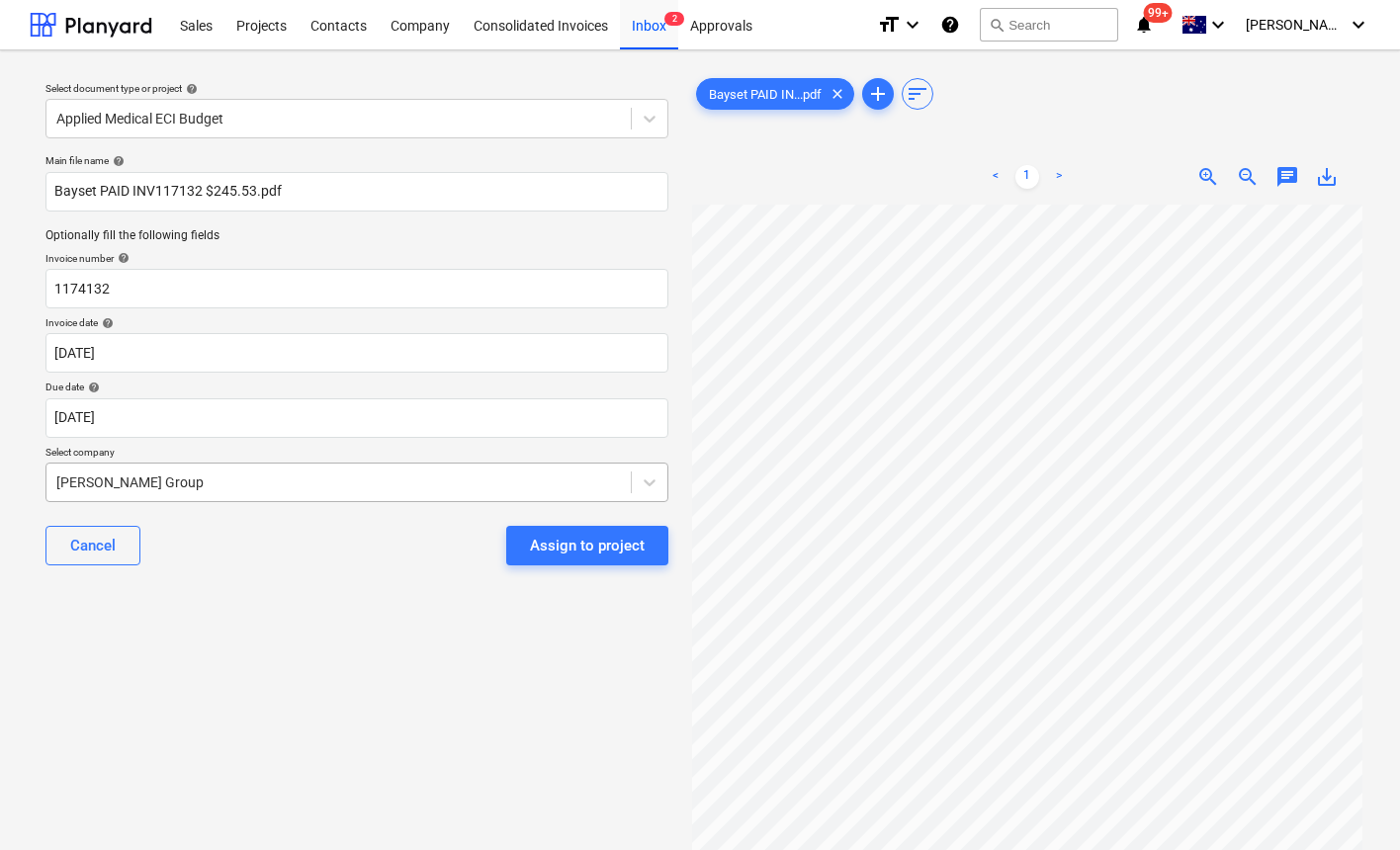 click at bounding box center (338, 482) 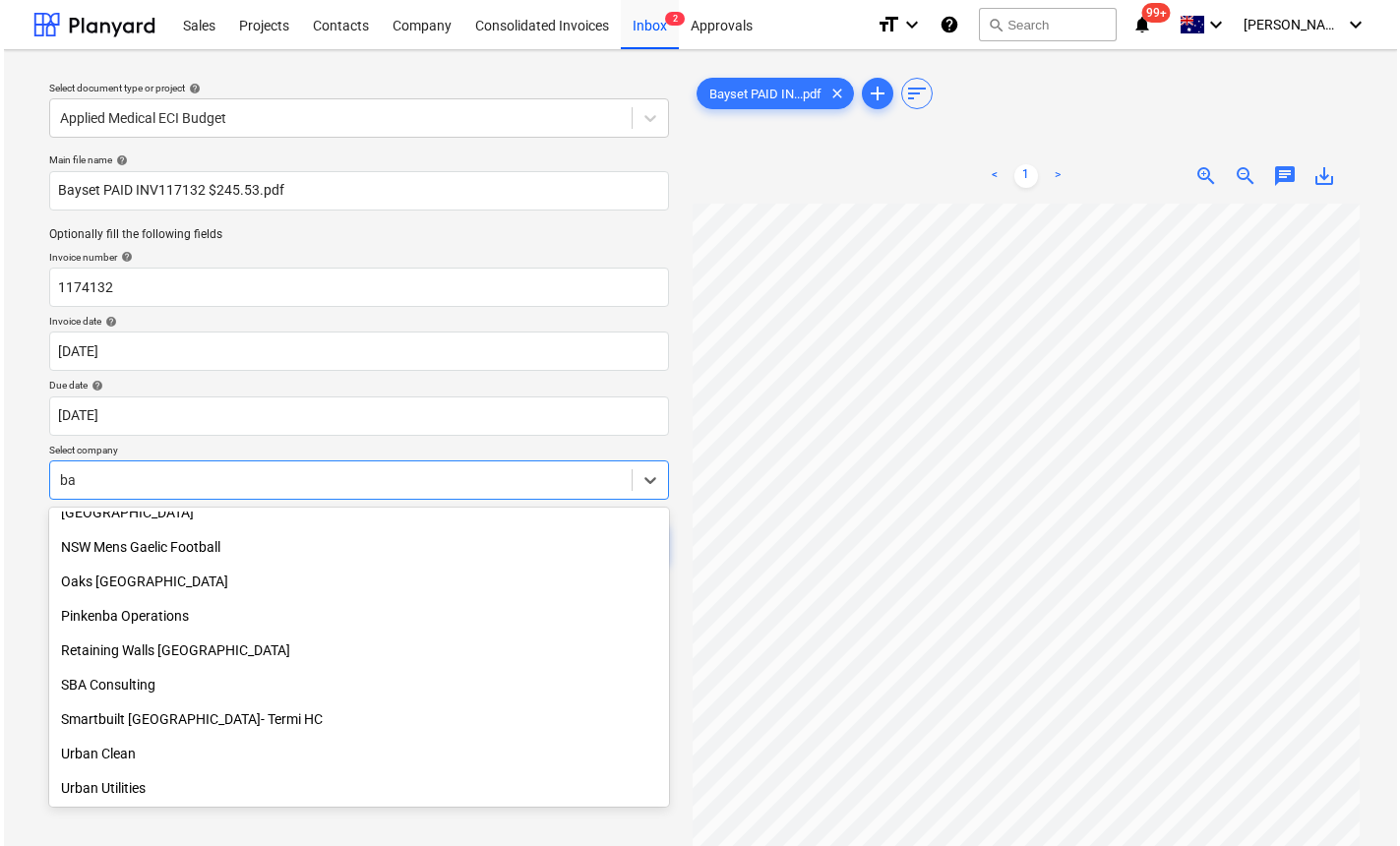scroll, scrollTop: 1185, scrollLeft: 0, axis: vertical 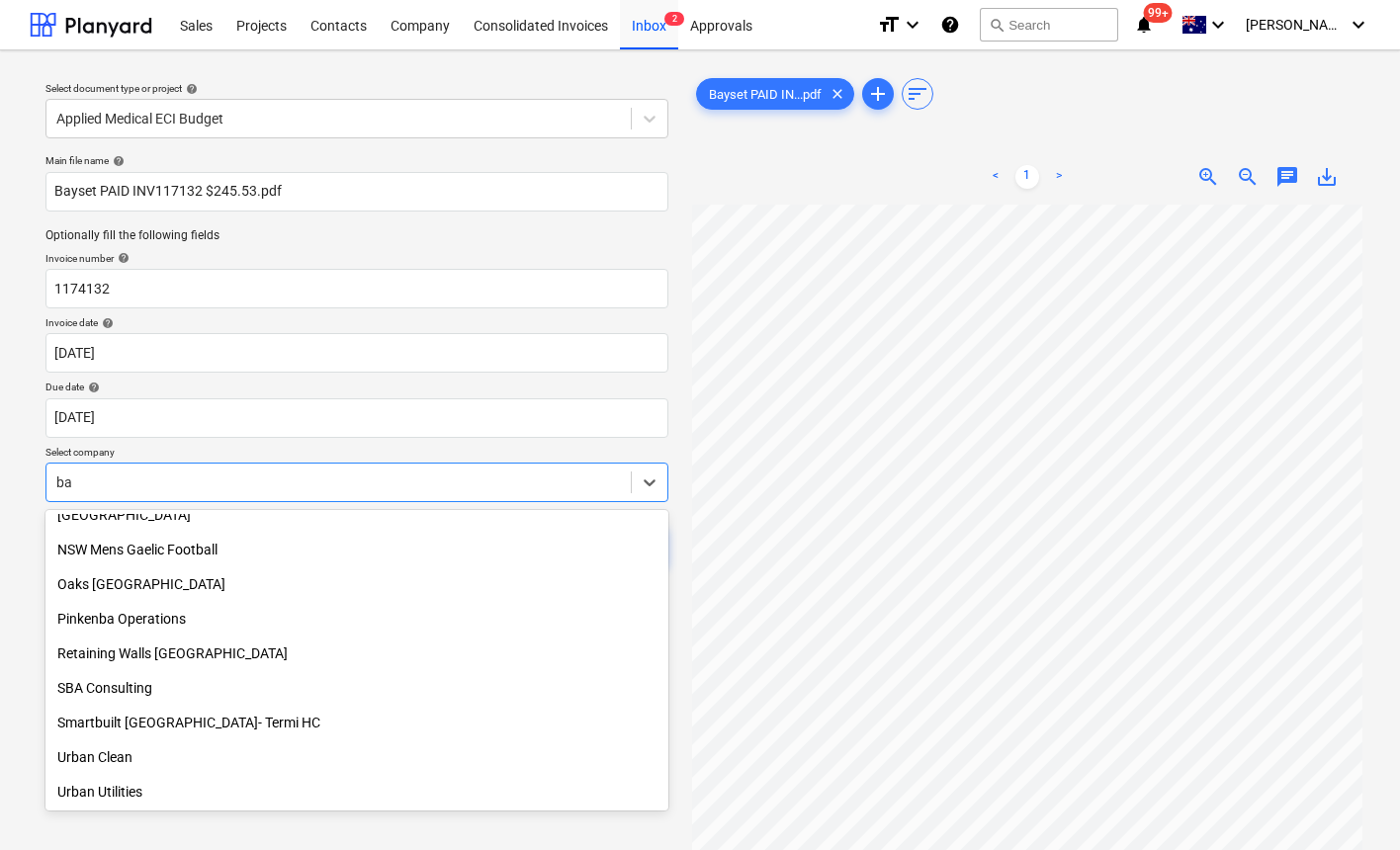 type on "bay" 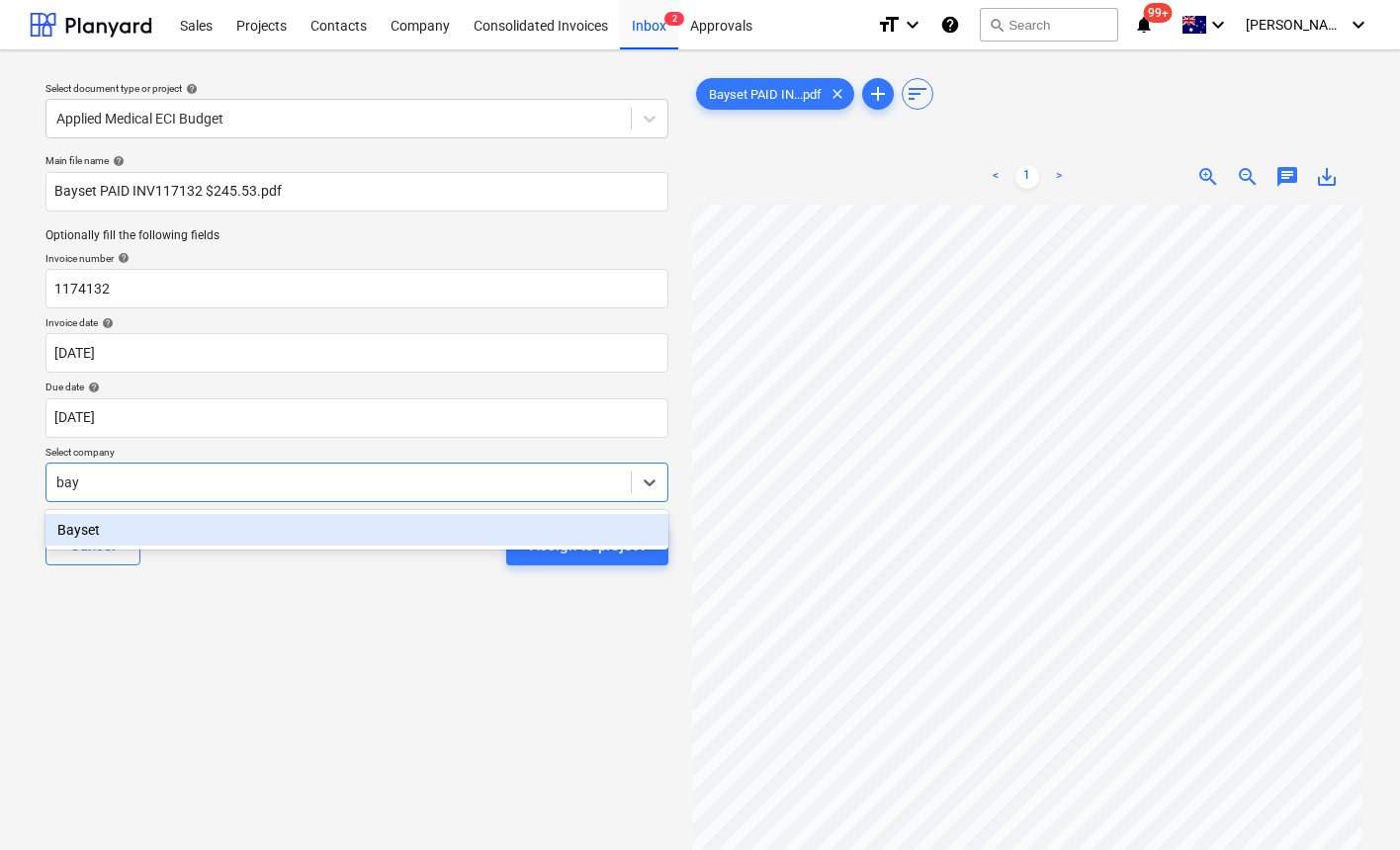 click on "Bayset" at bounding box center [357, 530] 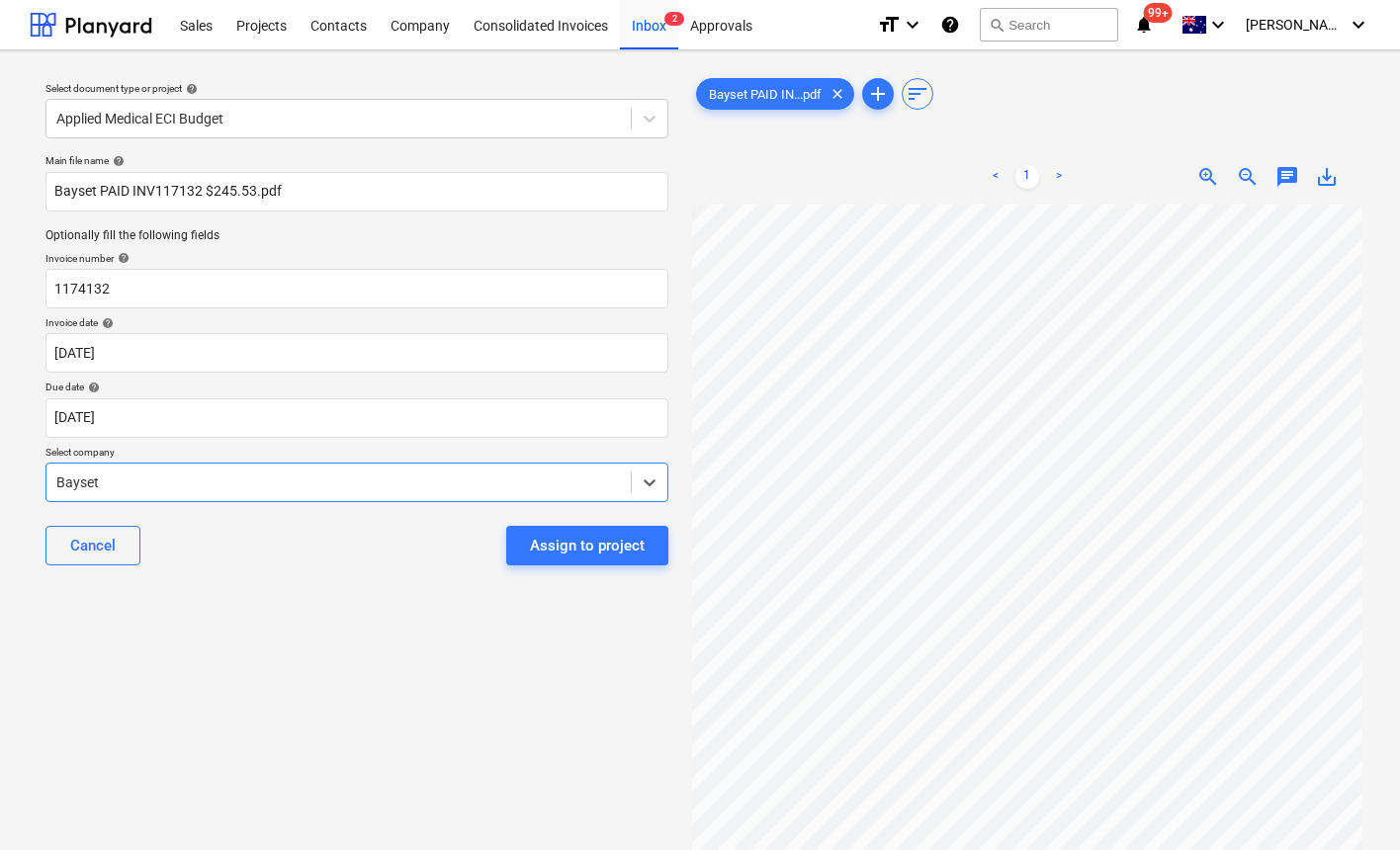 click on "chat" at bounding box center [1287, 177] 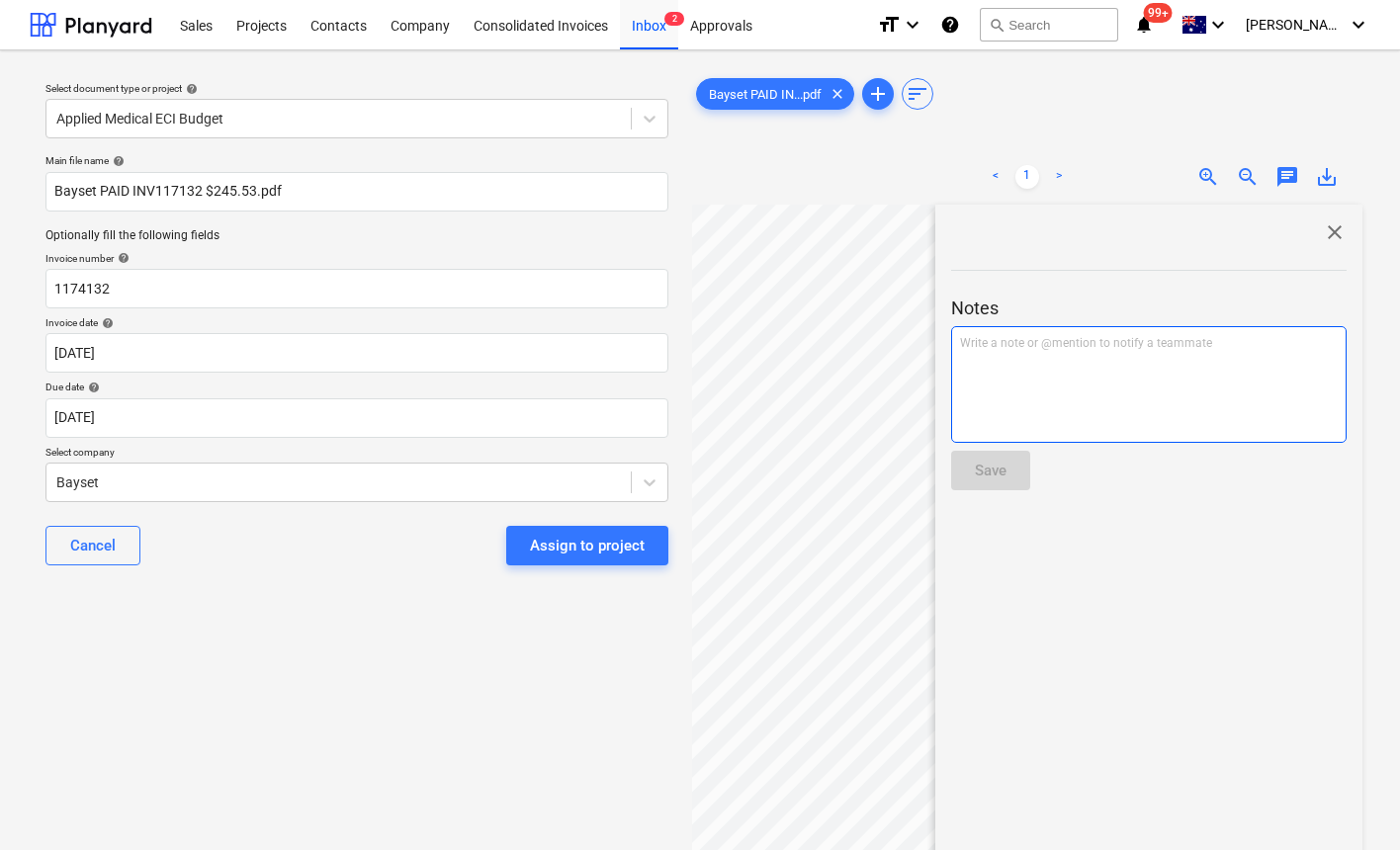 click on "Write a note or @mention to notify a teammate ﻿" at bounding box center (1149, 384) 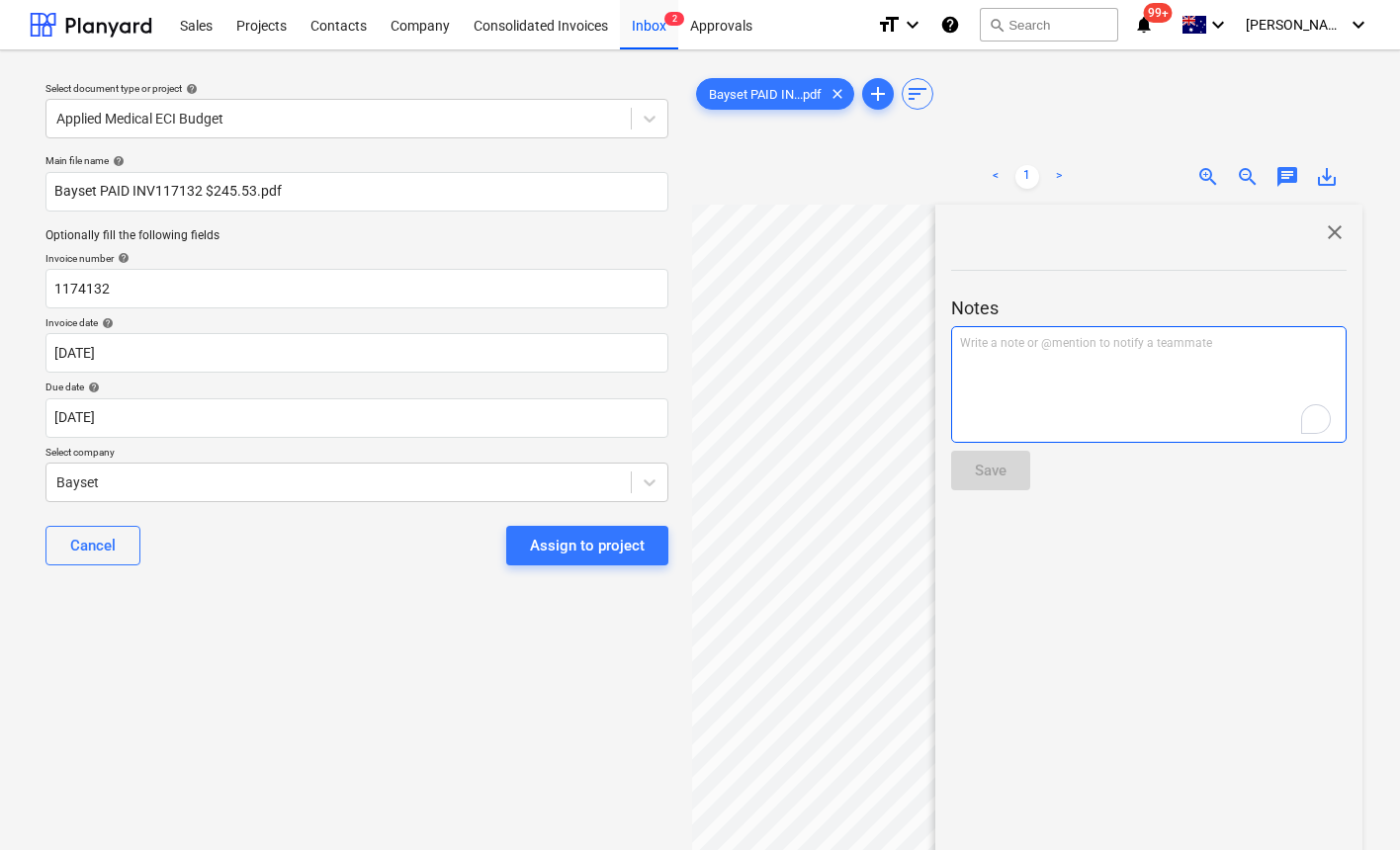 type 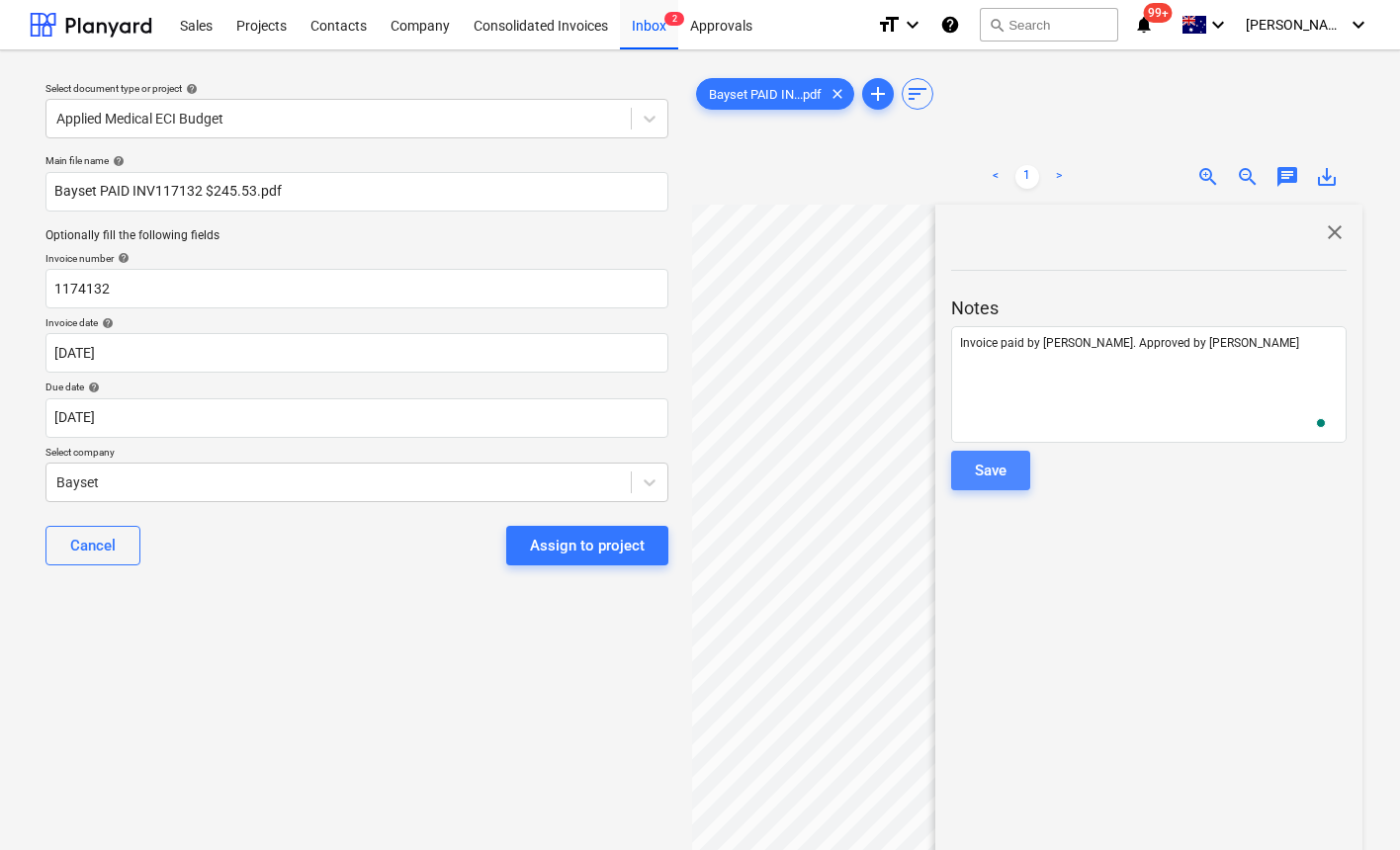 click on "Save" at bounding box center [991, 470] 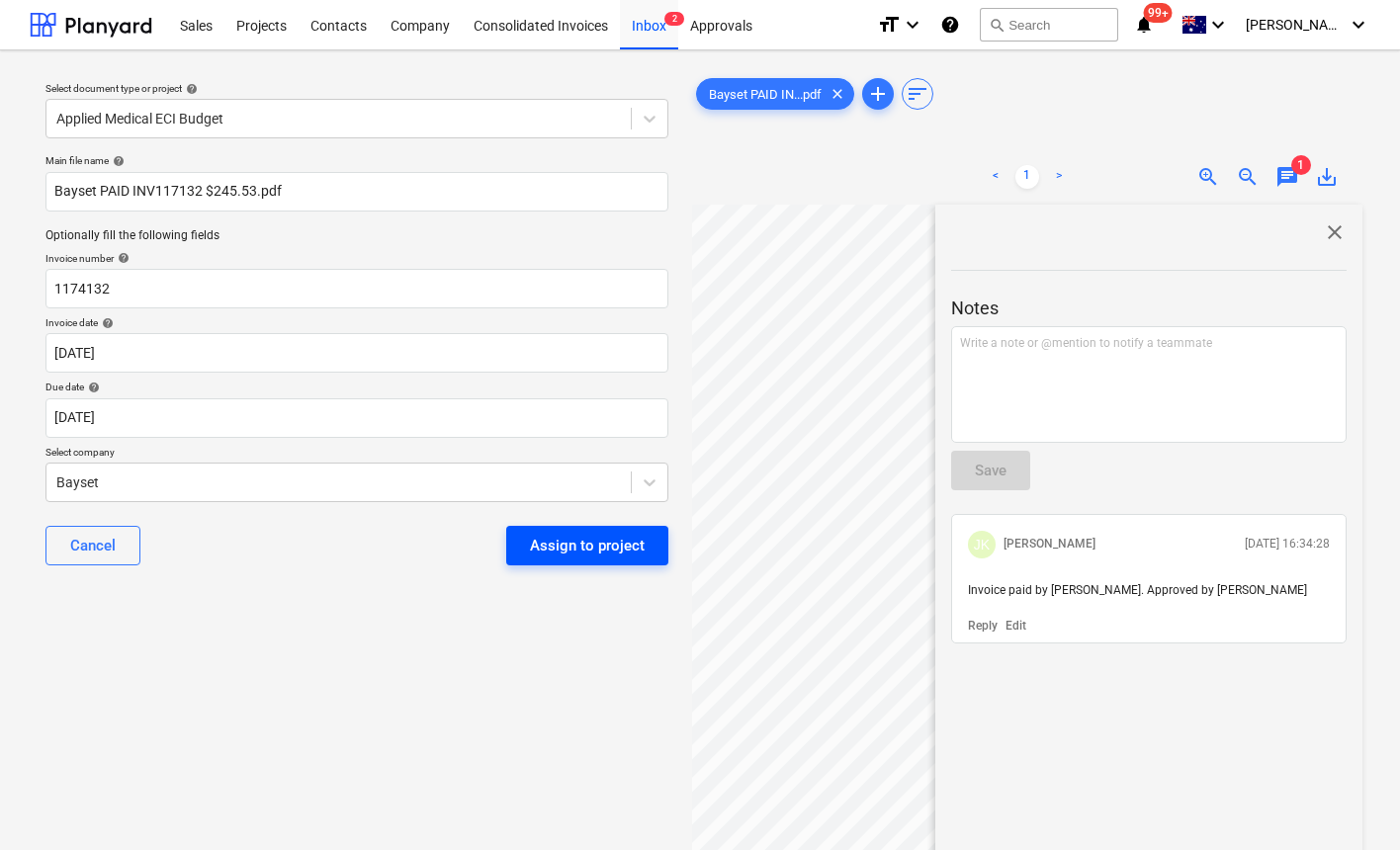 click on "Assign to project" at bounding box center (587, 546) 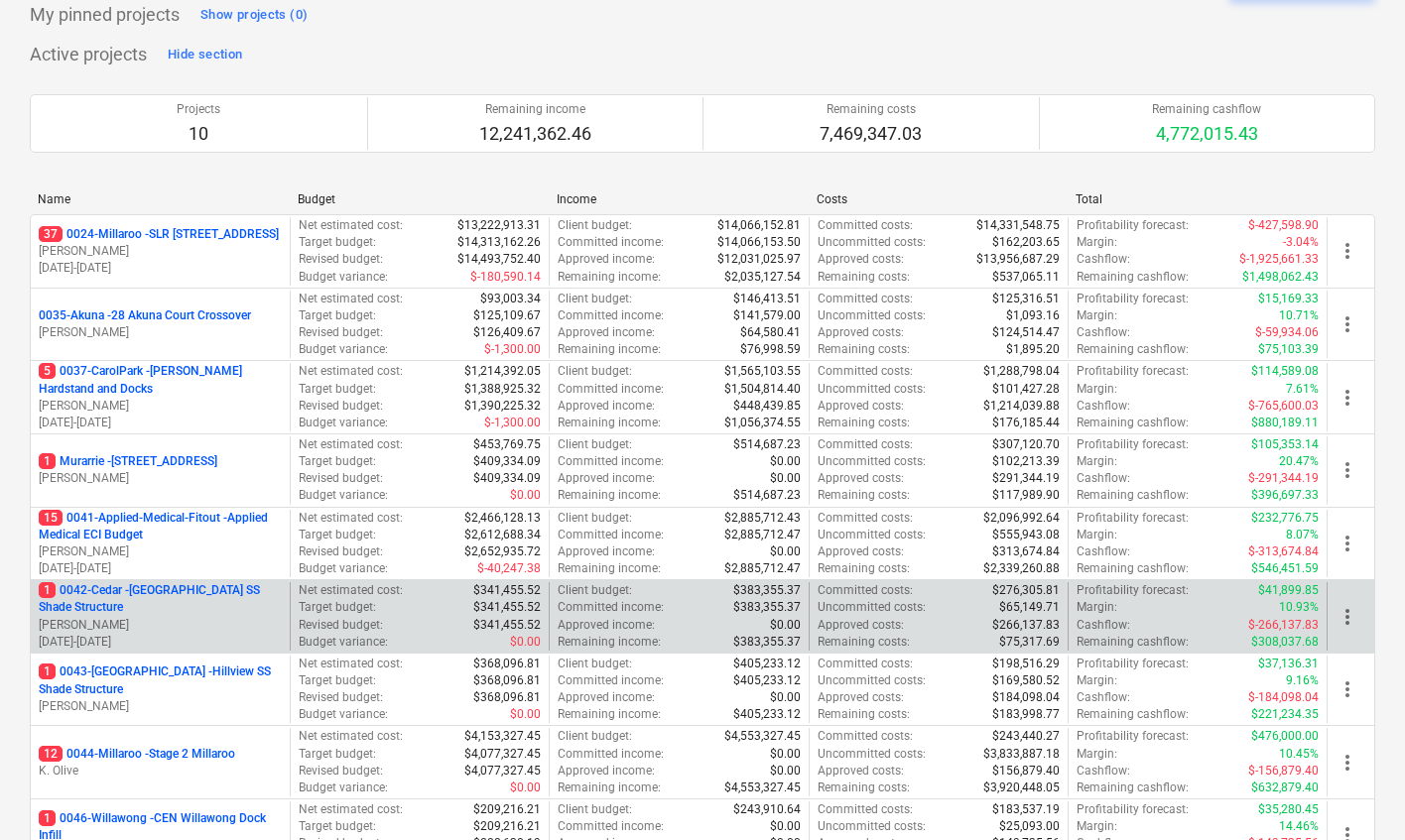 scroll, scrollTop: 0, scrollLeft: 0, axis: both 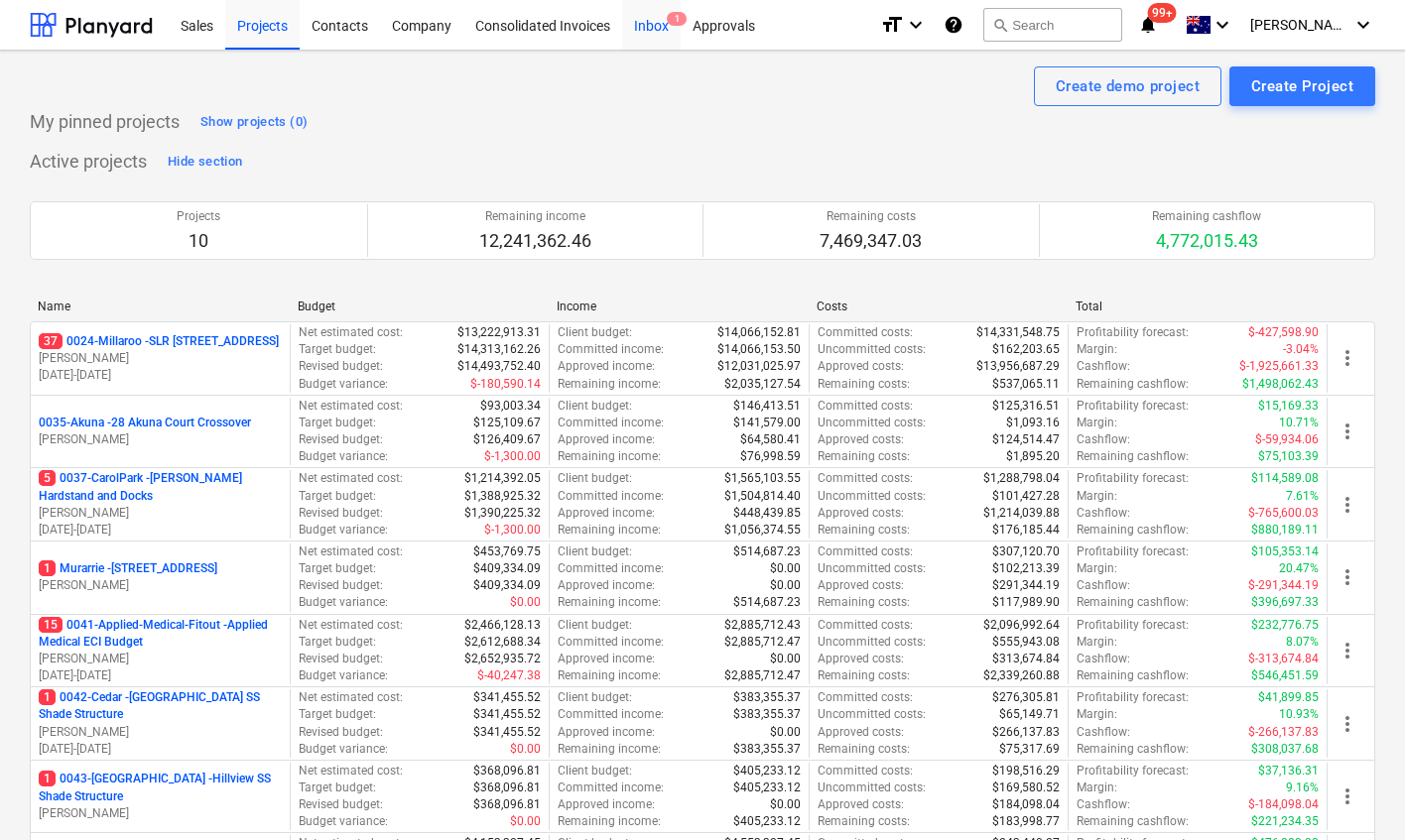 click on "Inbox 1" at bounding box center [651, 24] 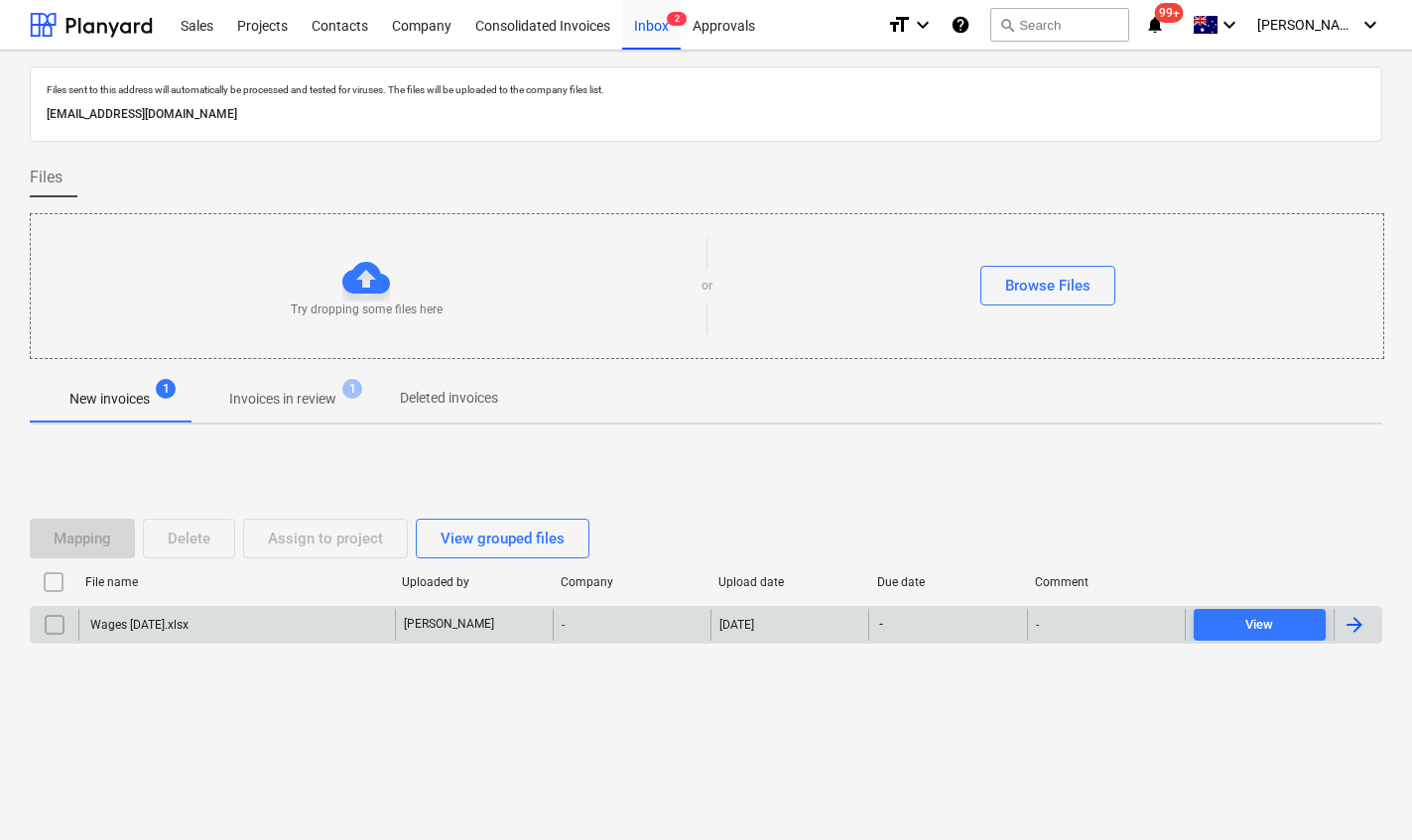 click on "Wages [DATE].xlsx" at bounding box center (138, 625) 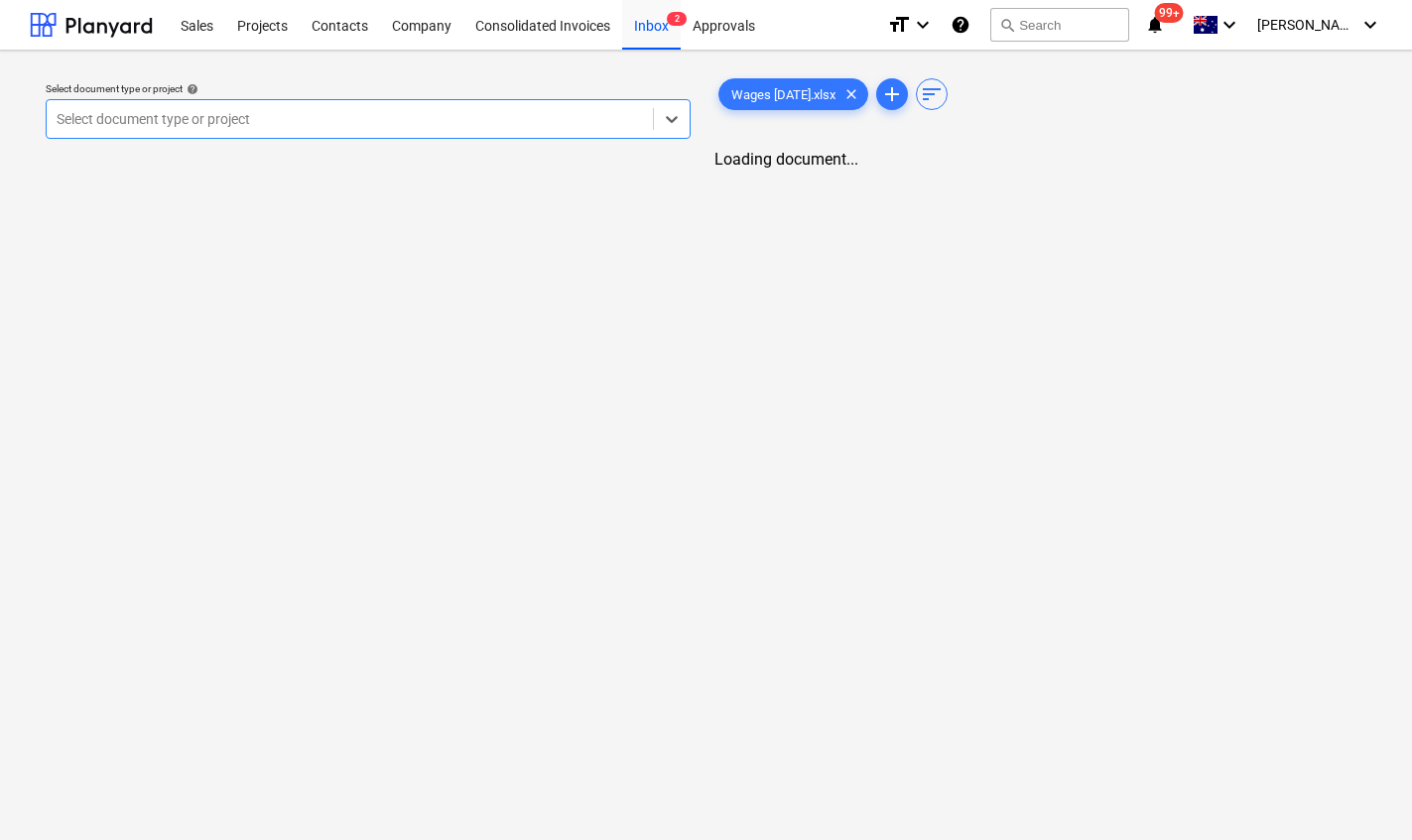 click at bounding box center (349, 119) 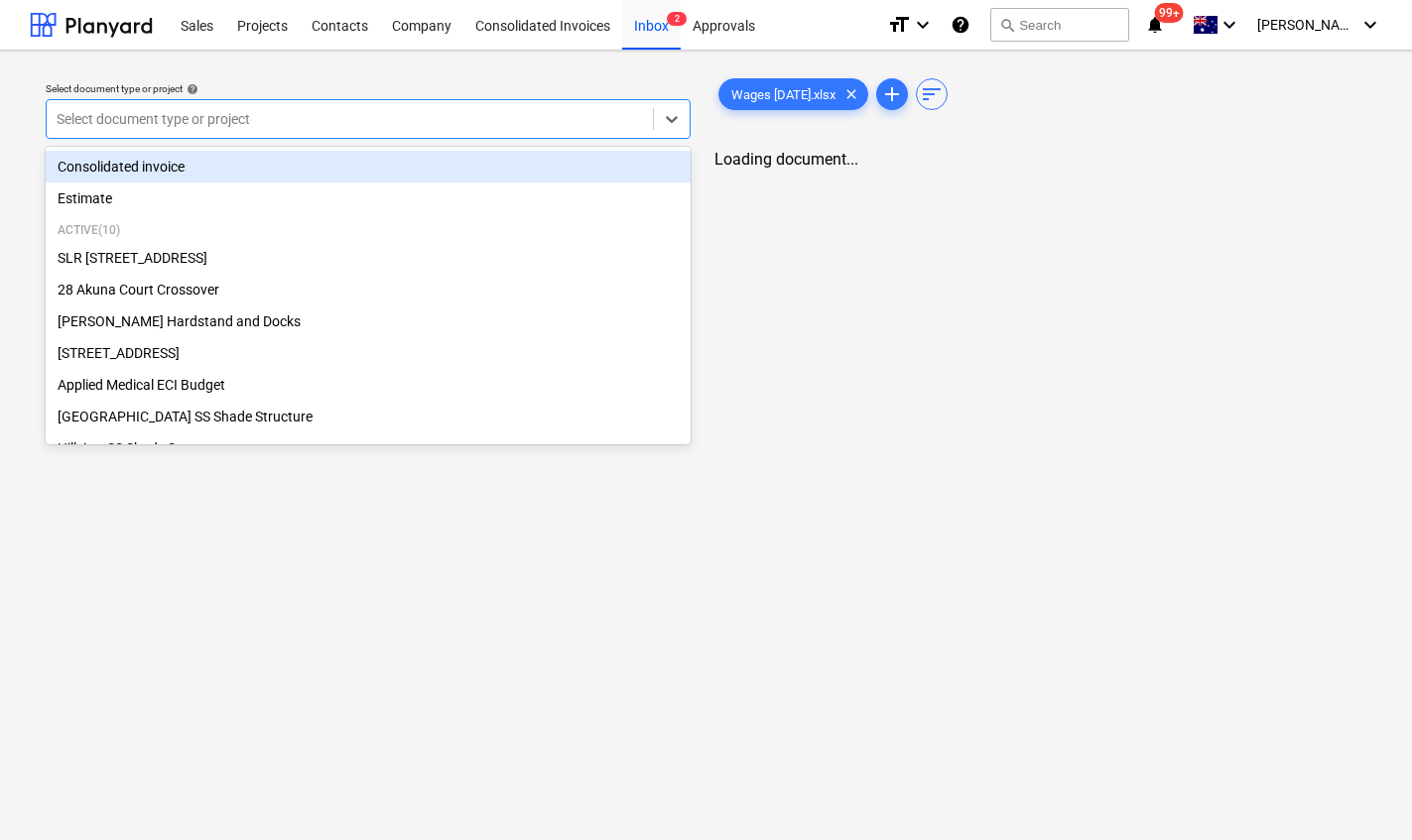 type on "c" 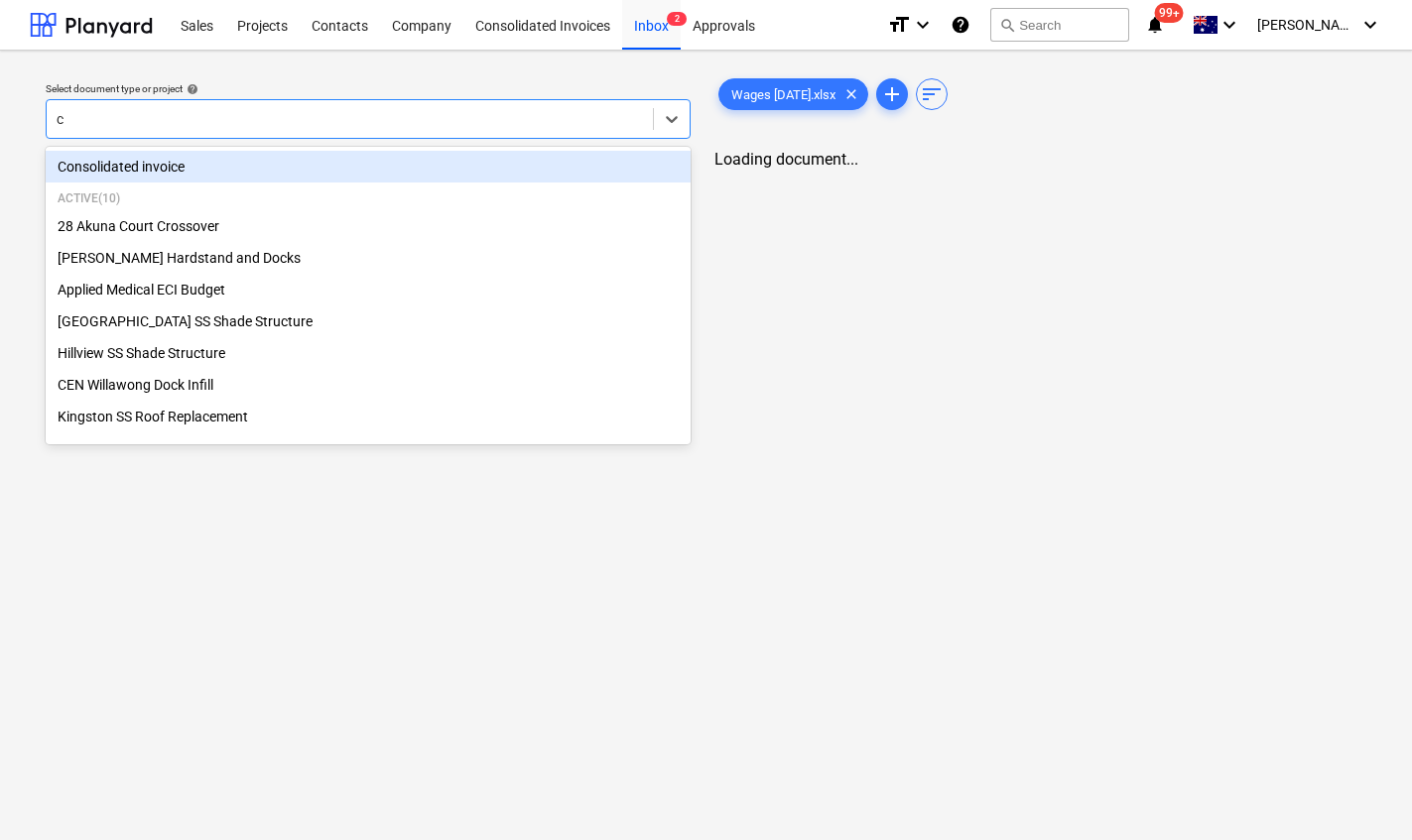 click on "Consolidated invoice" at bounding box center (368, 167) 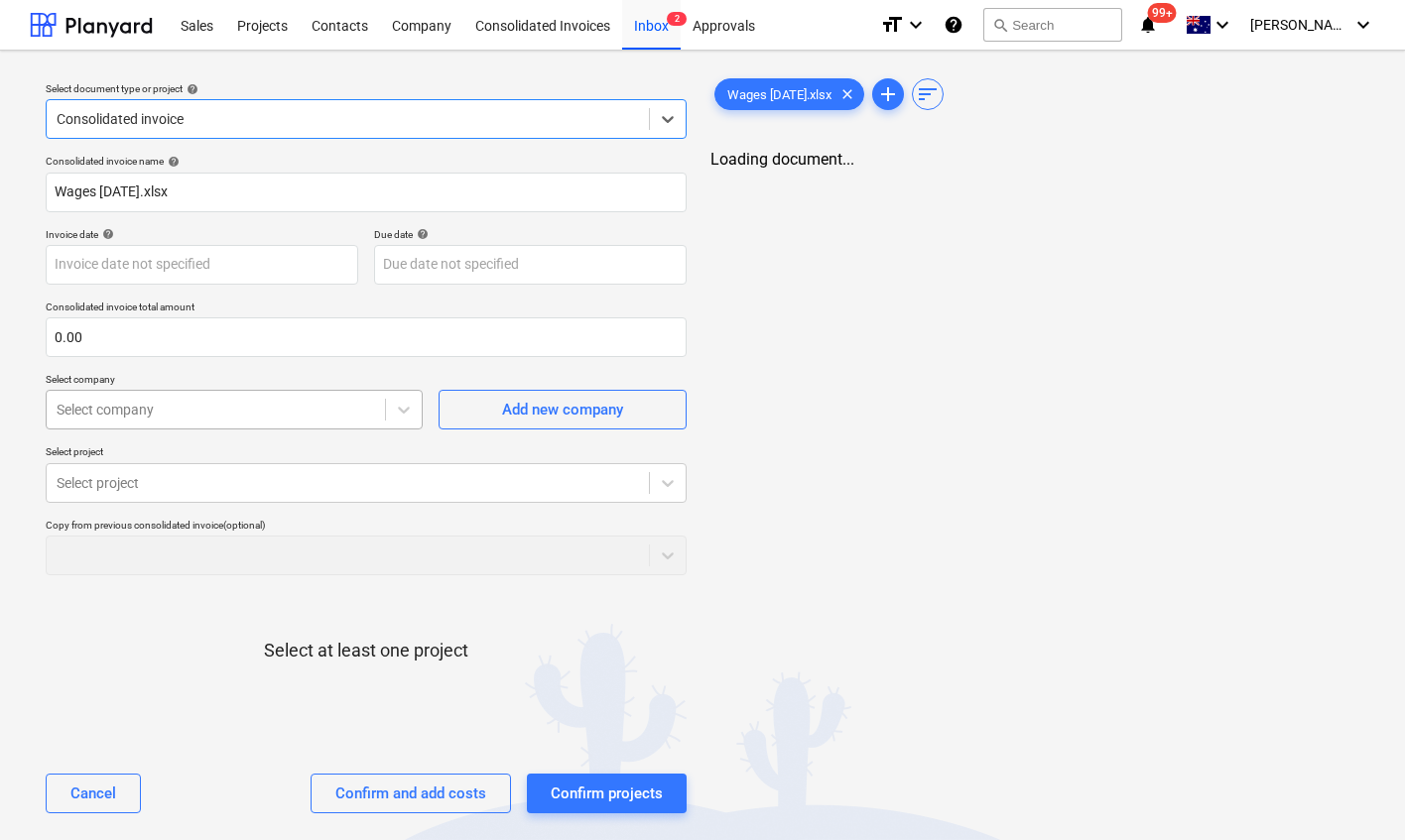 click at bounding box center [215, 410] 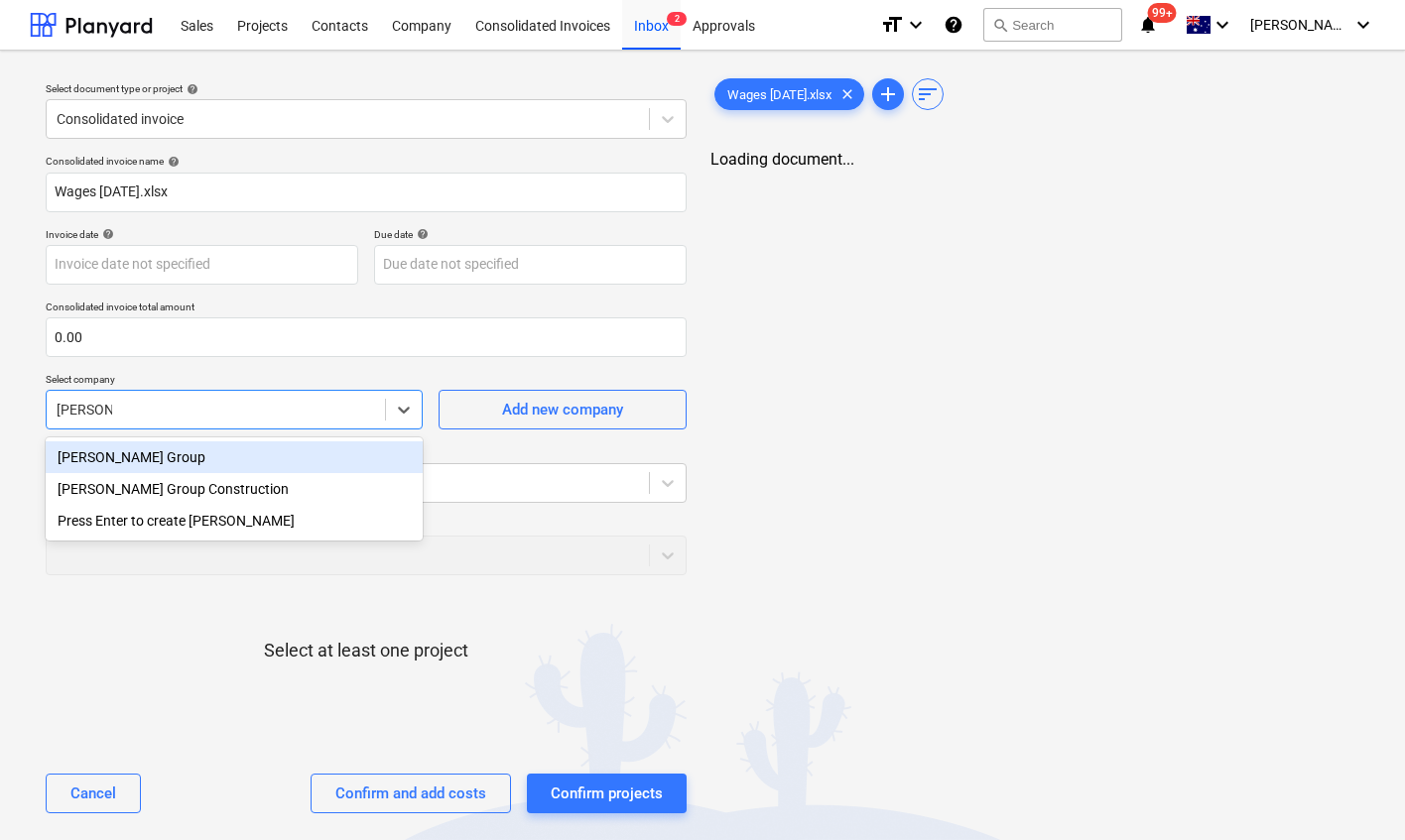 type on "[PERSON_NAME] grou" 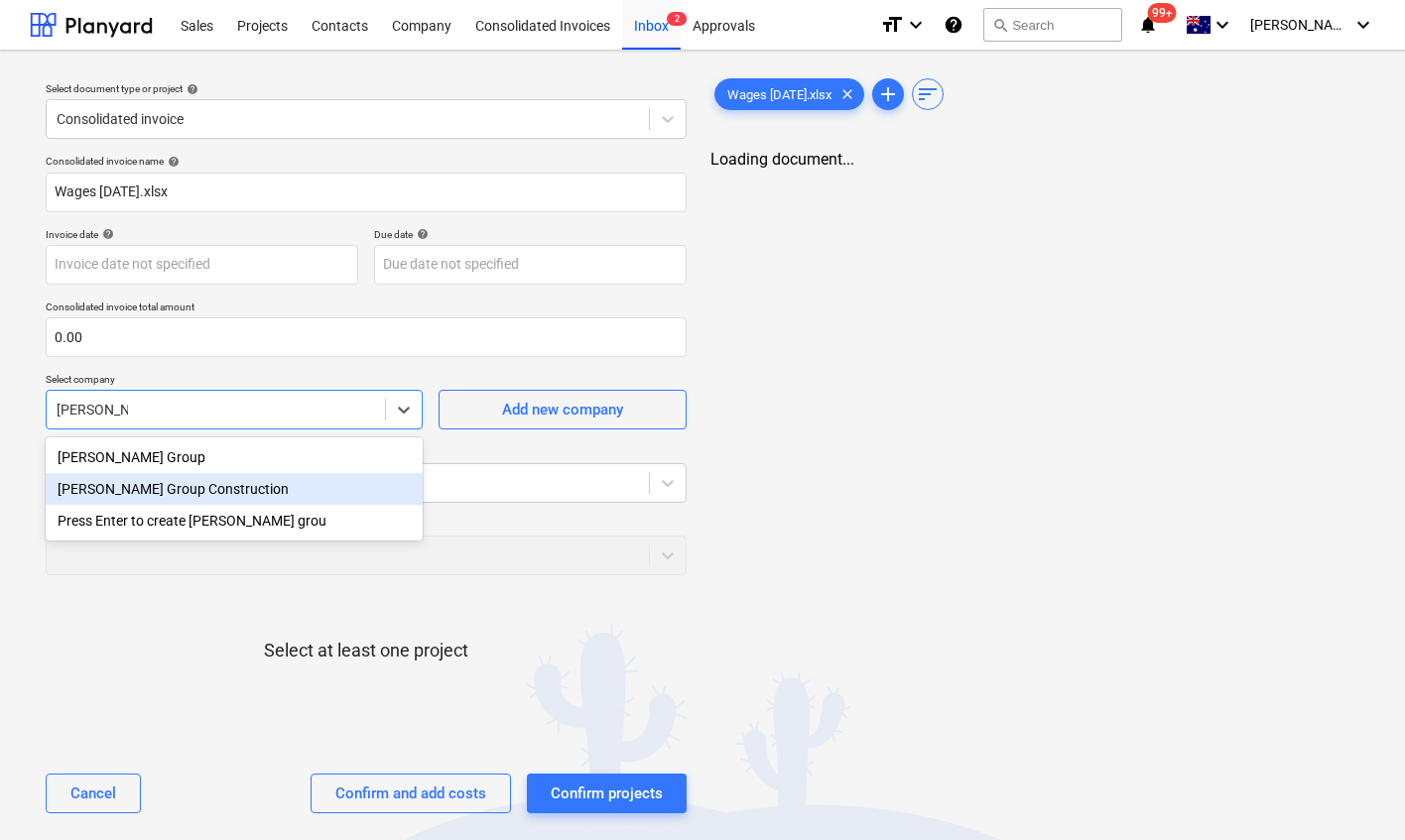 click on "[PERSON_NAME] Group Construction" at bounding box center [234, 489] 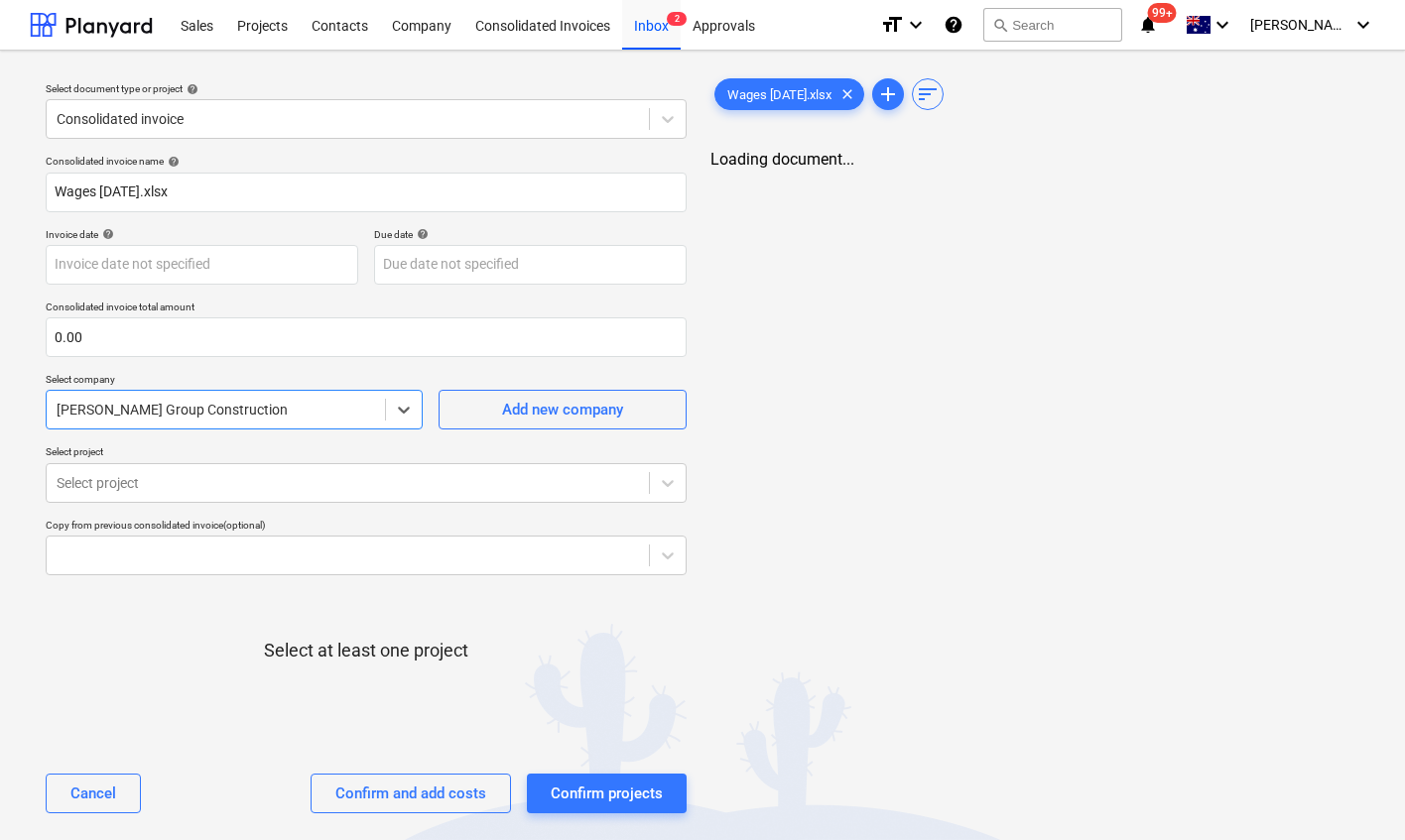 scroll, scrollTop: 21, scrollLeft: 0, axis: vertical 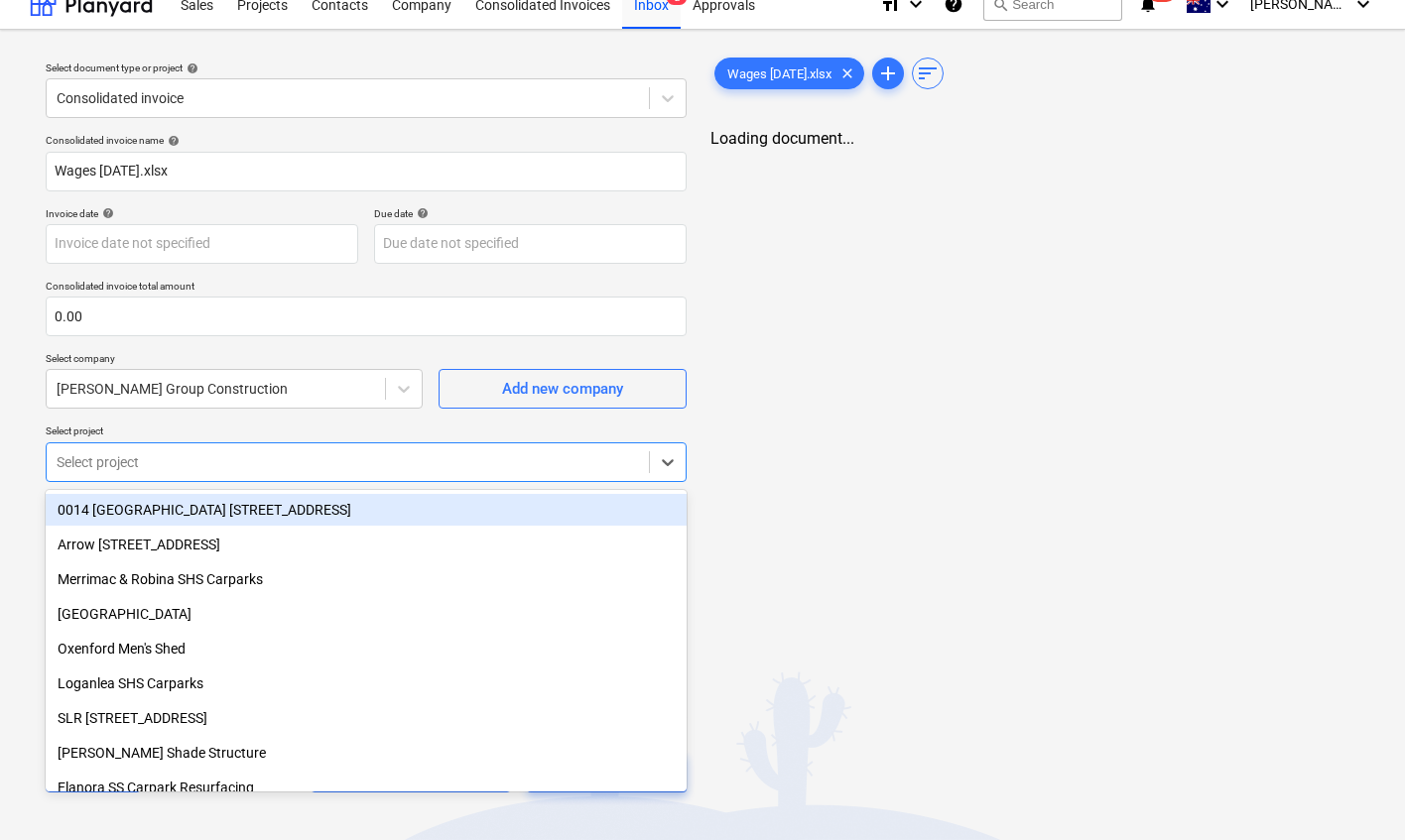 click on "Select project" at bounding box center [347, 462] 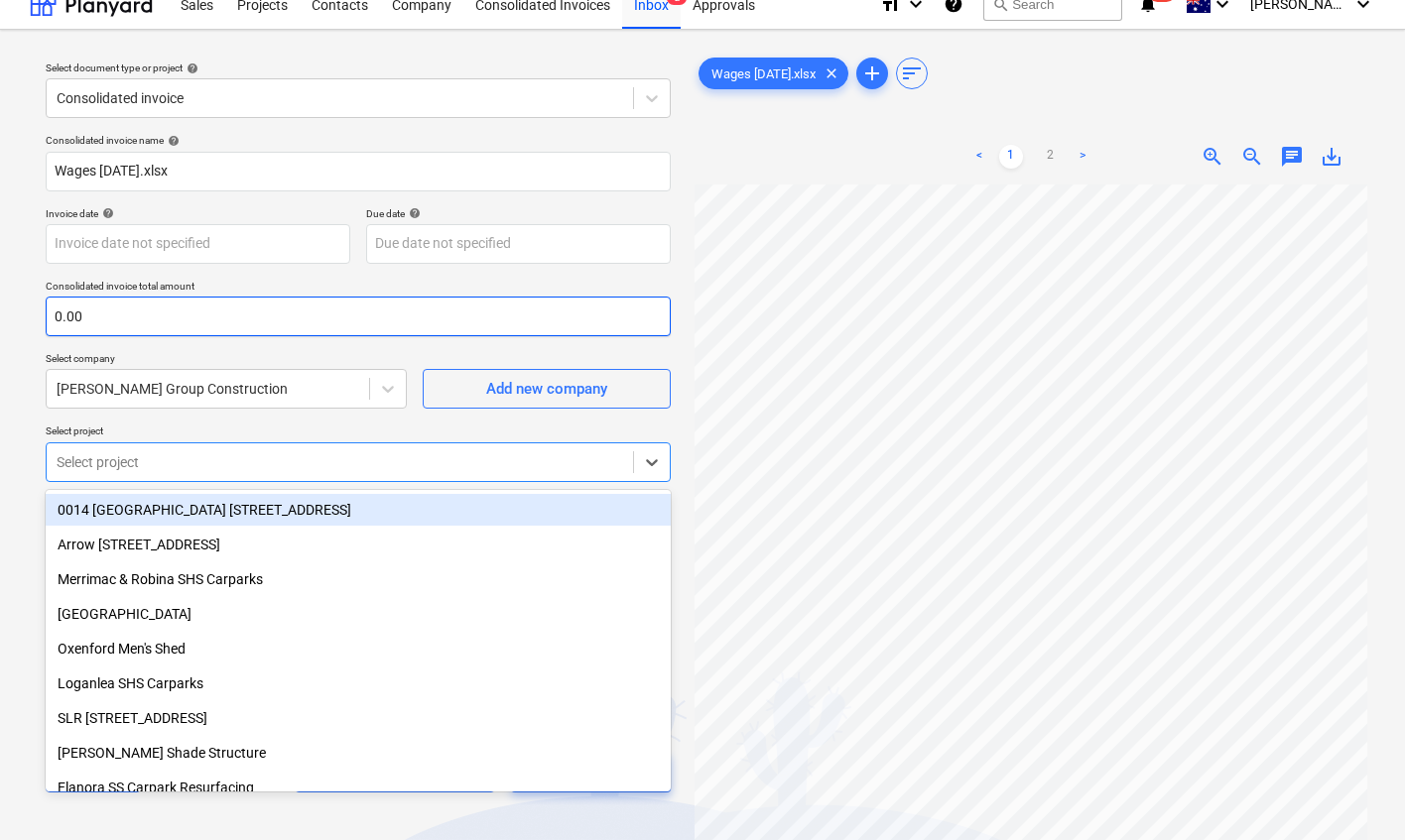 scroll, scrollTop: 0, scrollLeft: 29, axis: horizontal 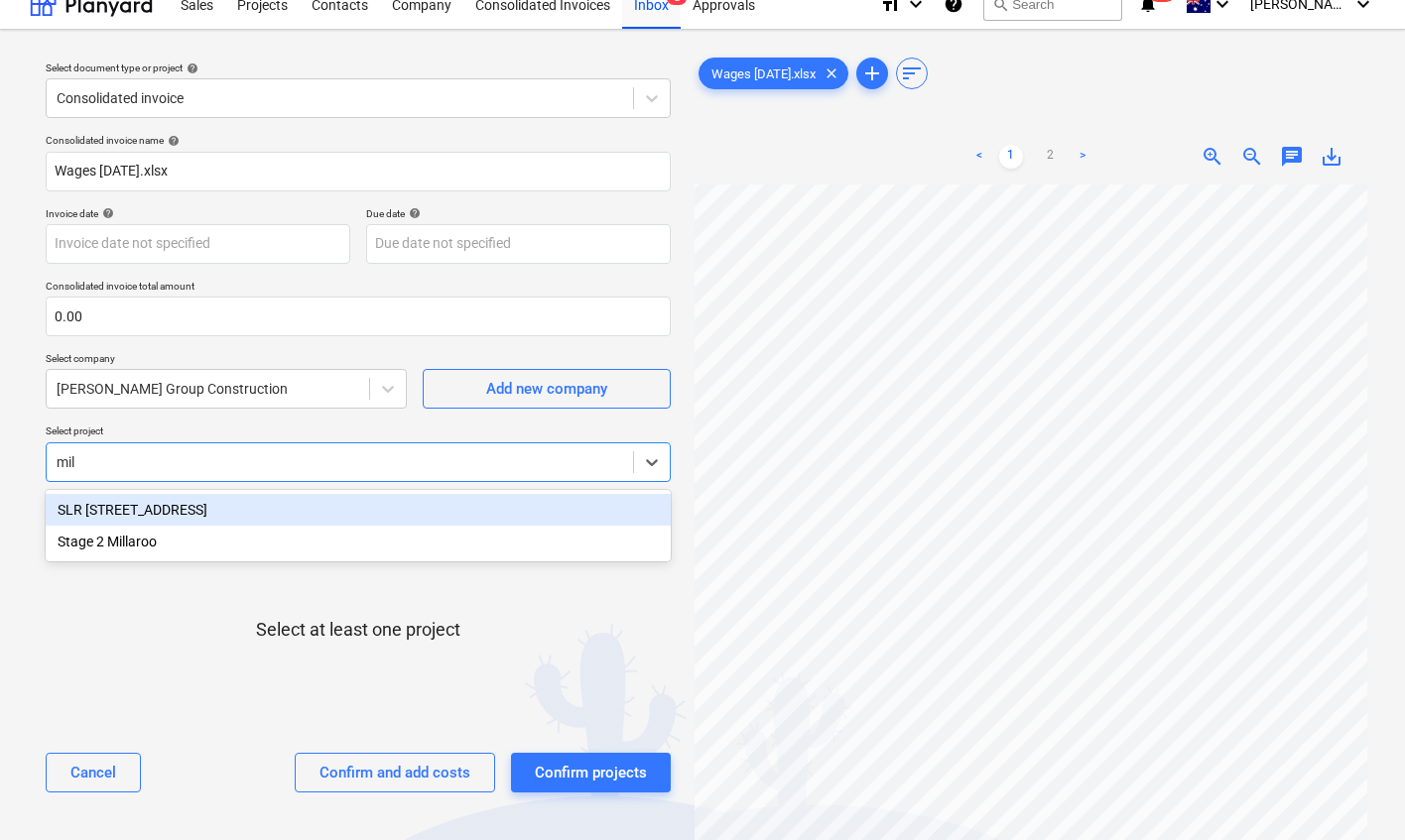 type on "mill" 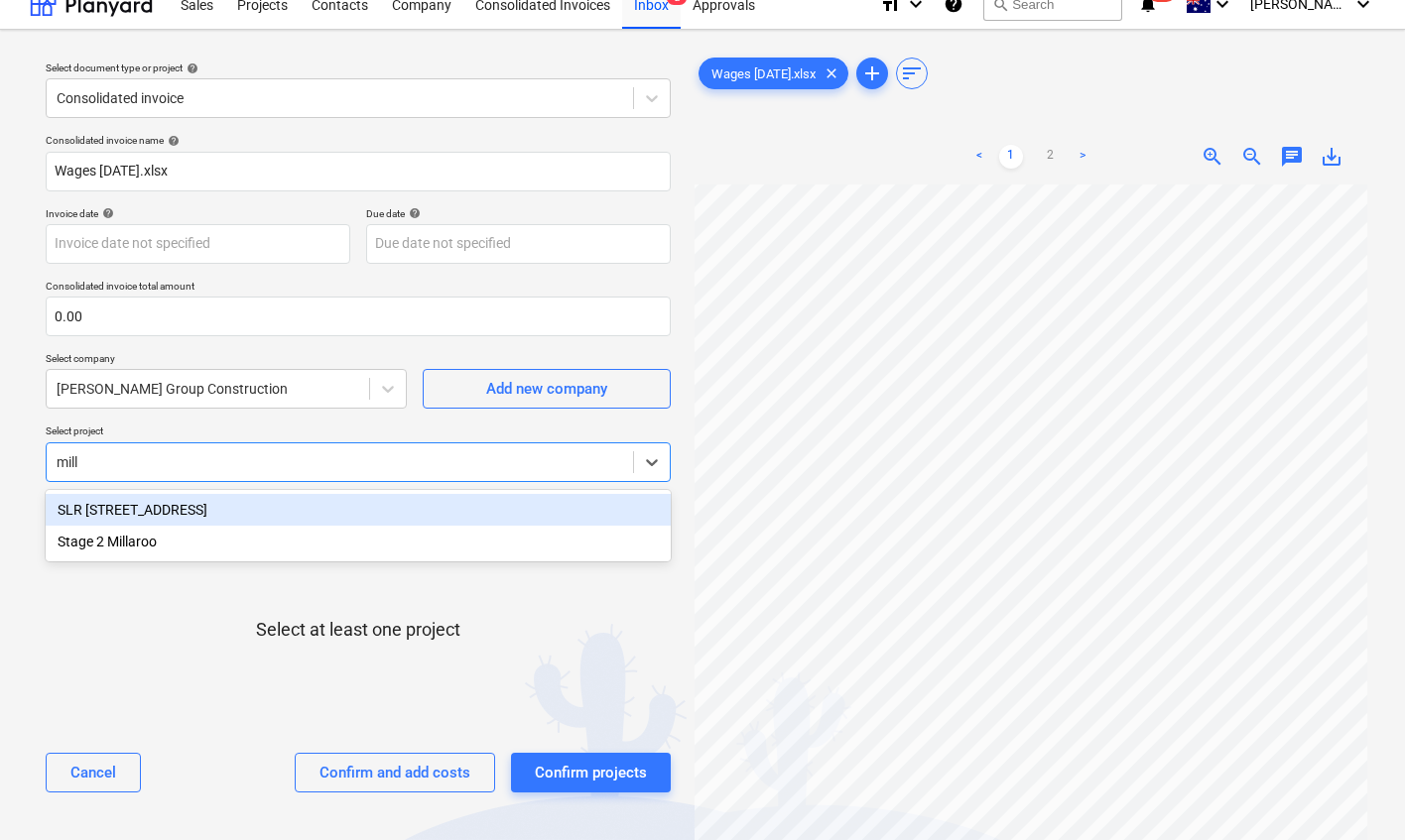 click on "SLR [STREET_ADDRESS]" at bounding box center [358, 510] 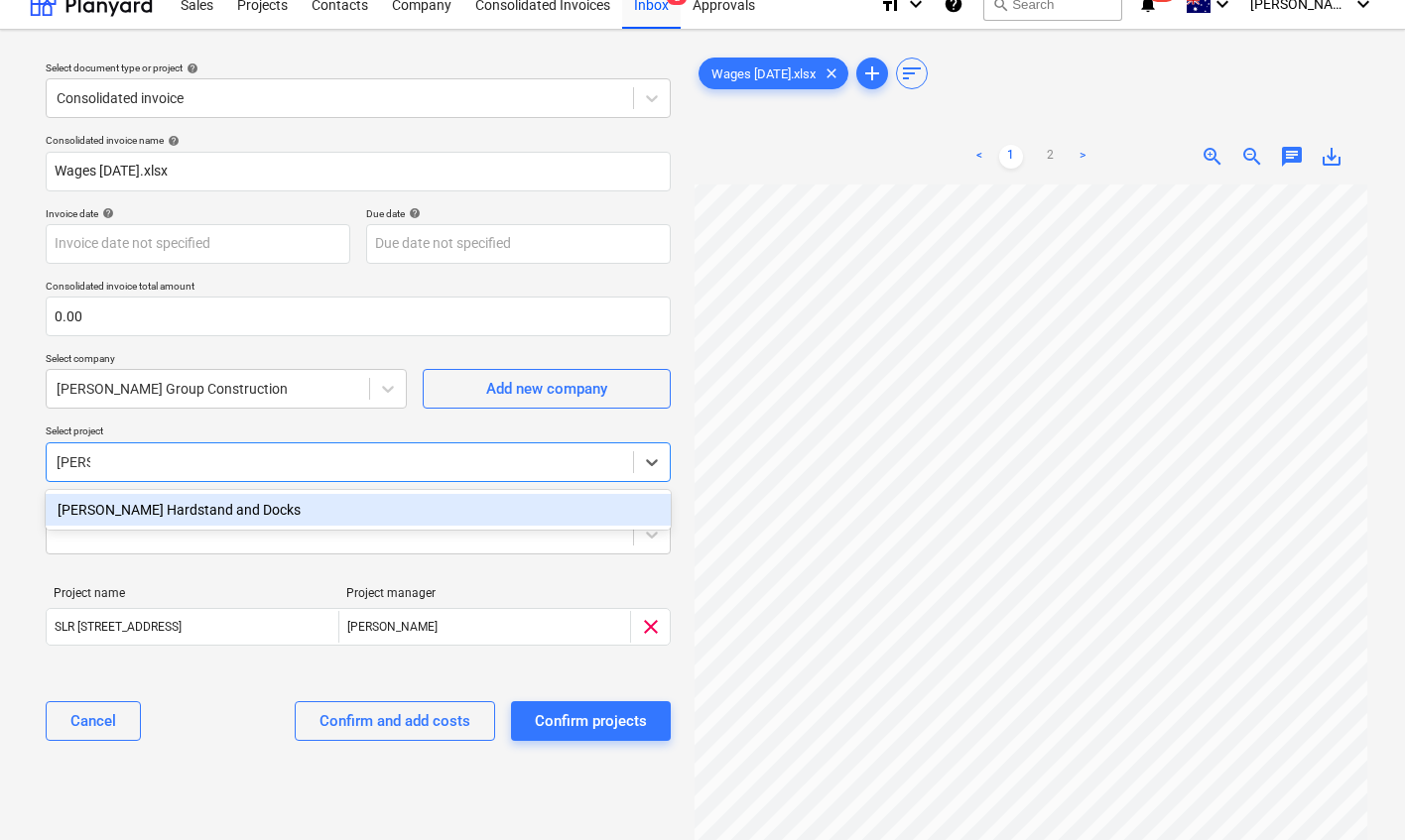type on "[PERSON_NAME]" 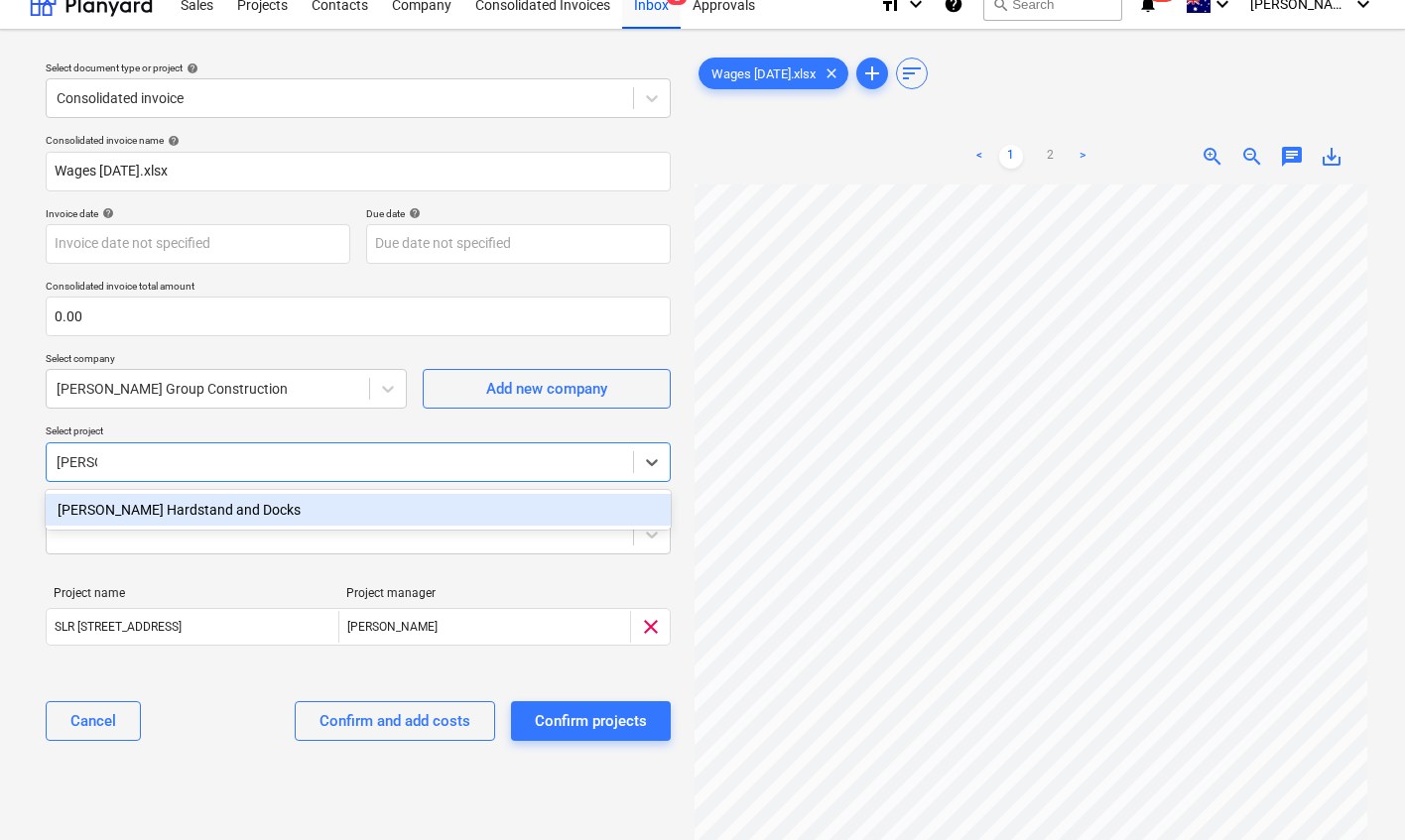 click on "[PERSON_NAME] Hardstand and Docks" at bounding box center (358, 510) 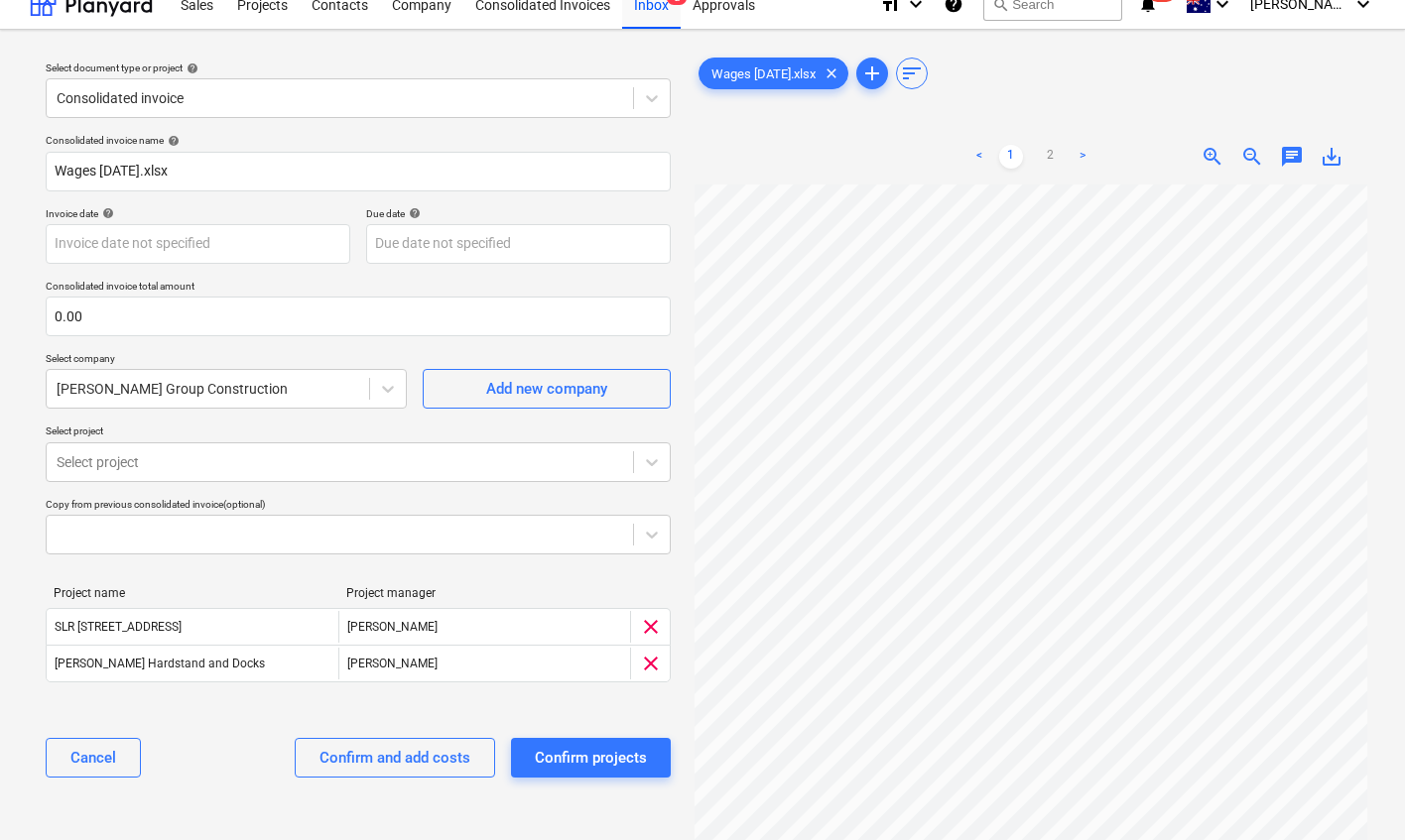 scroll, scrollTop: 0, scrollLeft: 0, axis: both 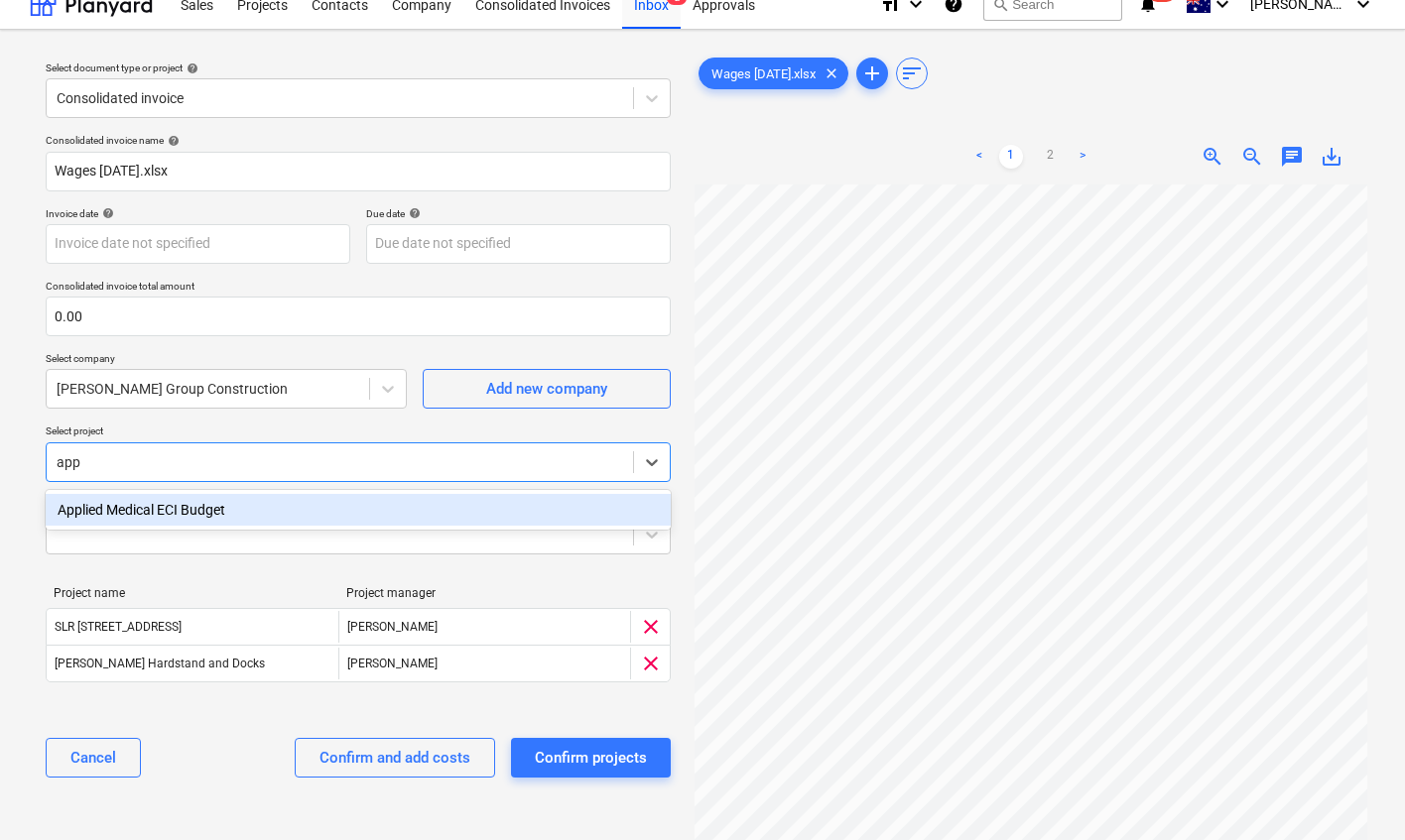 type on "appl" 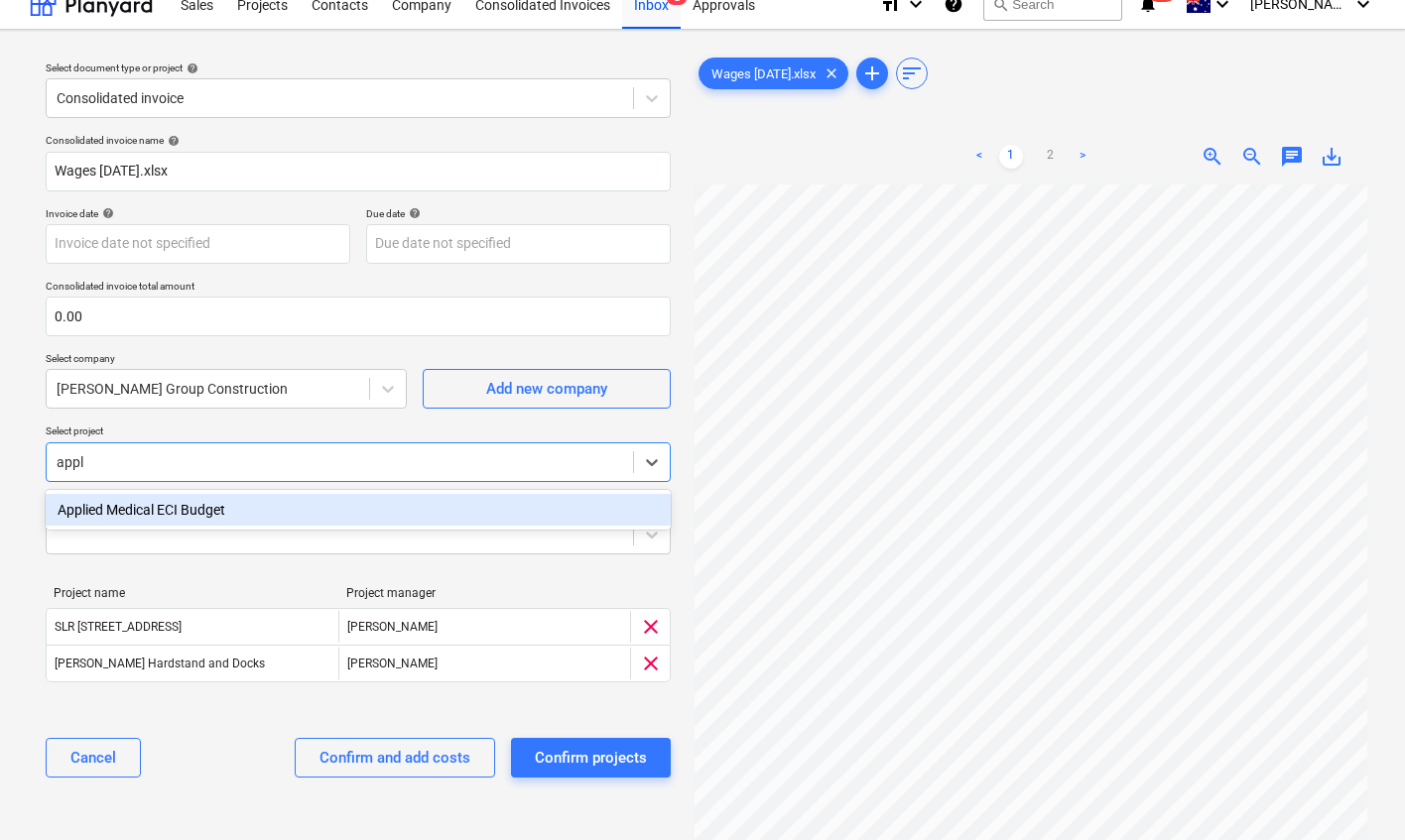 click on "Applied Medical ECI Budget" at bounding box center [358, 510] 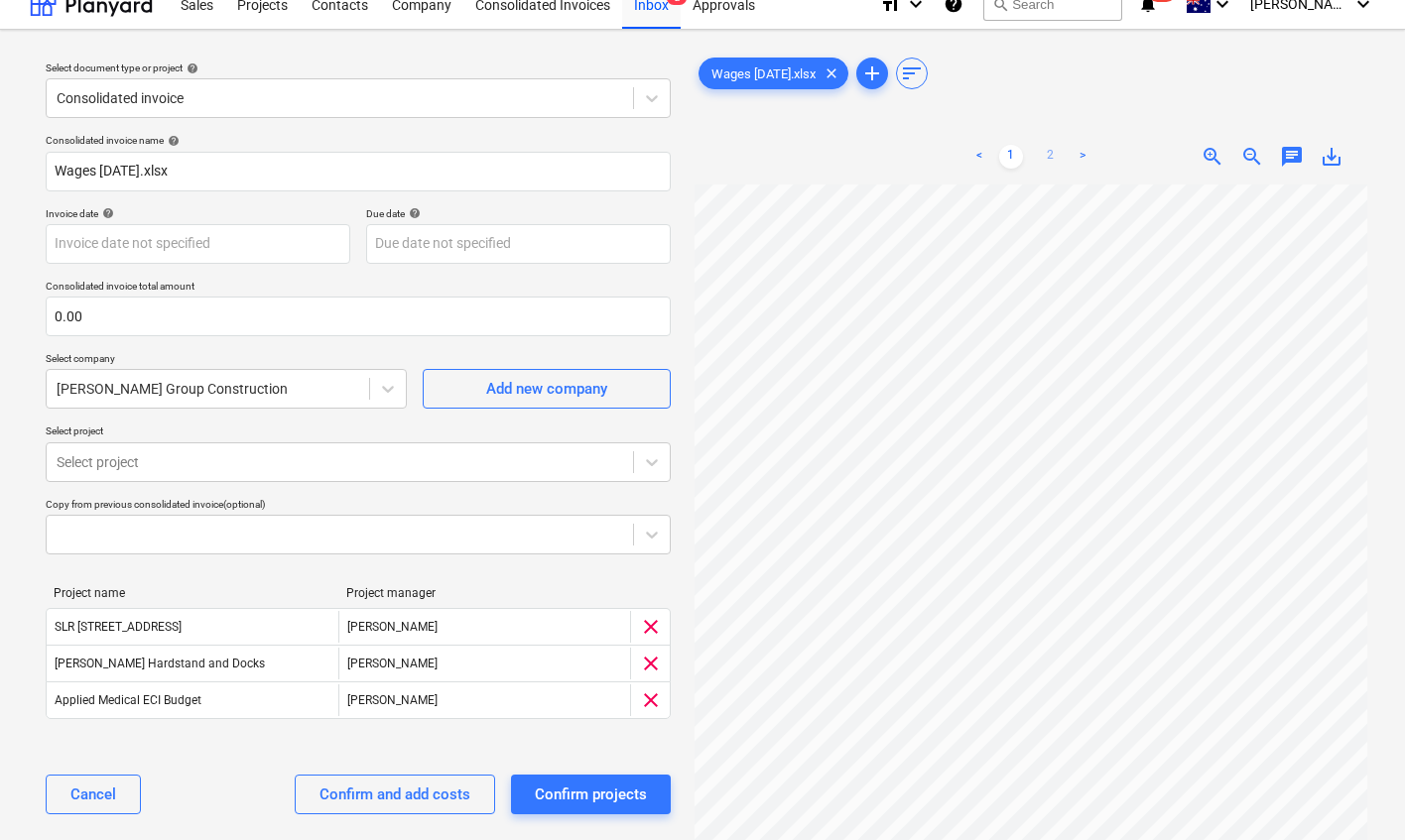 click on "2" at bounding box center [1051, 157] 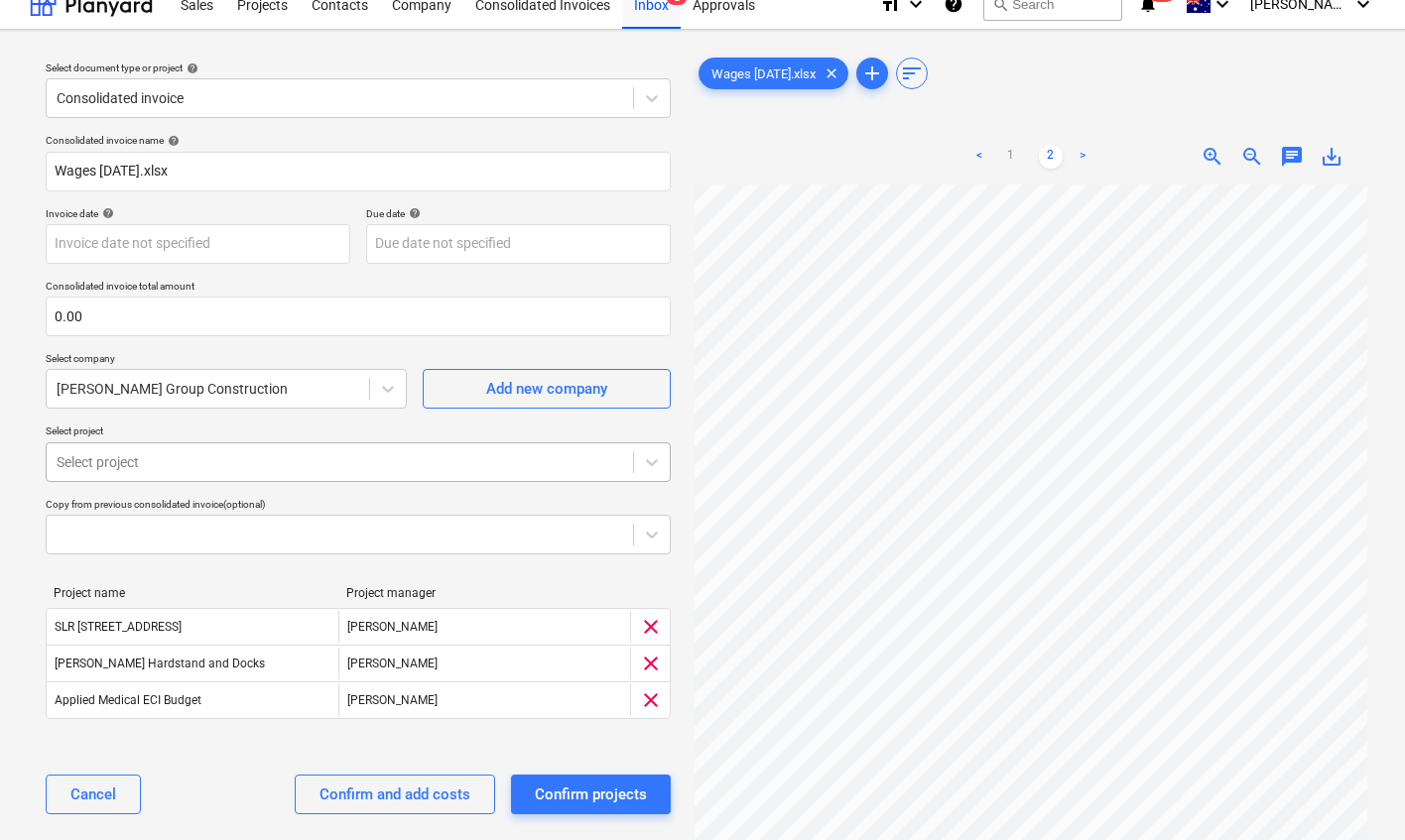 click at bounding box center (339, 462) 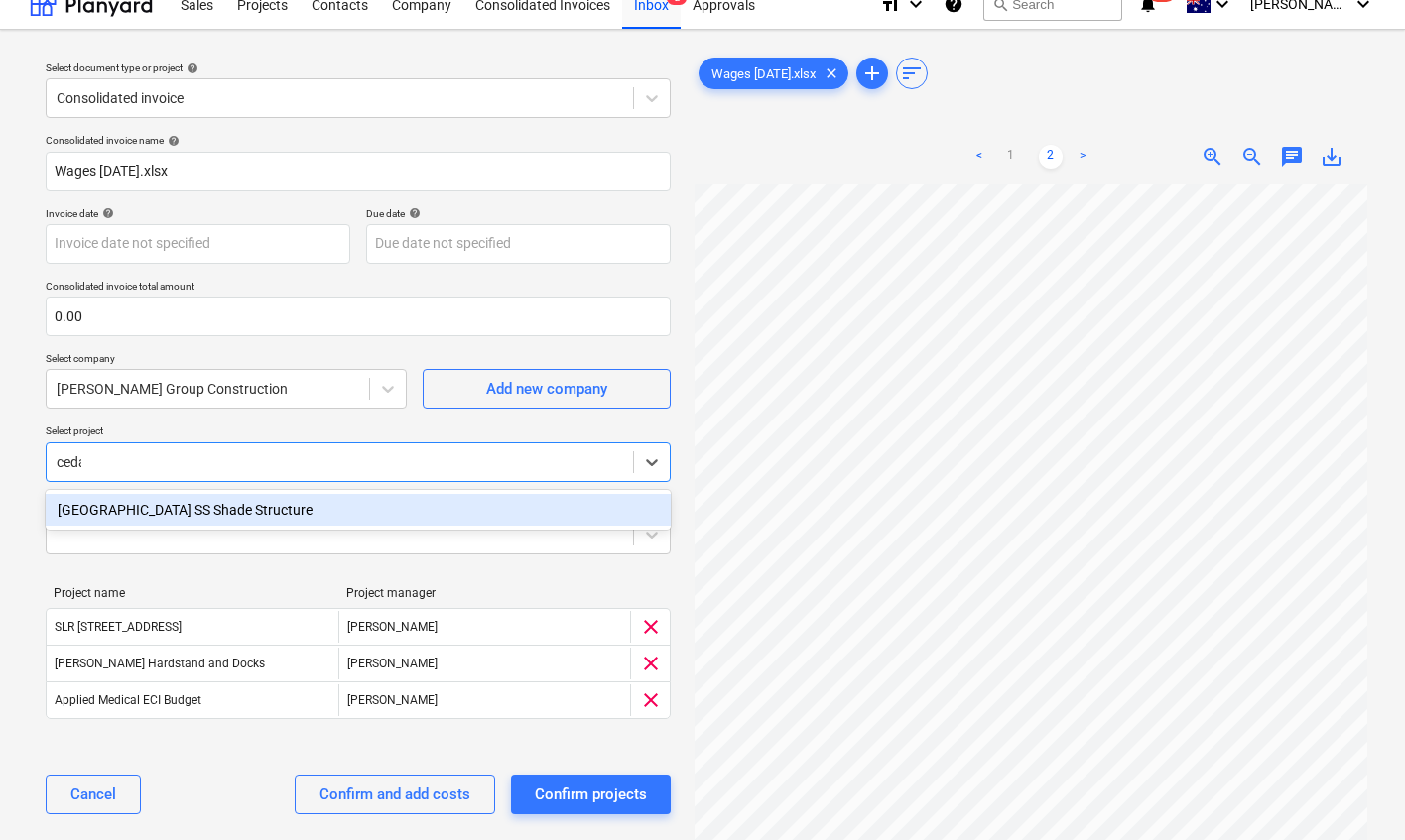 type on "cedar" 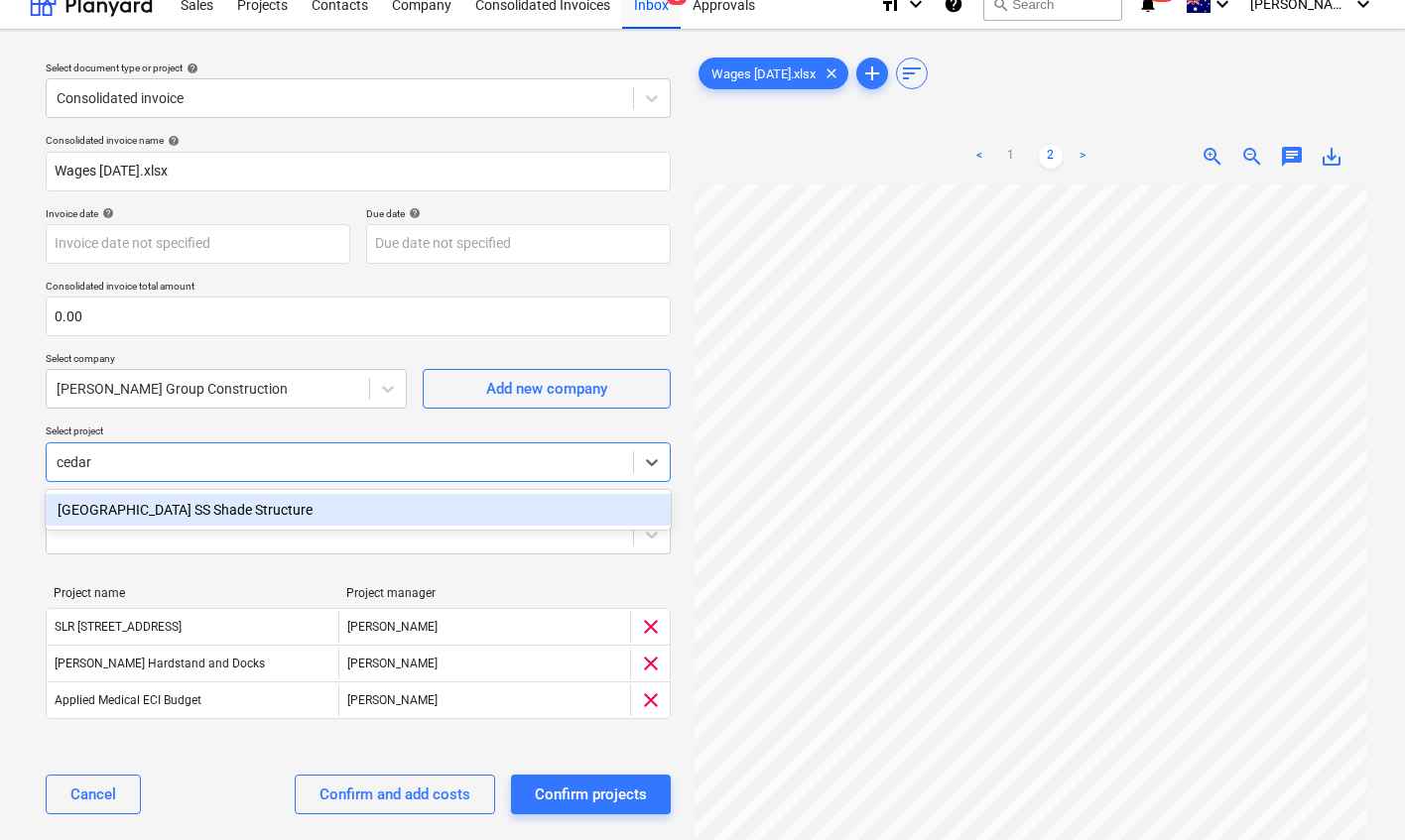 click on "[GEOGRAPHIC_DATA] SS Shade Structure" at bounding box center [358, 510] 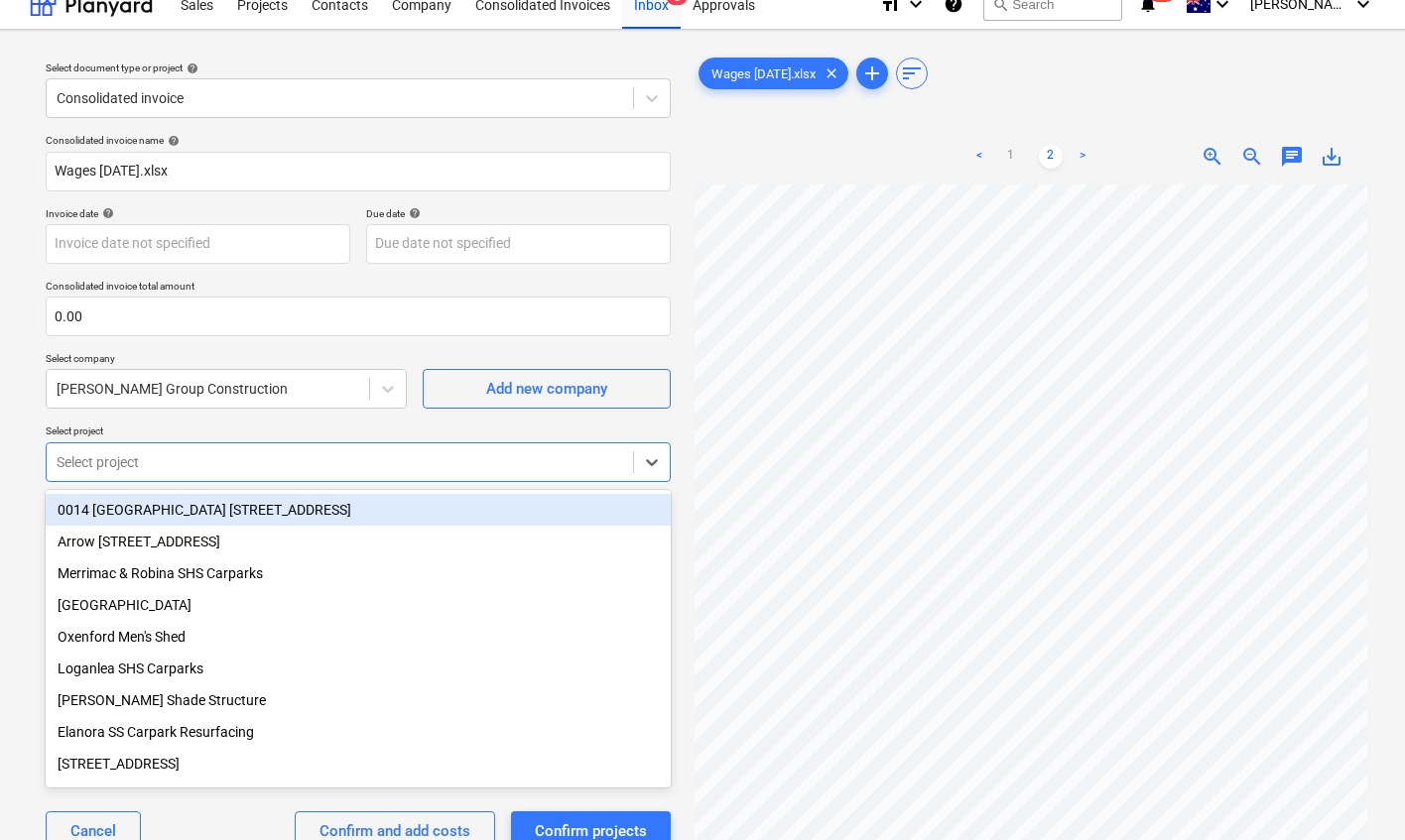 click at bounding box center (339, 462) 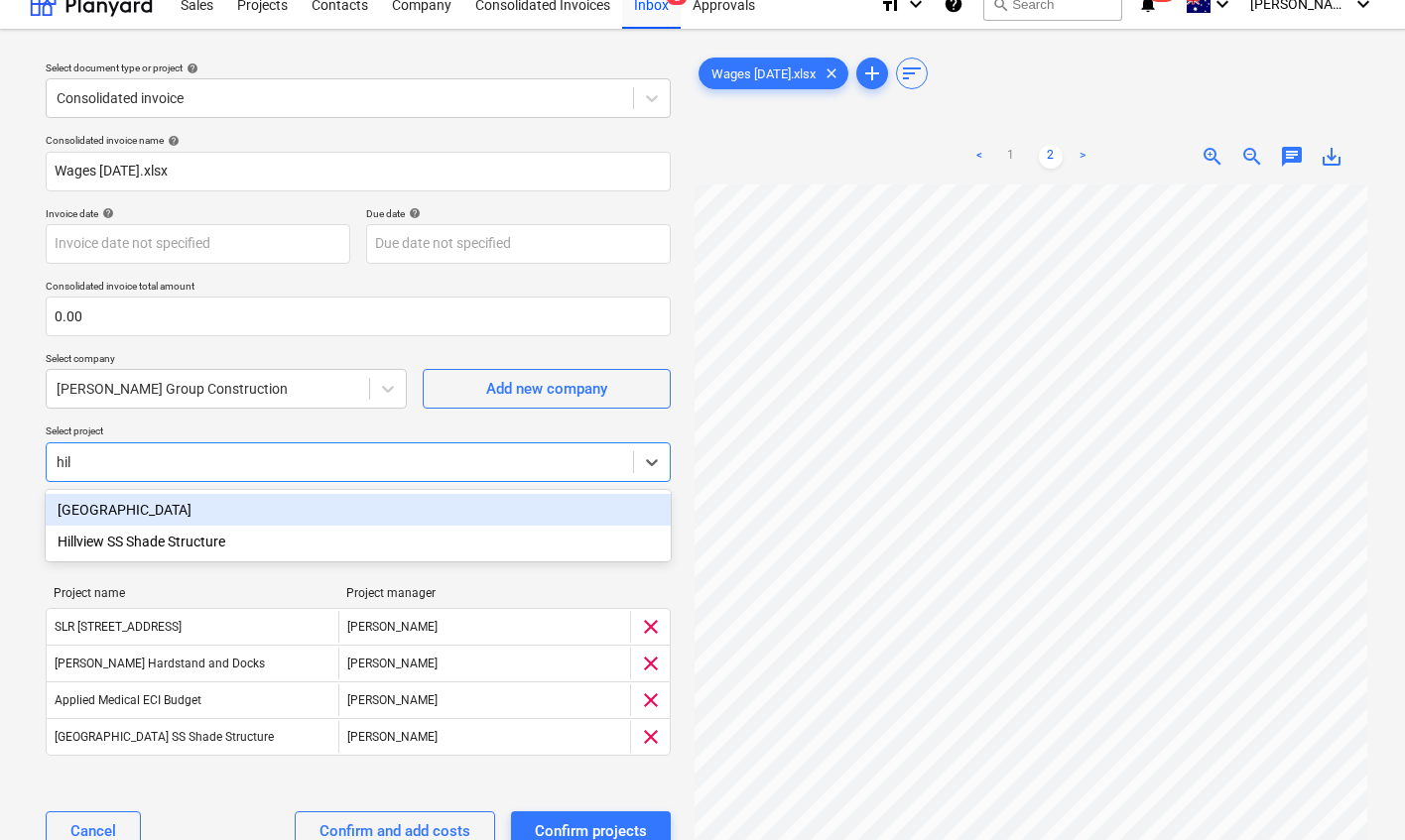 type on "hill" 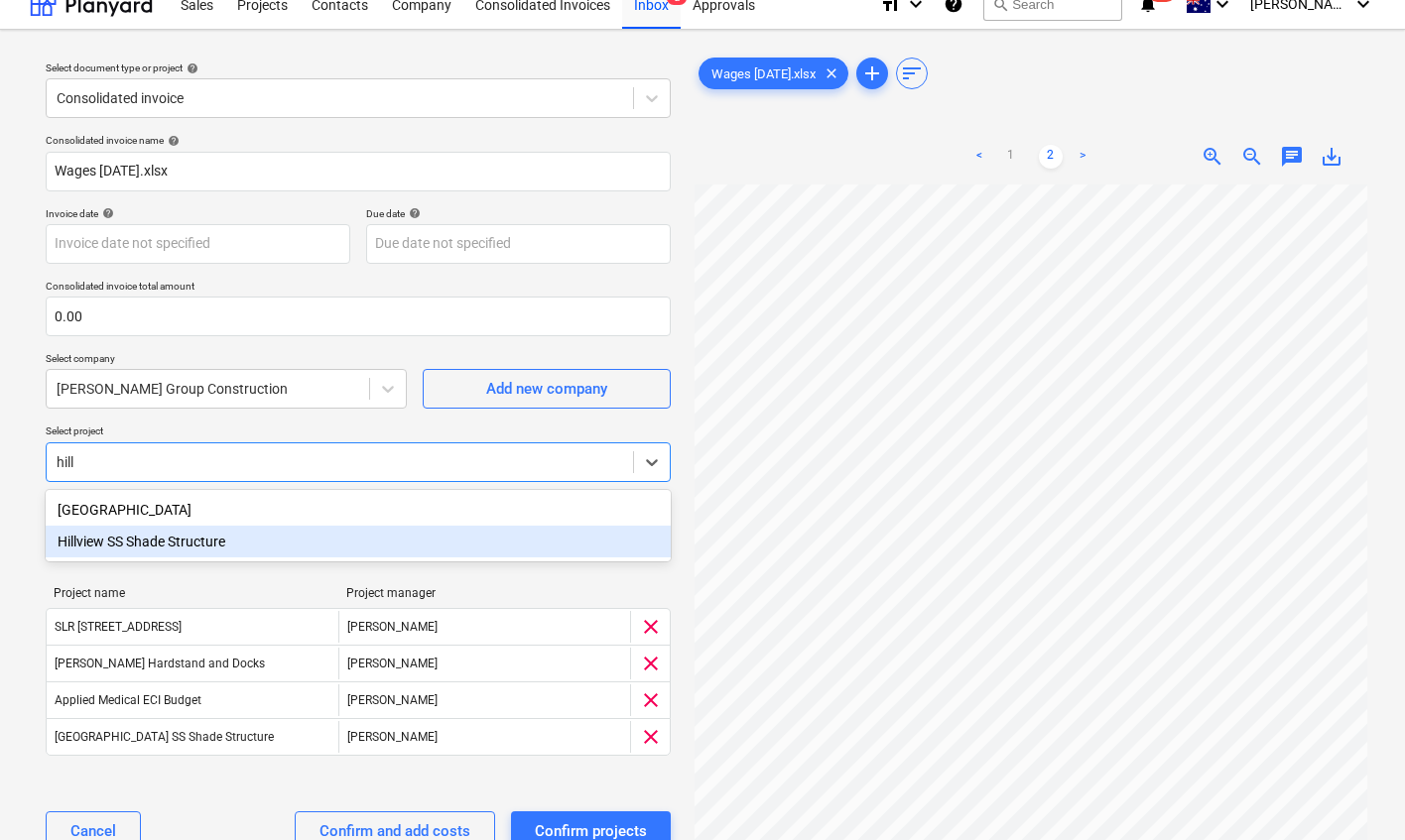 click on "Hillview SS Shade Structure" at bounding box center [358, 541] 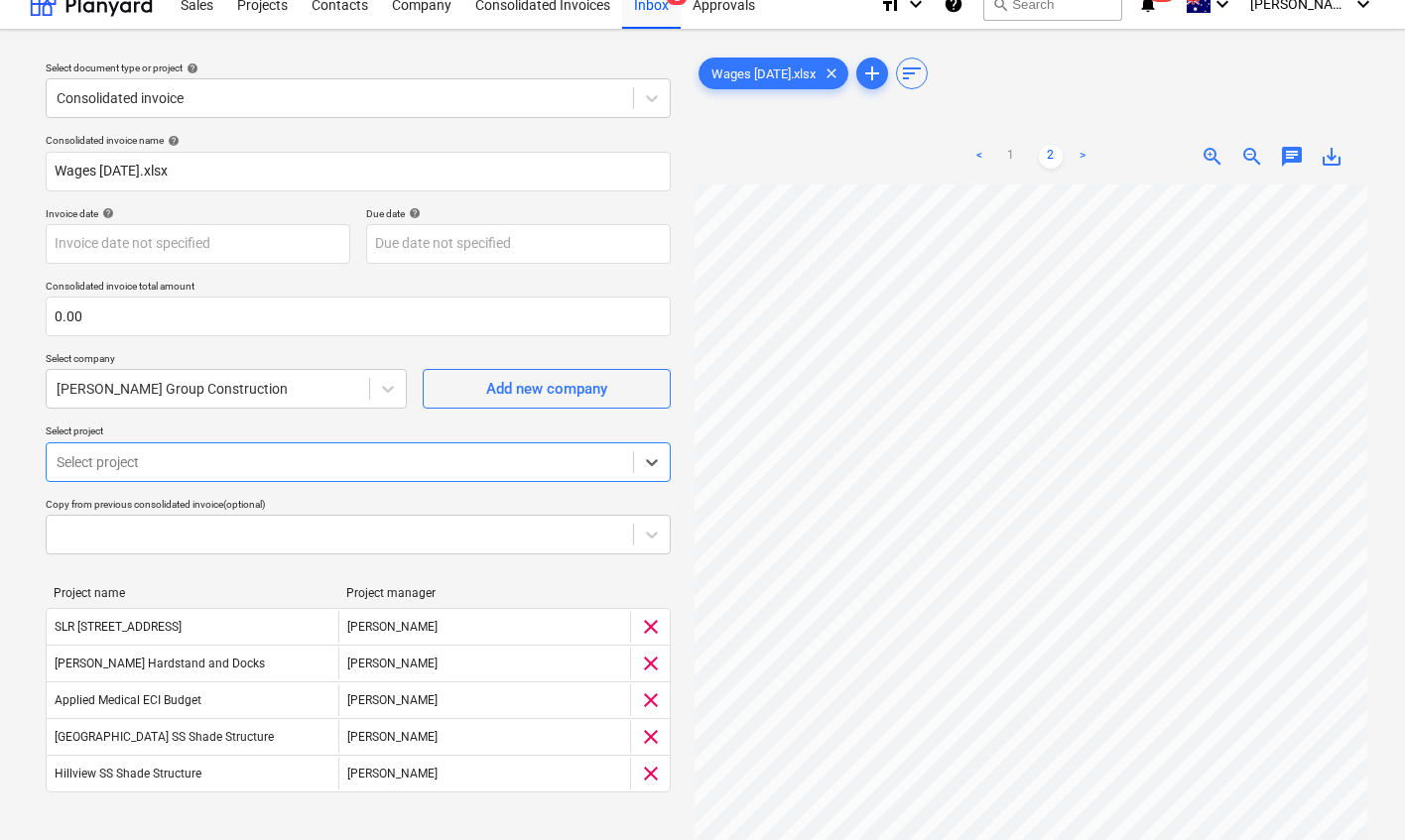 click at bounding box center [339, 462] 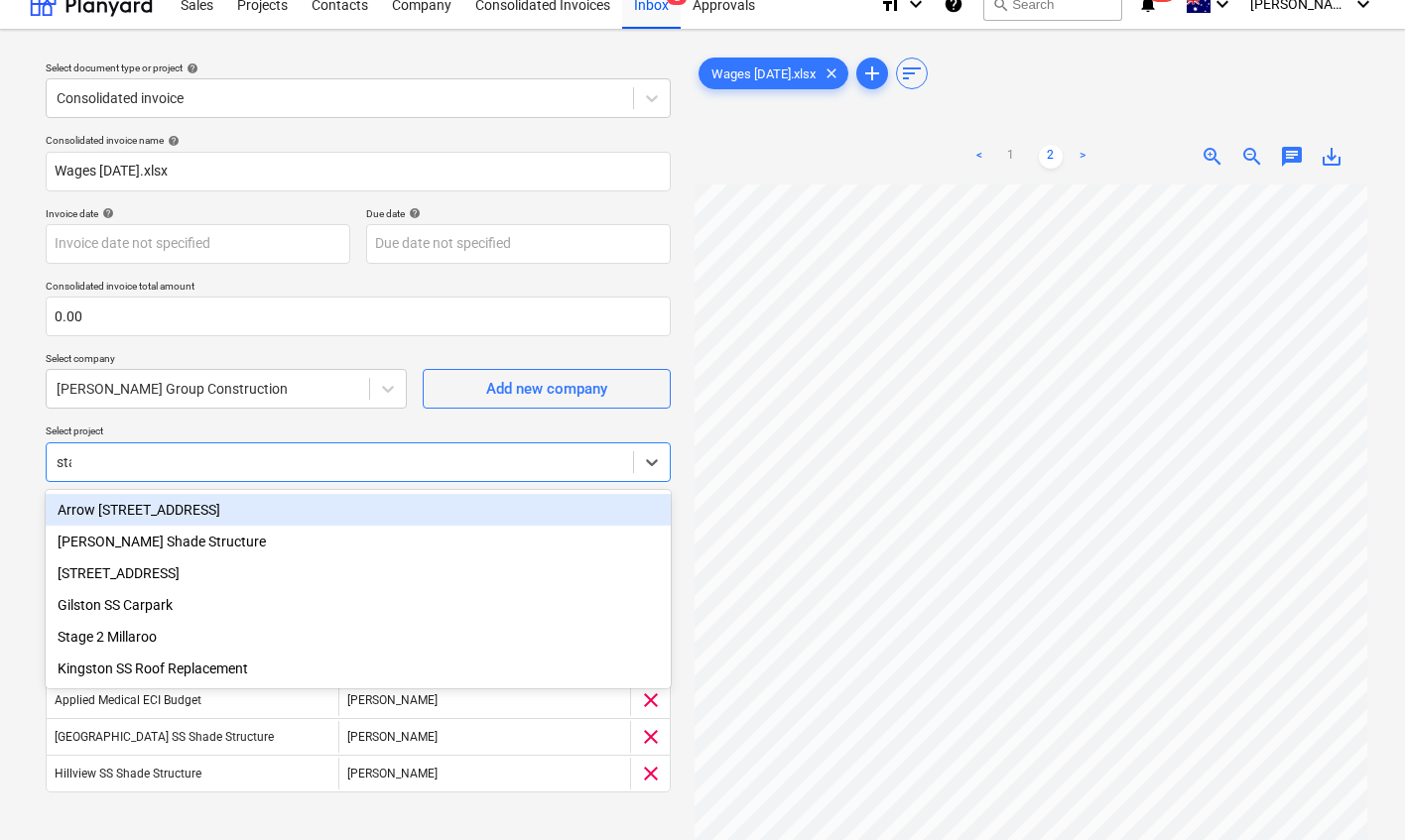 type on "stag" 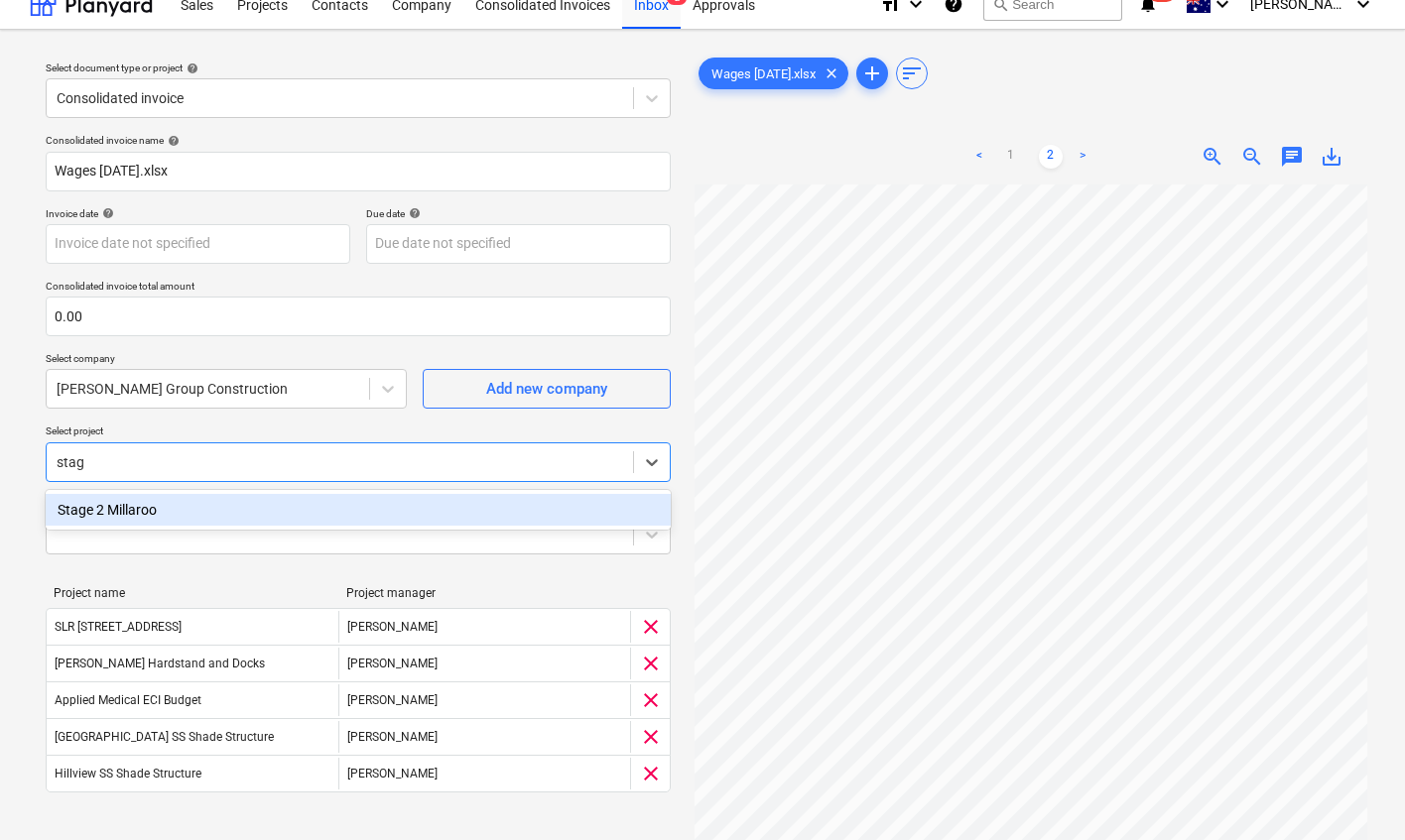 click on "Stage 2 Millaroo" at bounding box center (358, 510) 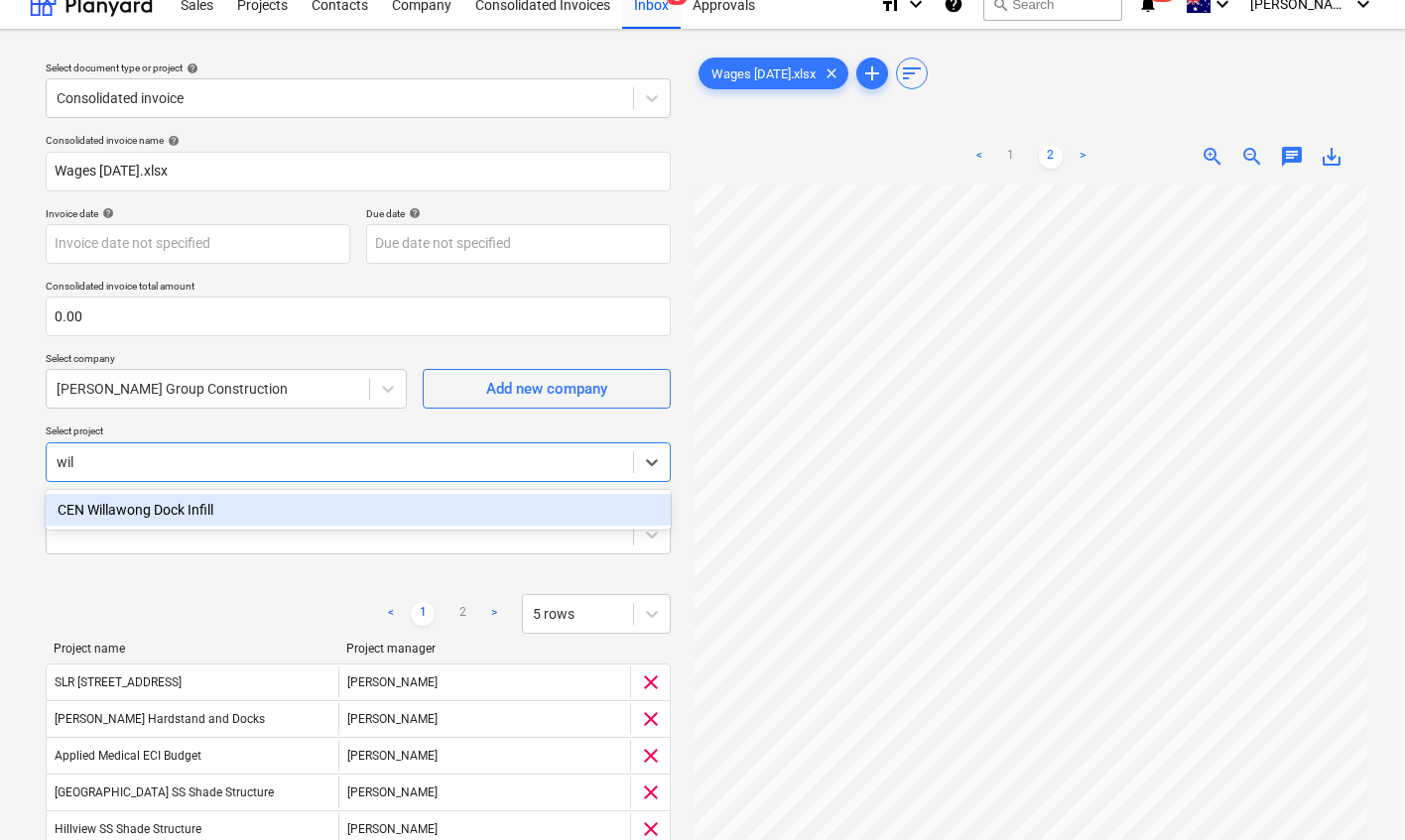 type on "will" 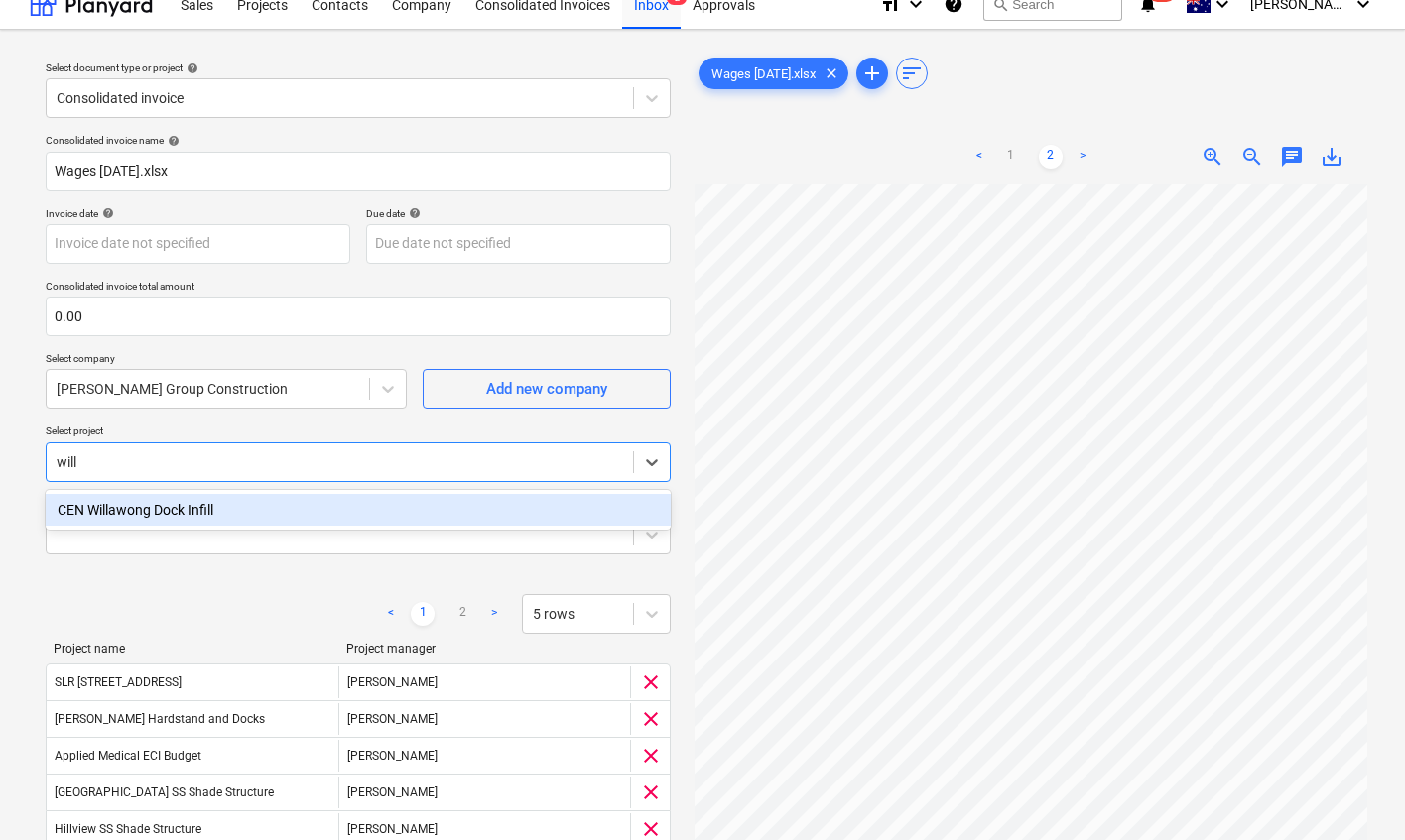 click on "CEN Willawong Dock Infill" at bounding box center (358, 510) 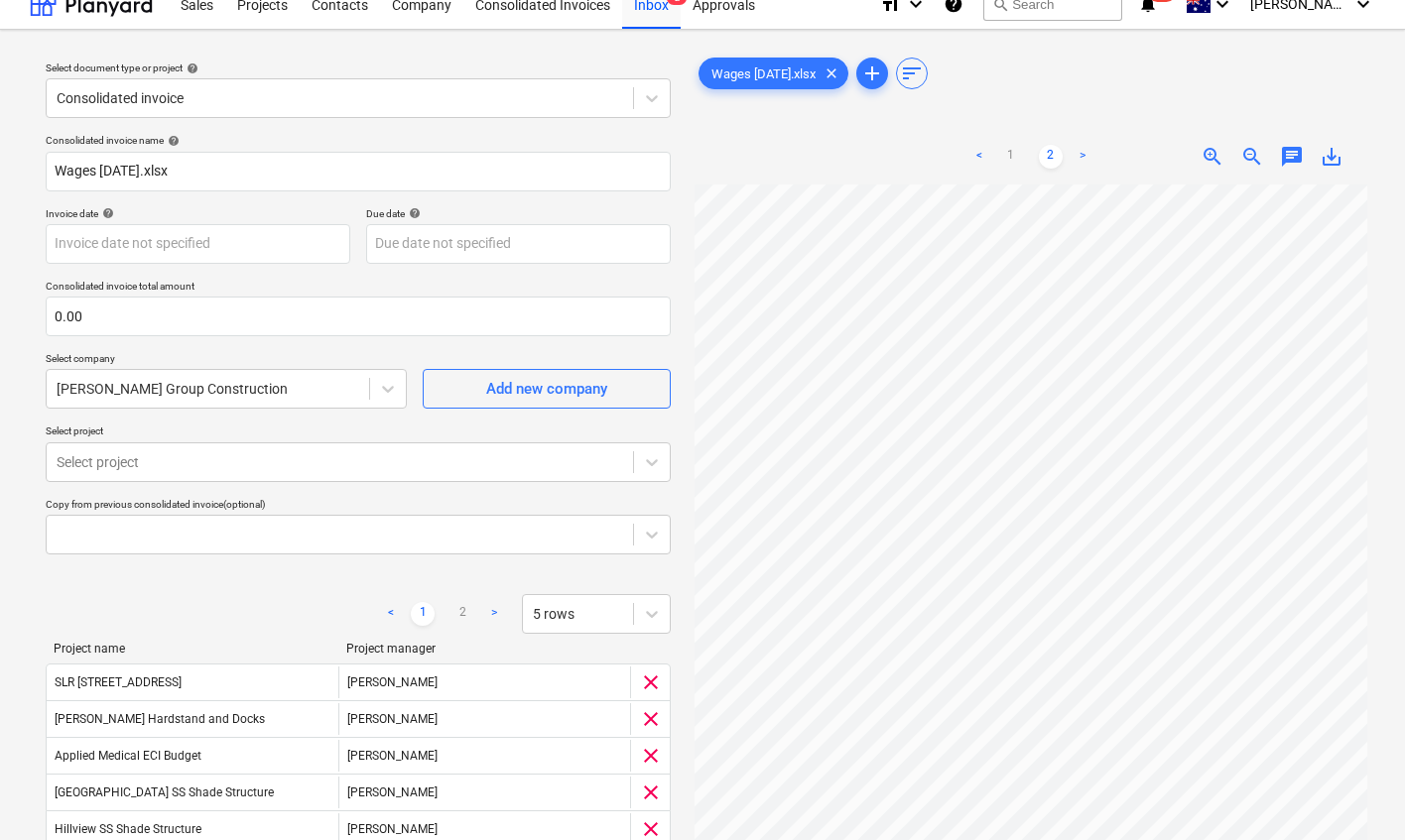 click on "Consolidated invoice name help Wages [DATE].xlsx Invoice date help Press the down arrow key to interact with the calendar and
select a date. Press the question mark key to get the keyboard shortcuts for changing dates. Due date help Press the down arrow key to interact with the calendar and
select a date. Press the question mark key to get the keyboard shortcuts for changing dates. Consolidated invoice total amount 0.00 Select company [PERSON_NAME] Group Construction   Add new company Select project Select project Copy from previous consolidated invoice  (optional) < 1 2 > 5 rows Project name Project manager SLR [GEOGRAPHIC_DATA] [PERSON_NAME] clear [PERSON_NAME] Hardstand and Docks [PERSON_NAME] clear Applied Medical ECI Budget [PERSON_NAME] clear [GEOGRAPHIC_DATA] SS Shade Structure [PERSON_NAME] clear Hillview SS Shade Structure [PERSON_NAME] clear < 1 2 > 5 rows Please wait Cancel Confirm and add costs Confirm projects" at bounding box center (358, 574) 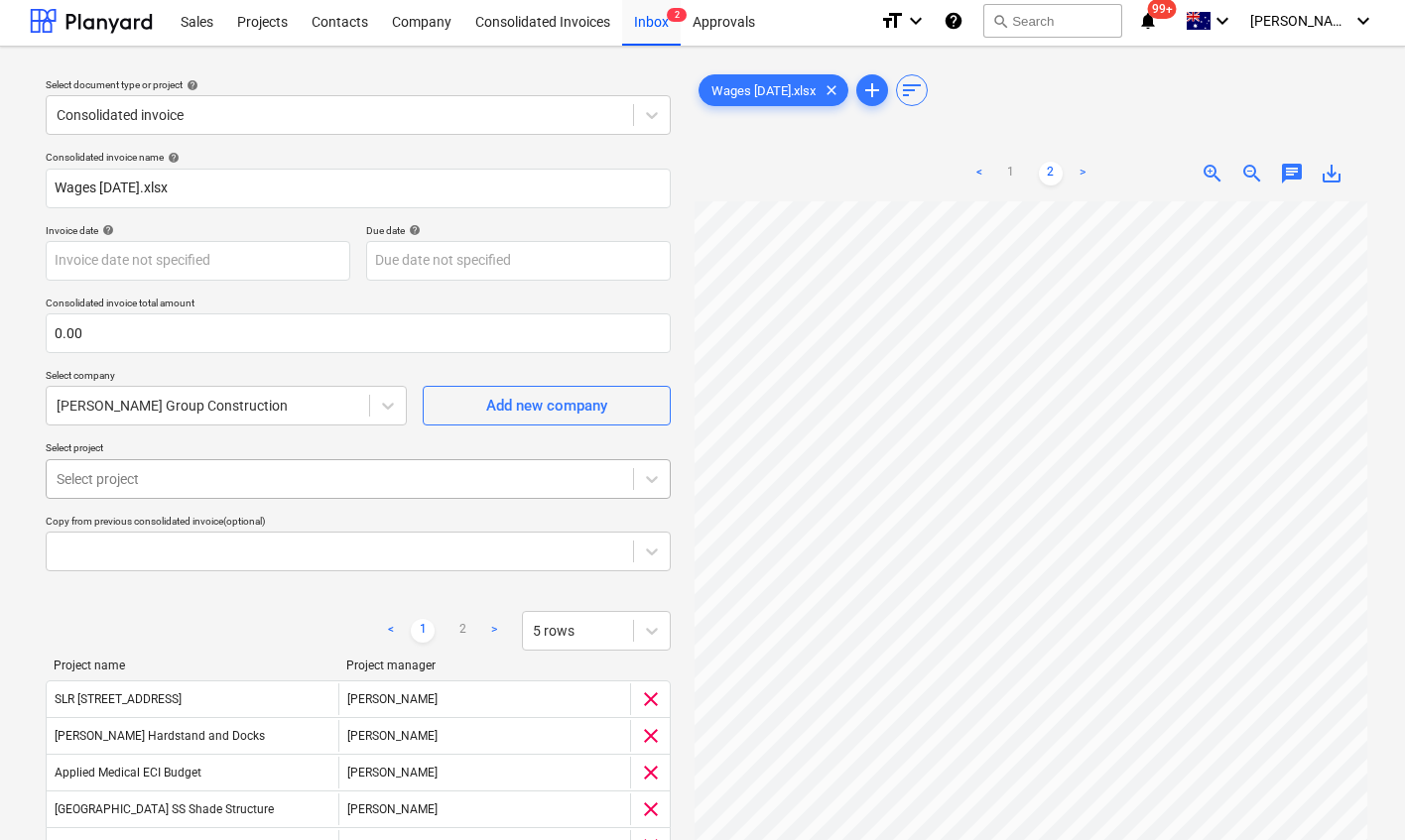 scroll, scrollTop: 2, scrollLeft: 0, axis: vertical 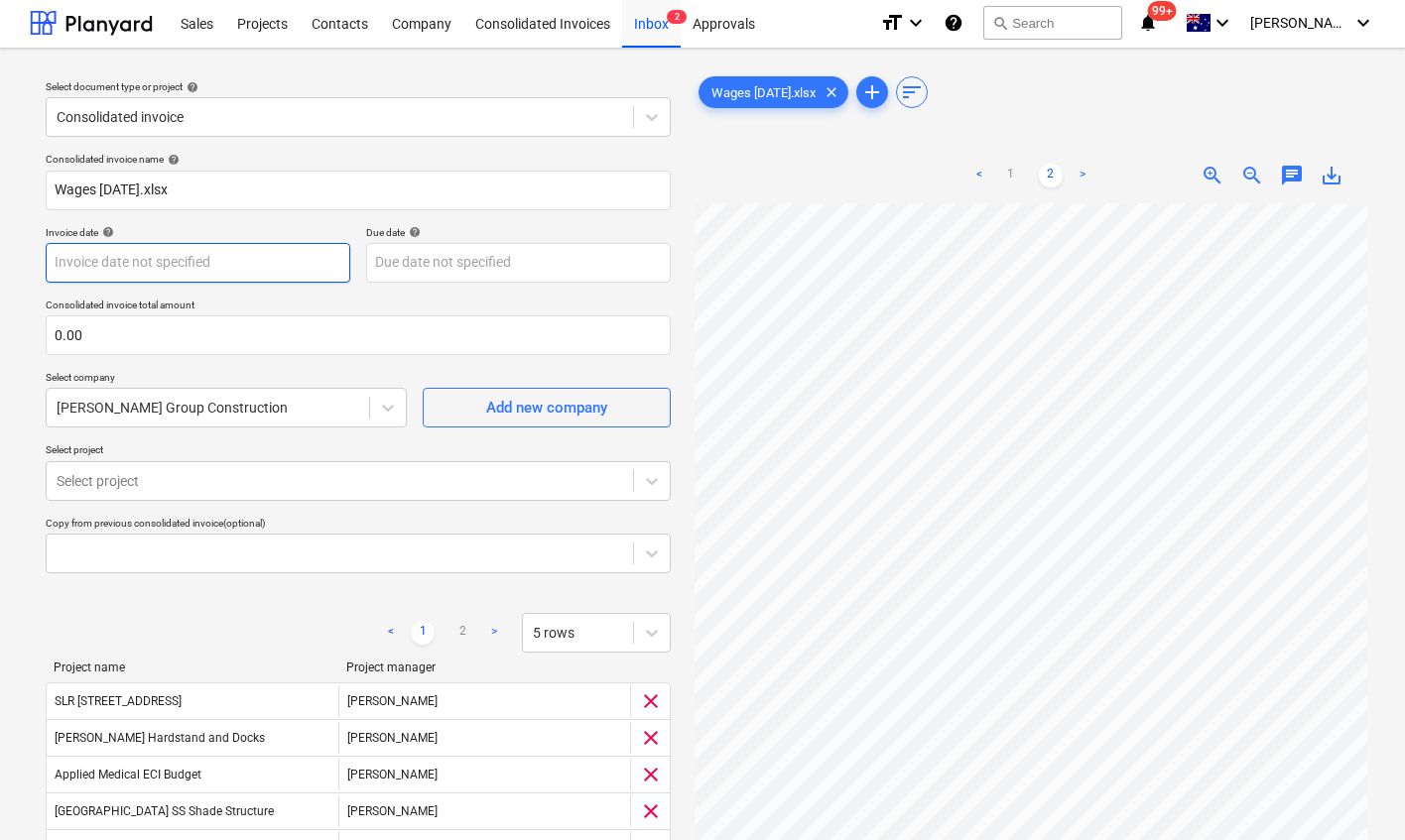 click on "Sales Projects Contacts Company Consolidated Invoices Inbox 2 Approvals format_size keyboard_arrow_down help search Search notifications 99+ keyboard_arrow_down [PERSON_NAME] keyboard_arrow_down Select document type or project help Consolidated invoice Consolidated invoice name help Wages [DATE].xlsx Invoice date help Press the down arrow key to interact with the calendar and
select a date. Press the question mark key to get the keyboard shortcuts for changing dates. Due date help Press the down arrow key to interact with the calendar and
select a date. Press the question mark key to get the keyboard shortcuts for changing dates. Consolidated invoice total amount 0.00 Select company [PERSON_NAME] Group Construction   Add new company Select project Select project Copy from previous consolidated invoice  (optional) < 1 2 > 5 rows Project name Project manager SLR [GEOGRAPHIC_DATA] [PERSON_NAME] clear [PERSON_NAME] Hardstand and Docks [PERSON_NAME] clear Applied Medical ECI Budget [PERSON_NAME] clear [GEOGRAPHIC_DATA] SS Shade Structure" at bounding box center (702, 418) 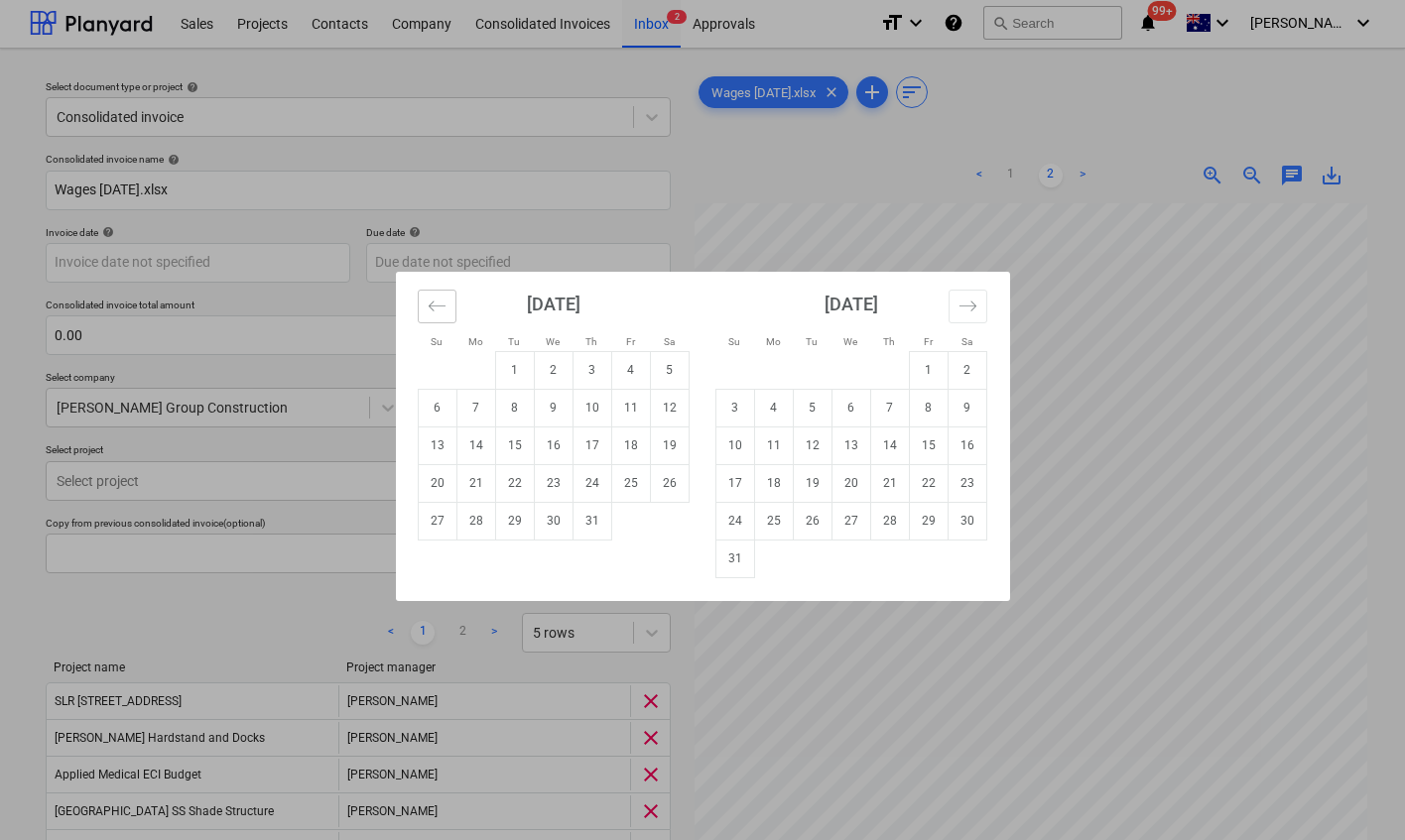 click at bounding box center [437, 306] 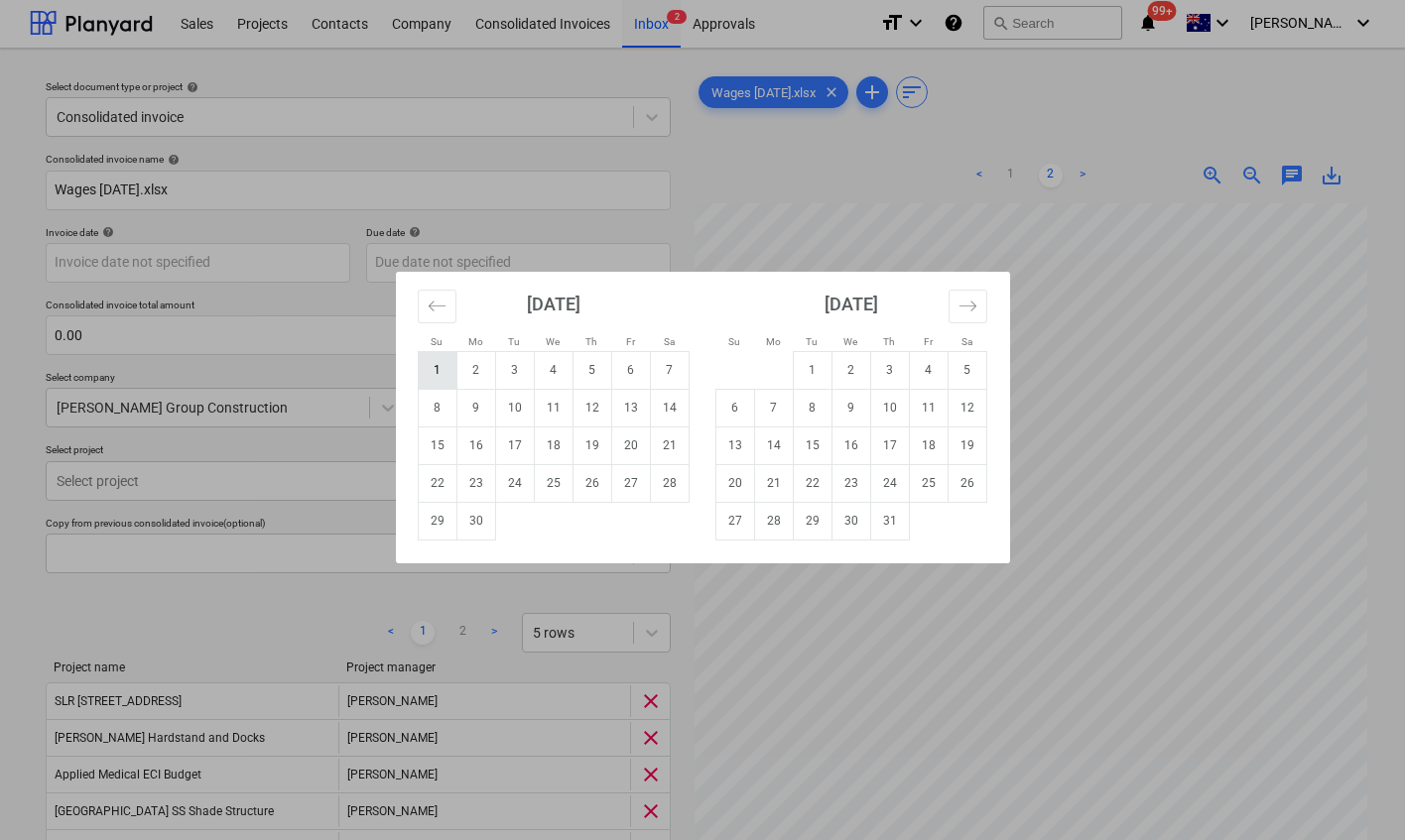 click on "1" at bounding box center (437, 370) 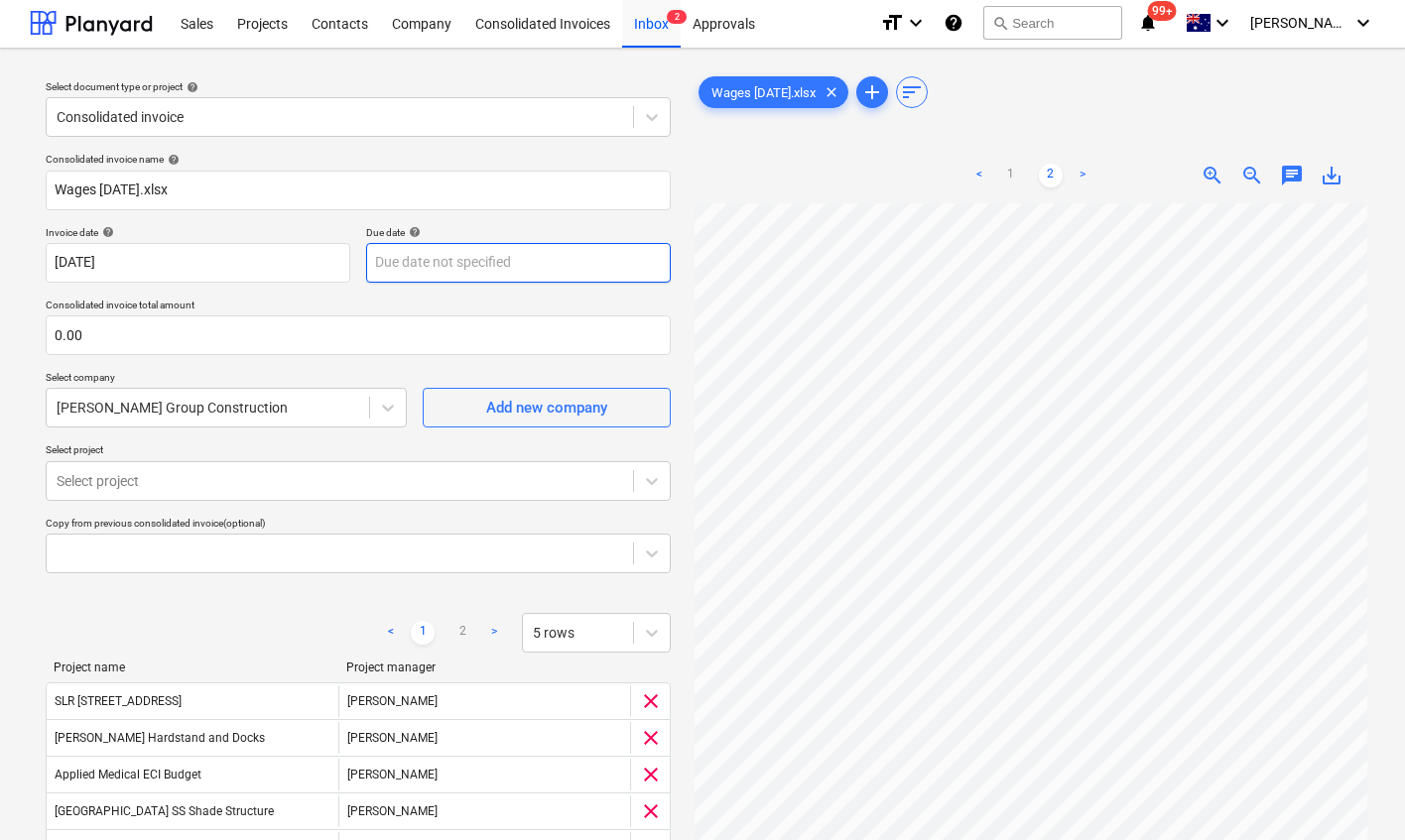 click on "Sales Projects Contacts Company Consolidated Invoices Inbox 2 Approvals format_size keyboard_arrow_down help search Search notifications 99+ keyboard_arrow_down [PERSON_NAME] keyboard_arrow_down Select document type or project help Consolidated invoice Consolidated invoice name help Wages [DATE].xlsx Invoice date help [DATE] 01.06.2025 Press the down arrow key to interact with the calendar and
select a date. Press the question mark key to get the keyboard shortcuts for changing dates. Due date help Press the down arrow key to interact with the calendar and
select a date. Press the question mark key to get the keyboard shortcuts for changing dates. Consolidated invoice total amount 0.00 Select company [PERSON_NAME] Group Construction   Add new company Select project Select project Copy from previous consolidated invoice  (optional) < 1 2 > 5 rows Project name Project manager SLR 2 Millaroo Drive [PERSON_NAME] clear [PERSON_NAME] Hardstand and Docks [PERSON_NAME] clear Applied Medical ECI Budget [PERSON_NAME] clear clear <" at bounding box center (702, 418) 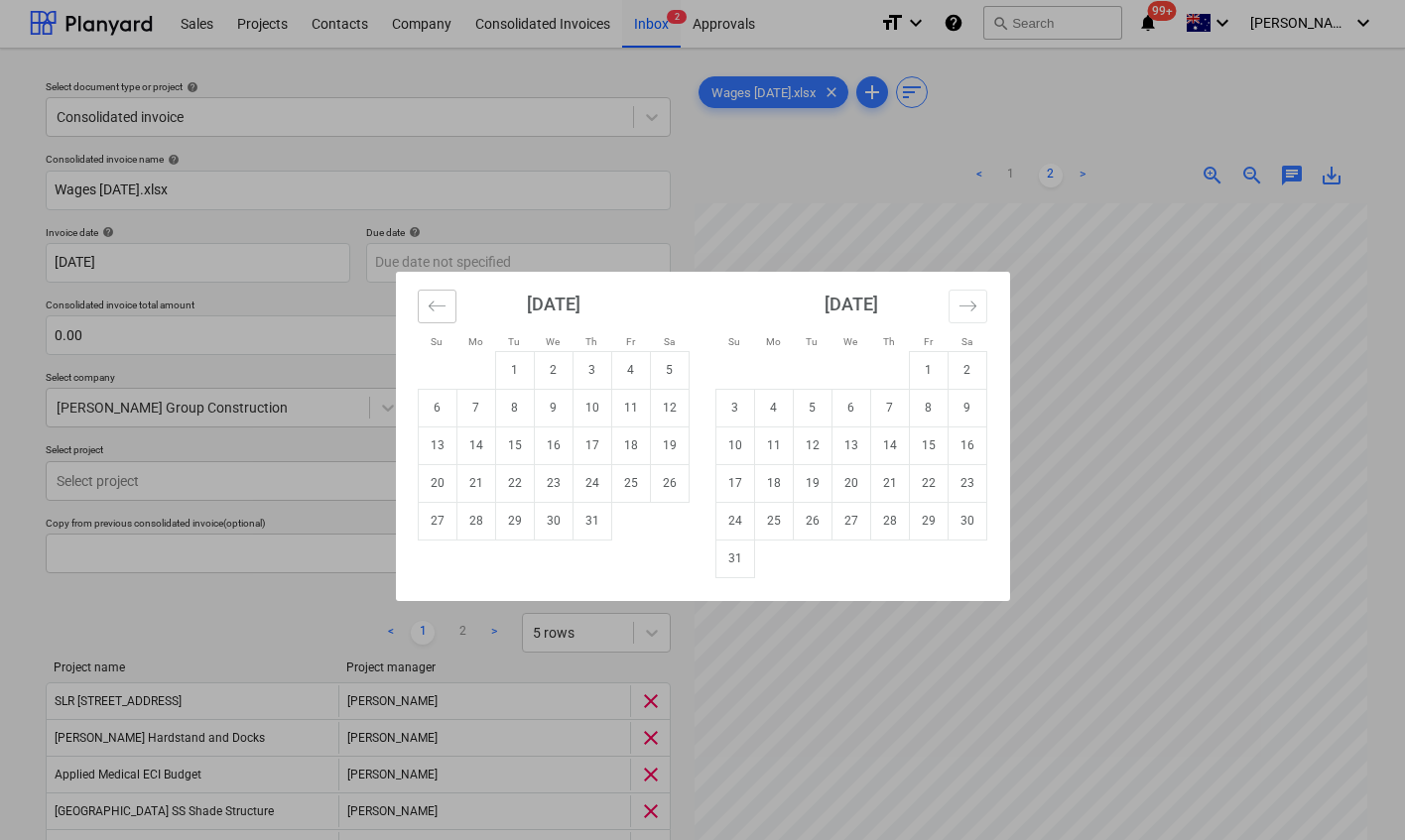 click 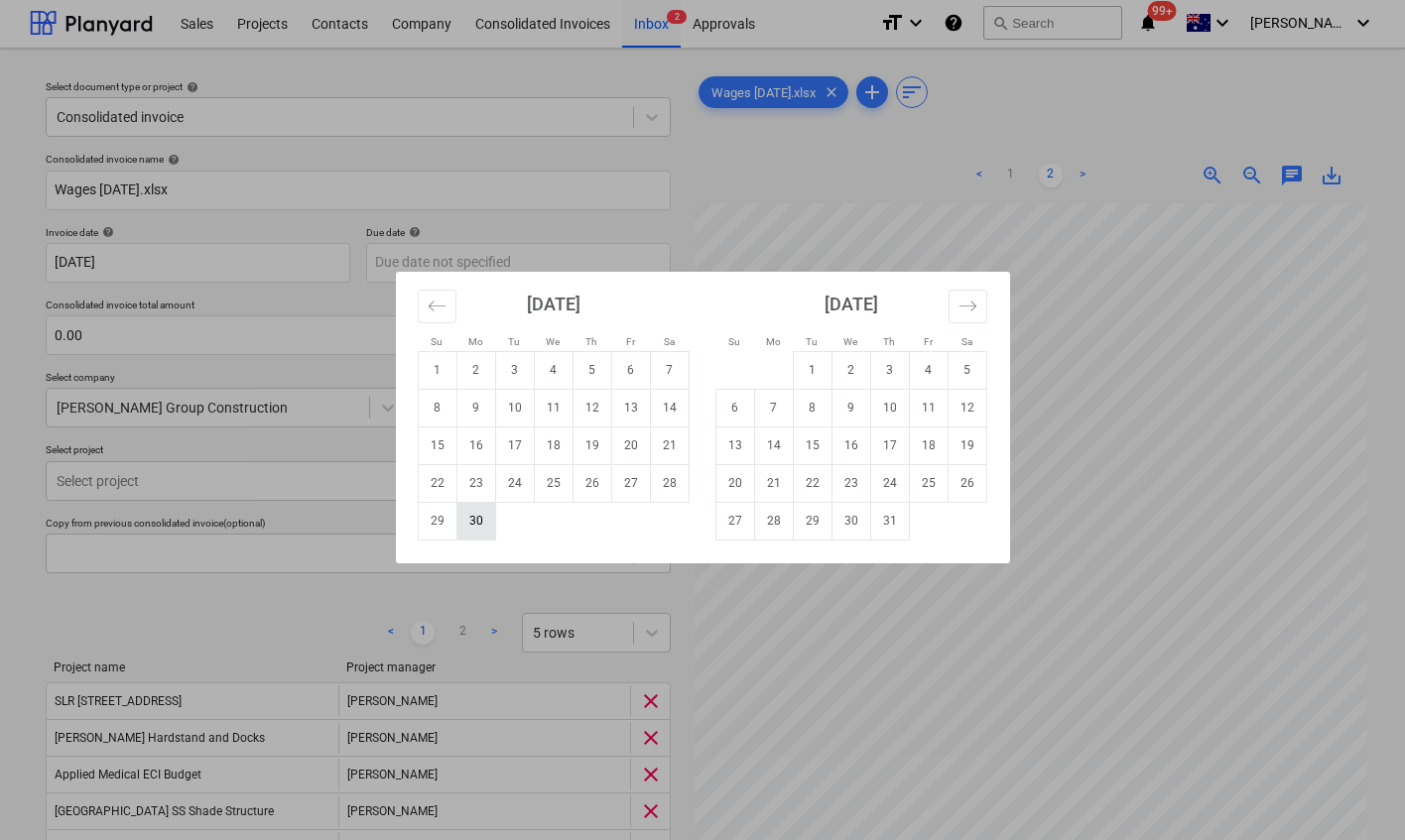 click on "30" at bounding box center (475, 521) 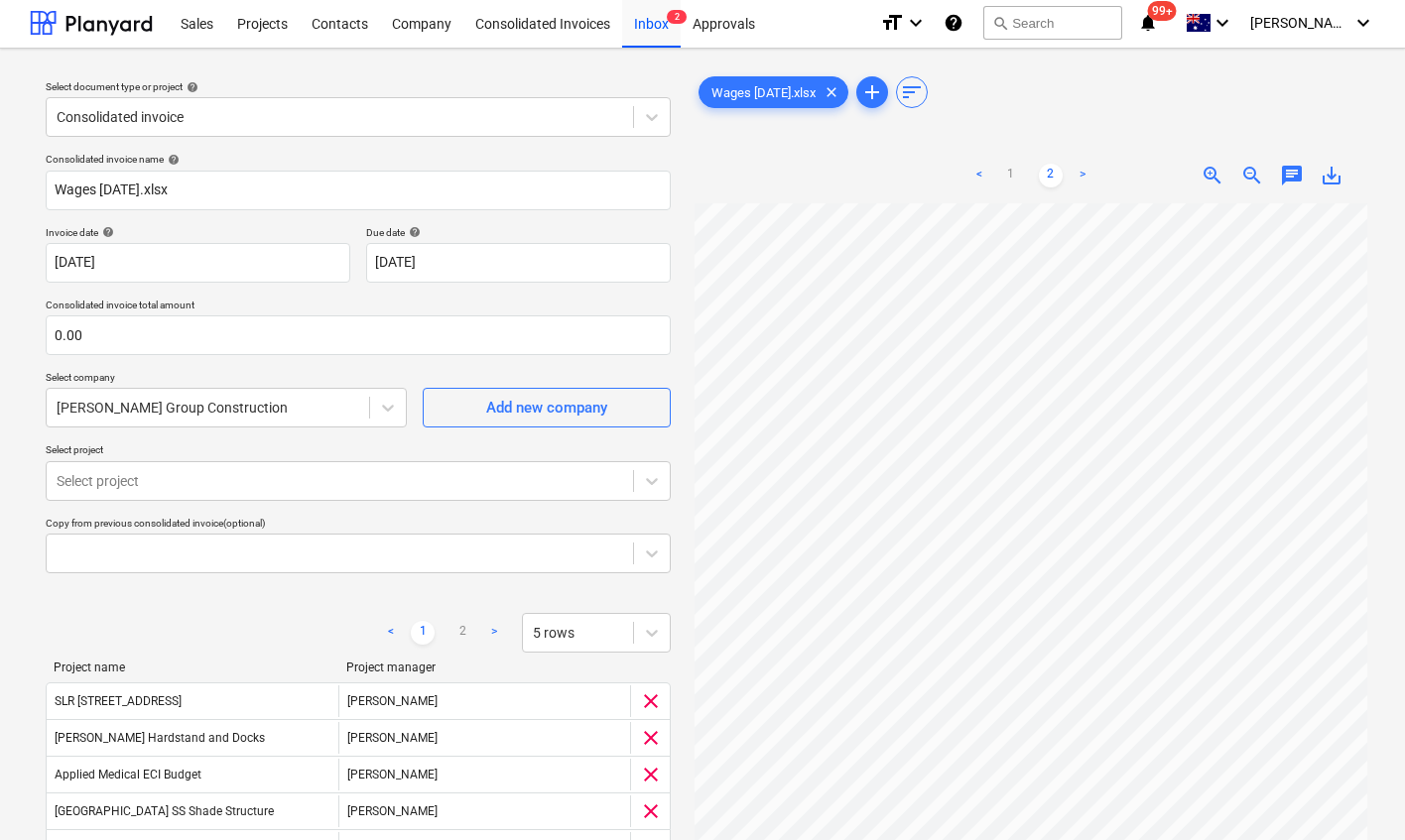 scroll, scrollTop: 0, scrollLeft: 0, axis: both 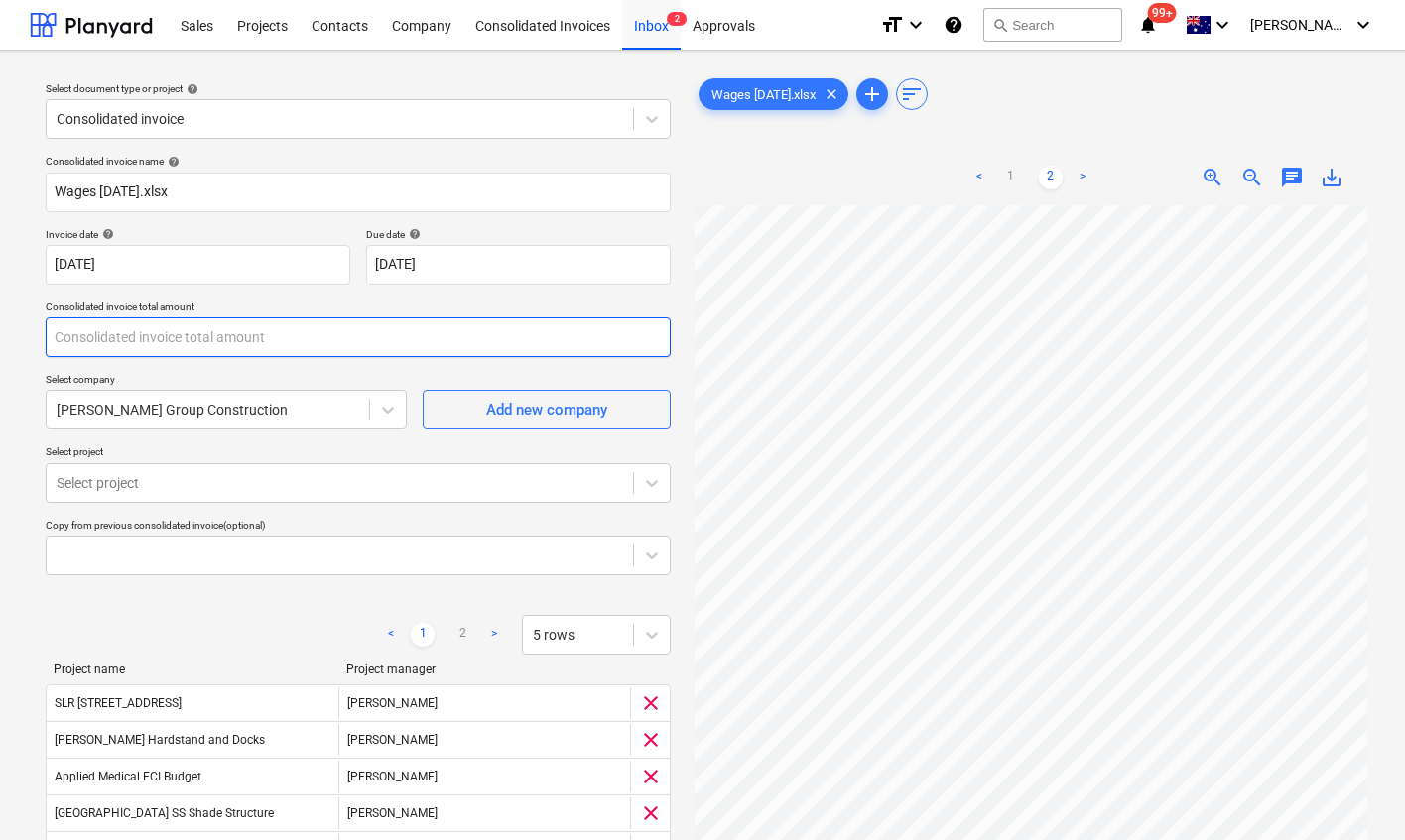 click at bounding box center (358, 337) 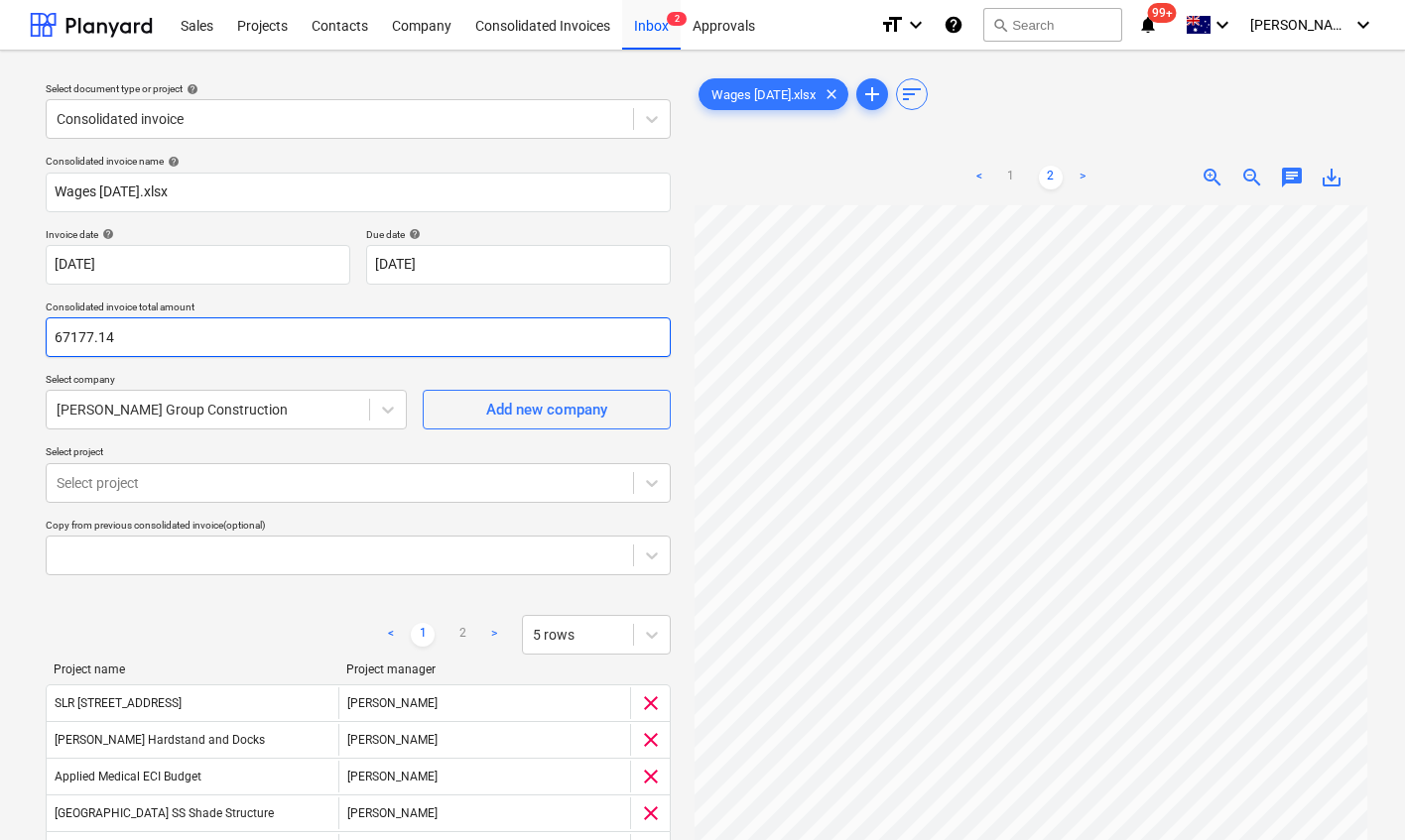 type on "67177.14" 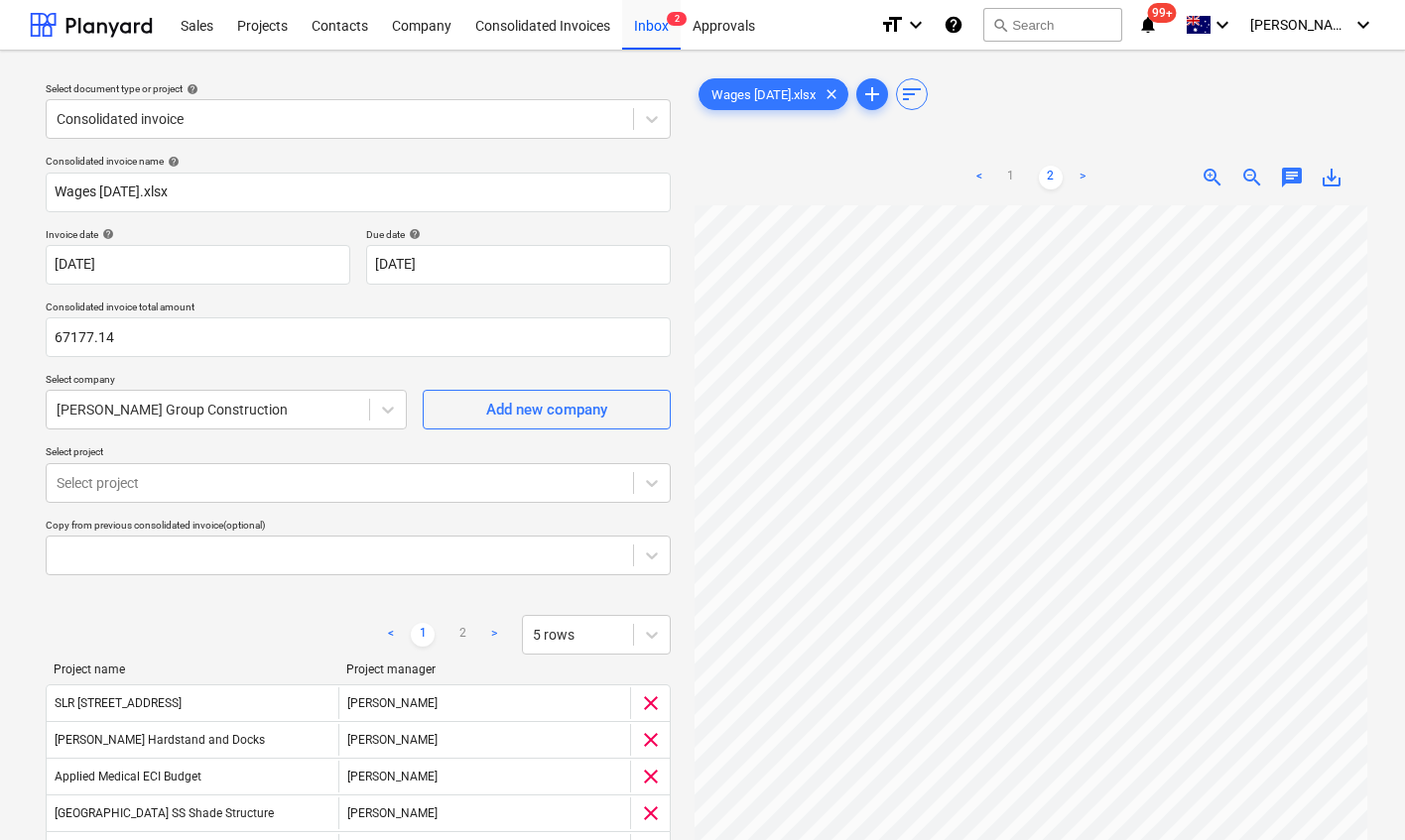 click on "Select company" at bounding box center [226, 381] 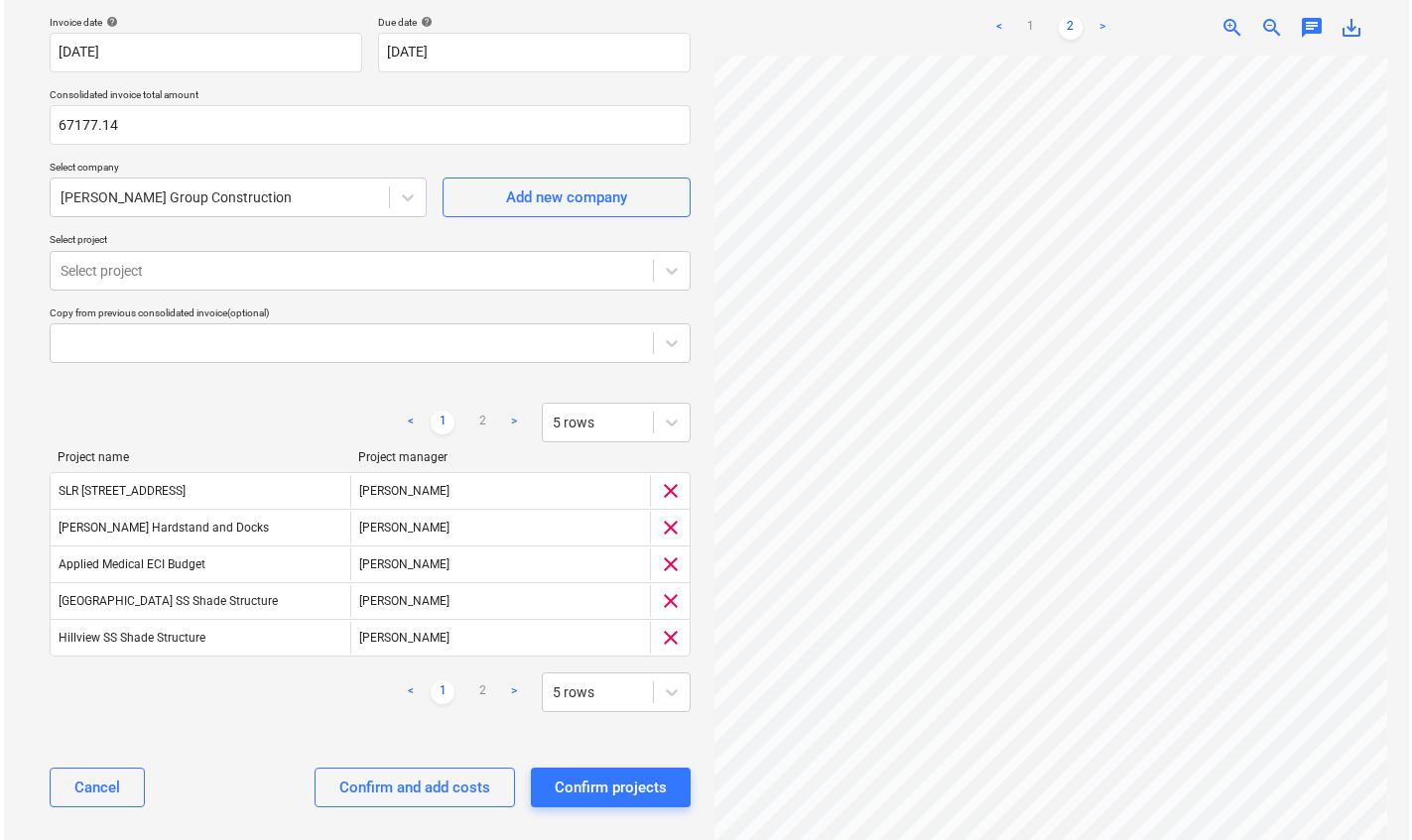 scroll, scrollTop: 227, scrollLeft: 0, axis: vertical 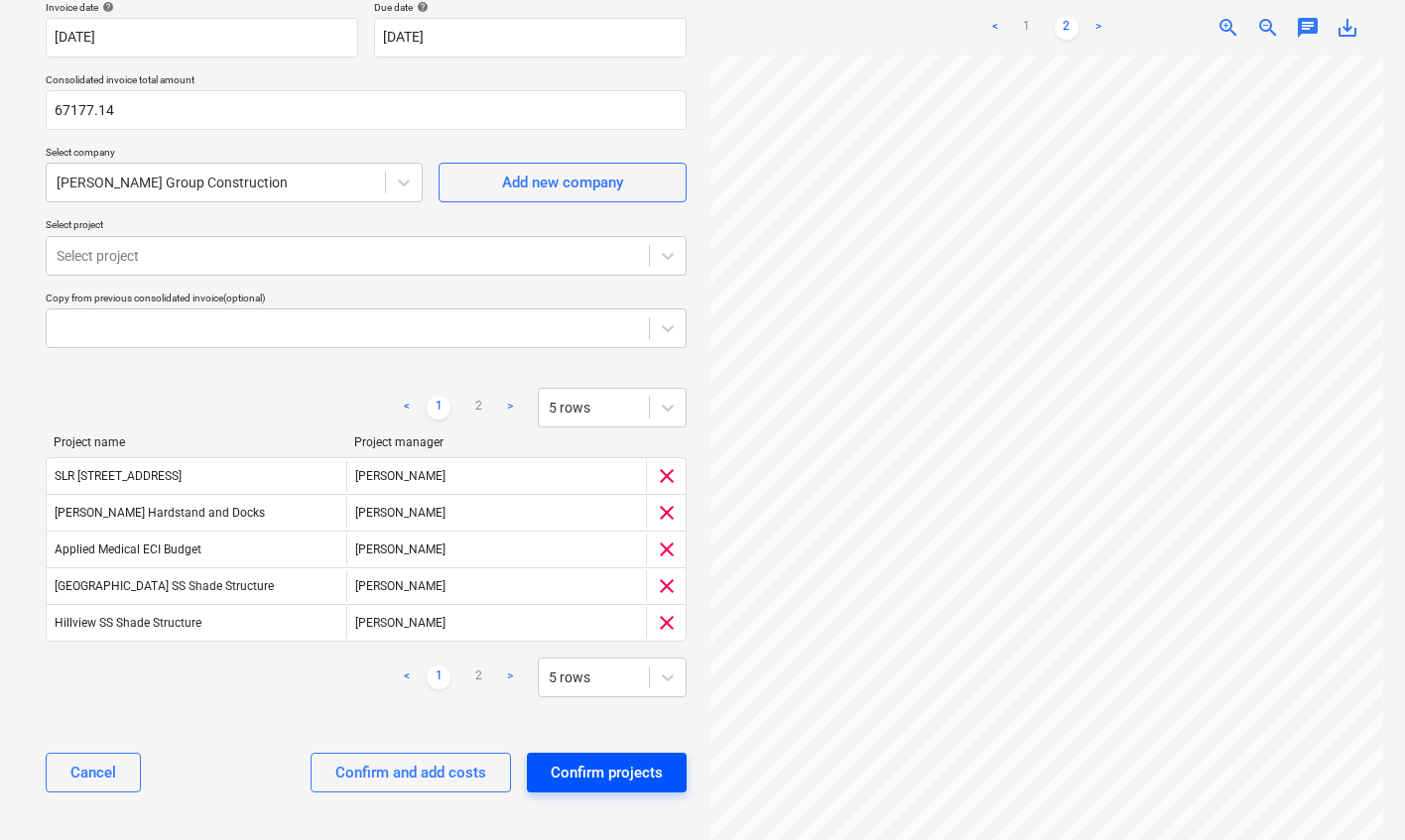 click on "Confirm projects" at bounding box center [606, 773] 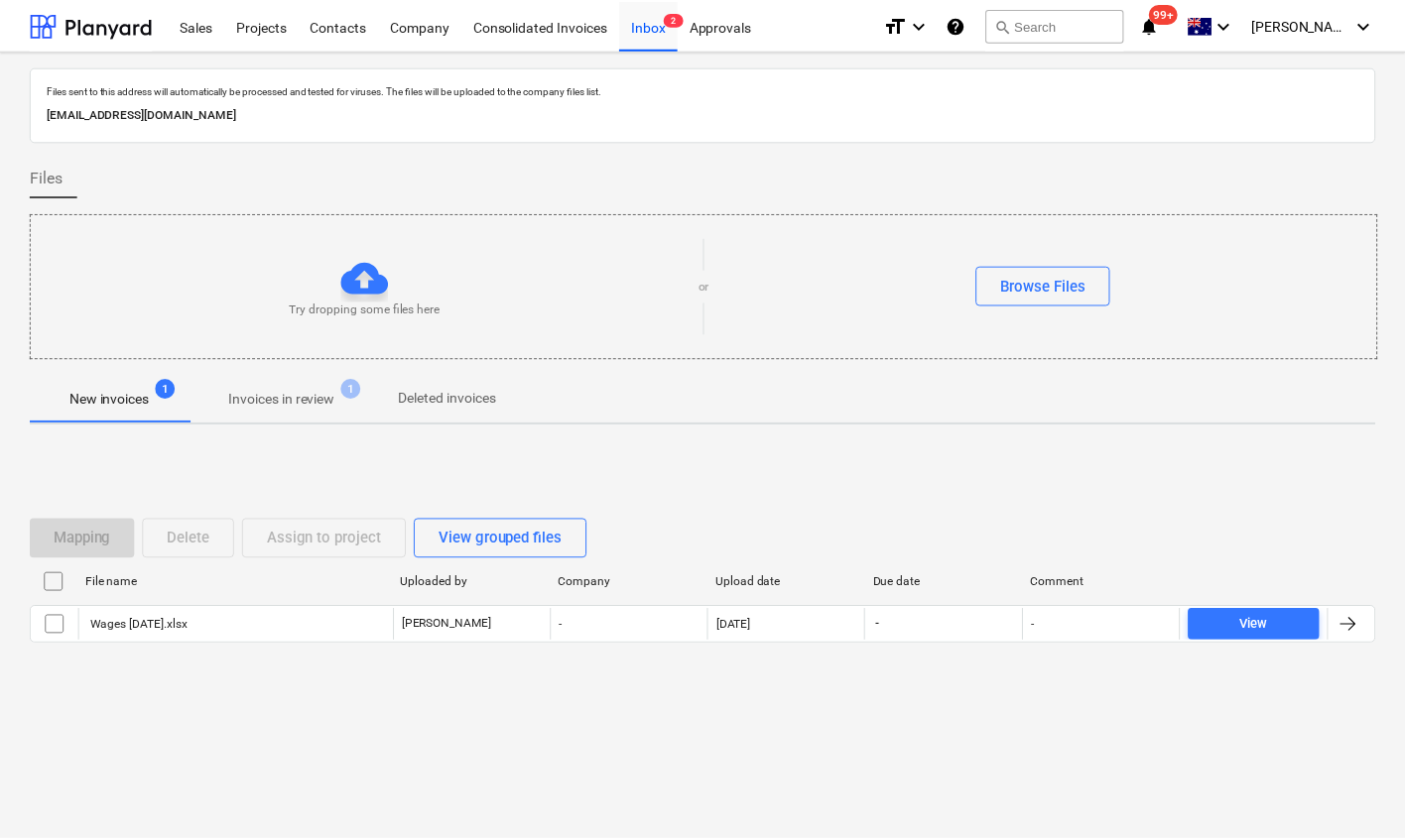 scroll, scrollTop: 0, scrollLeft: 0, axis: both 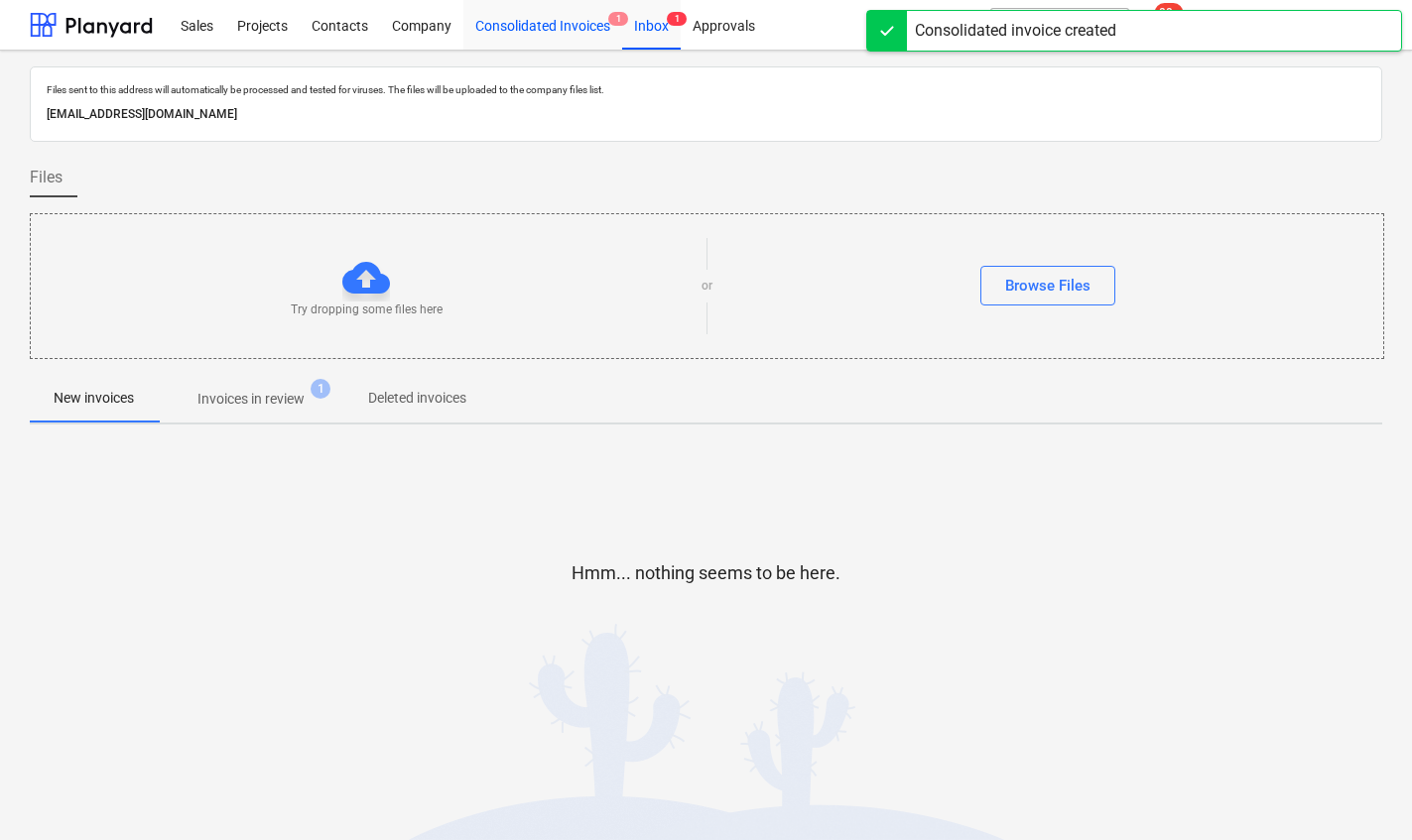 click on "Consolidated Invoices 1" at bounding box center [543, 24] 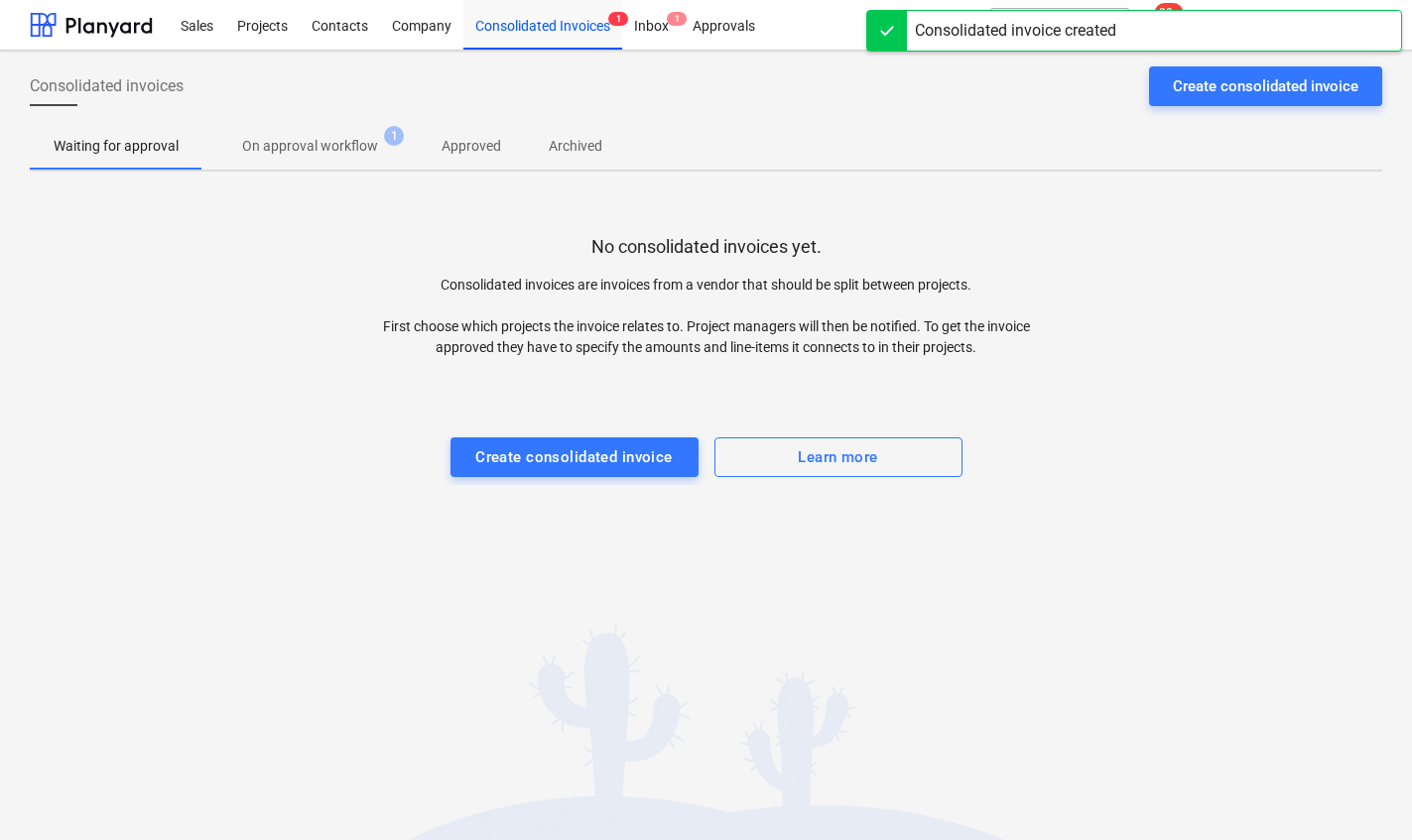 click on "On approval workflow" at bounding box center (310, 146) 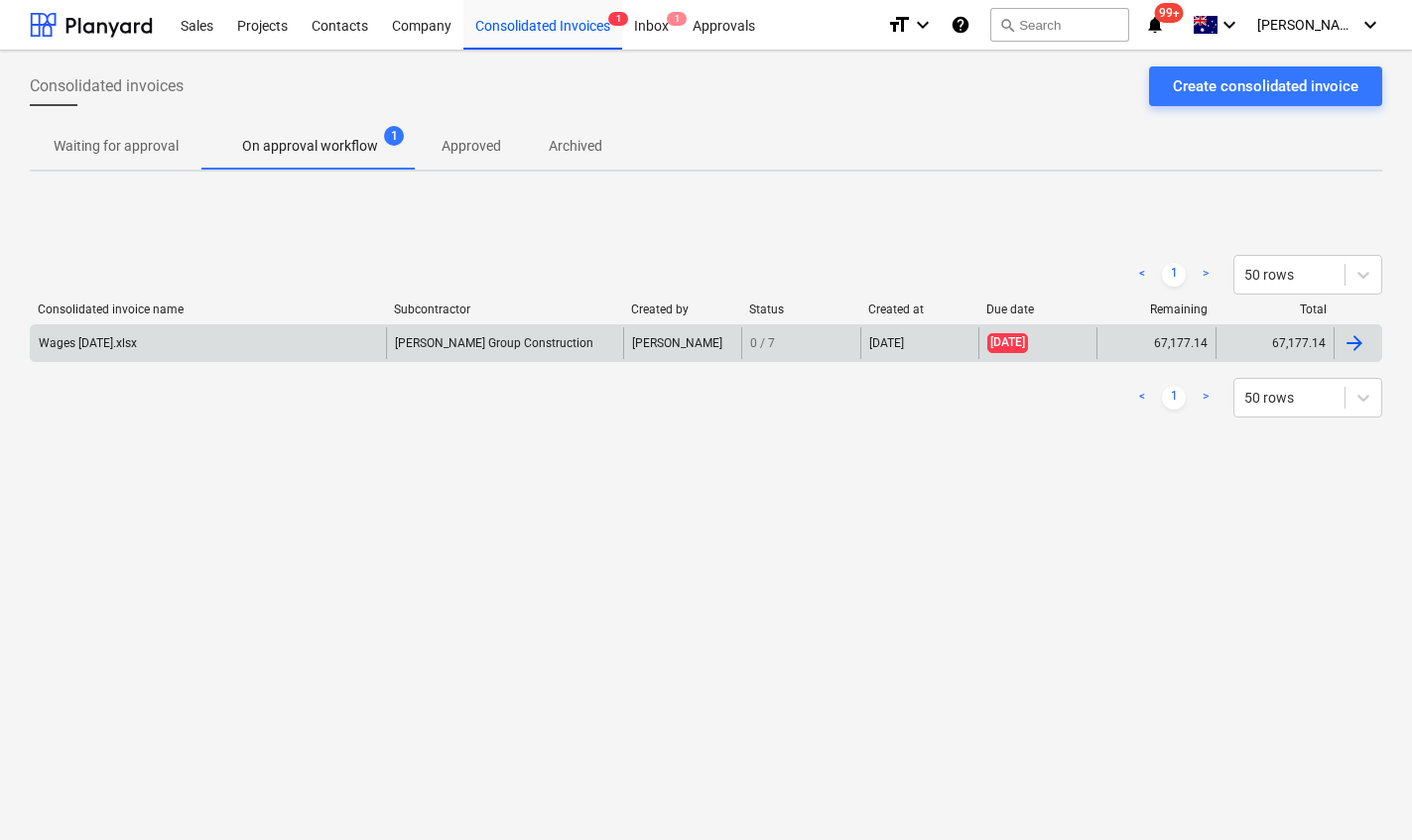 click on "Wages [DATE].xlsx" at bounding box center (208, 343) 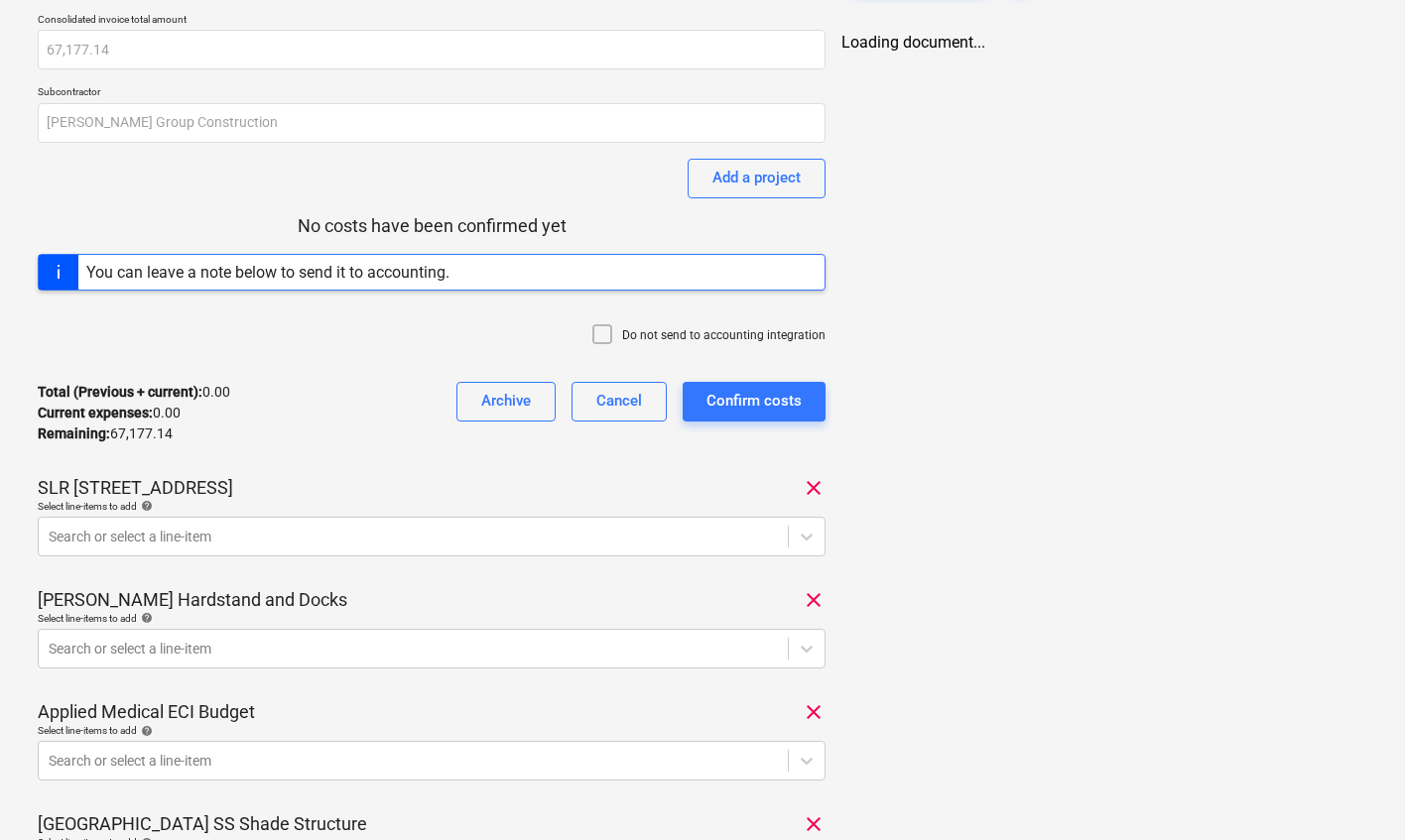 scroll, scrollTop: 156, scrollLeft: 0, axis: vertical 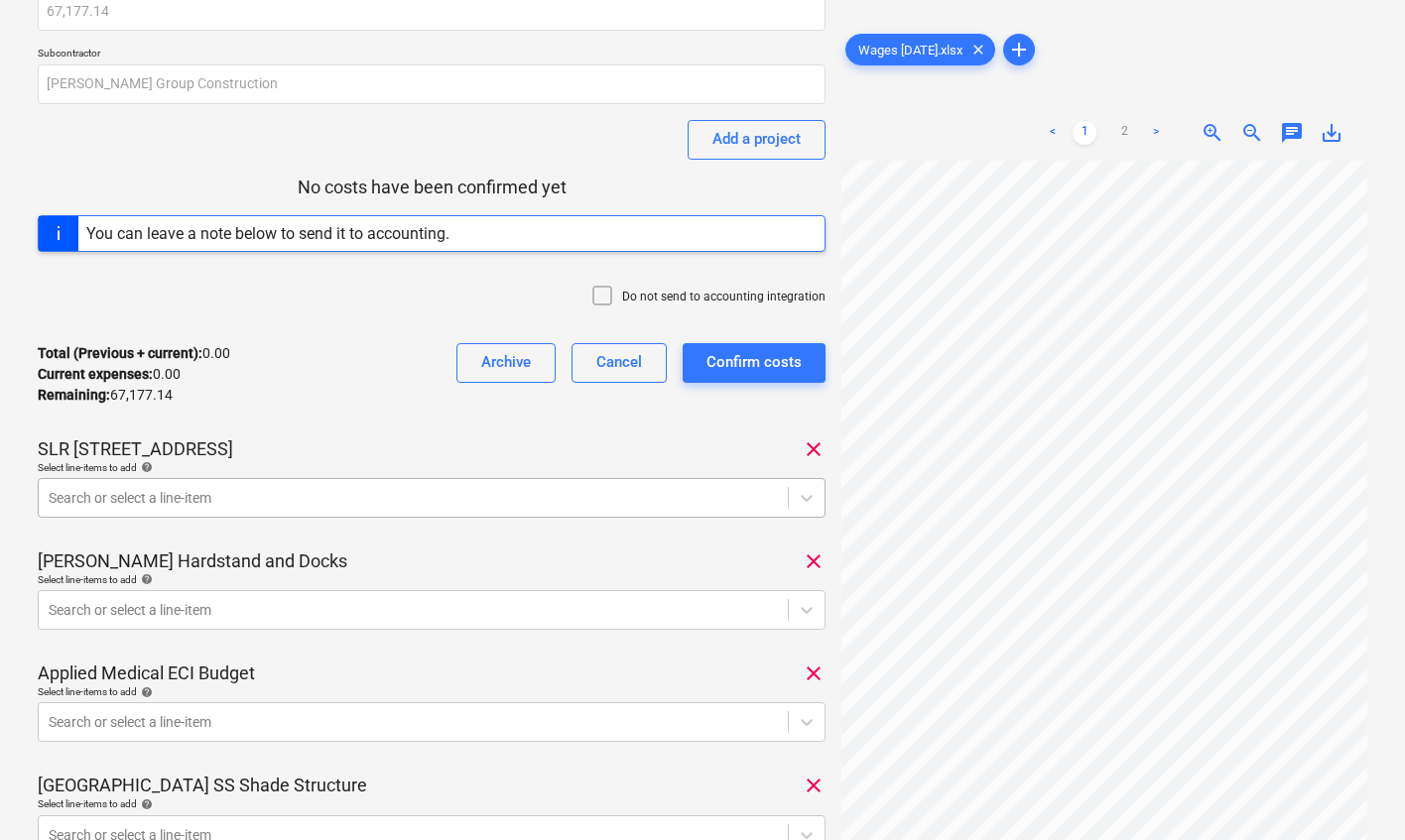 click at bounding box center (413, 498) 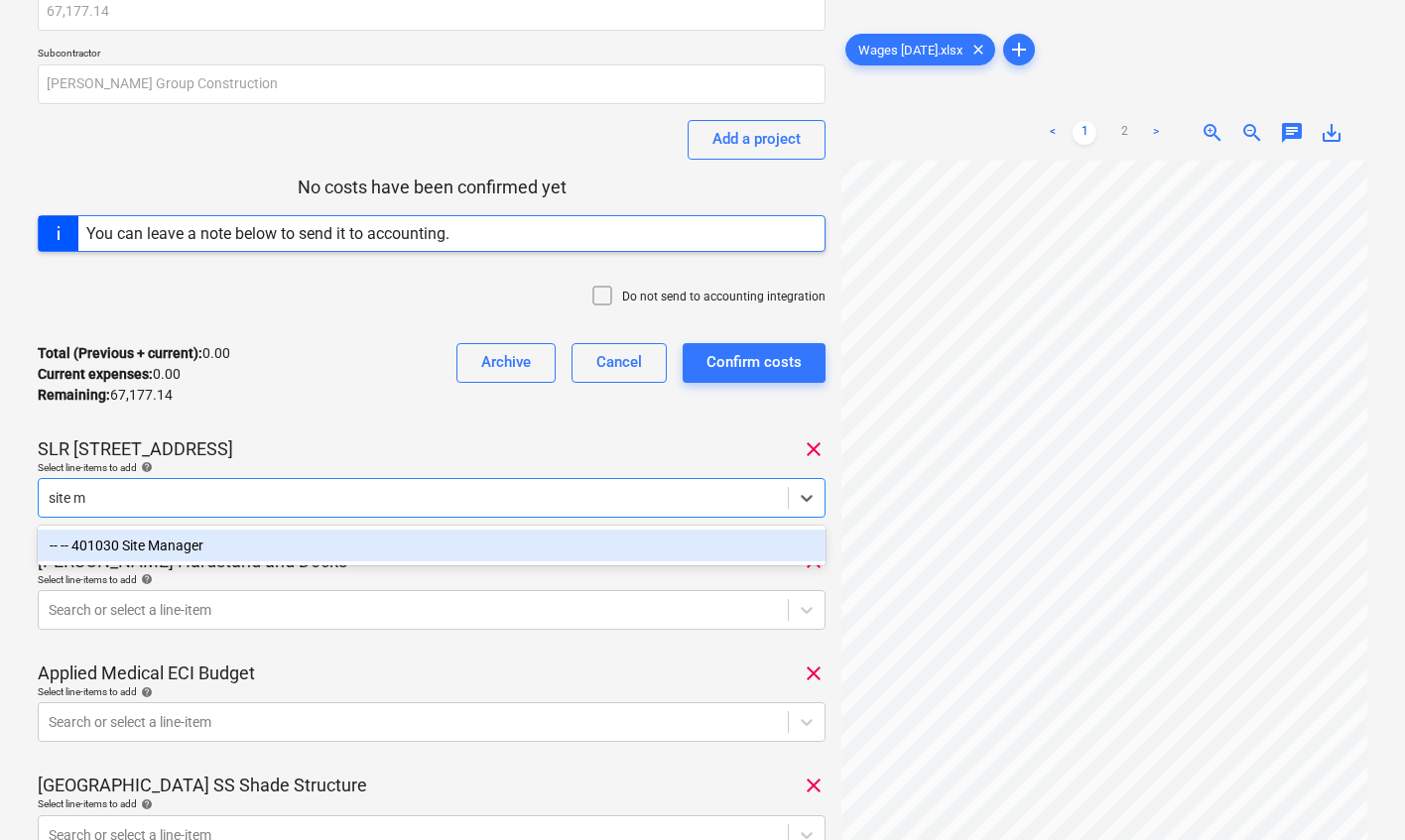 type on "site ma" 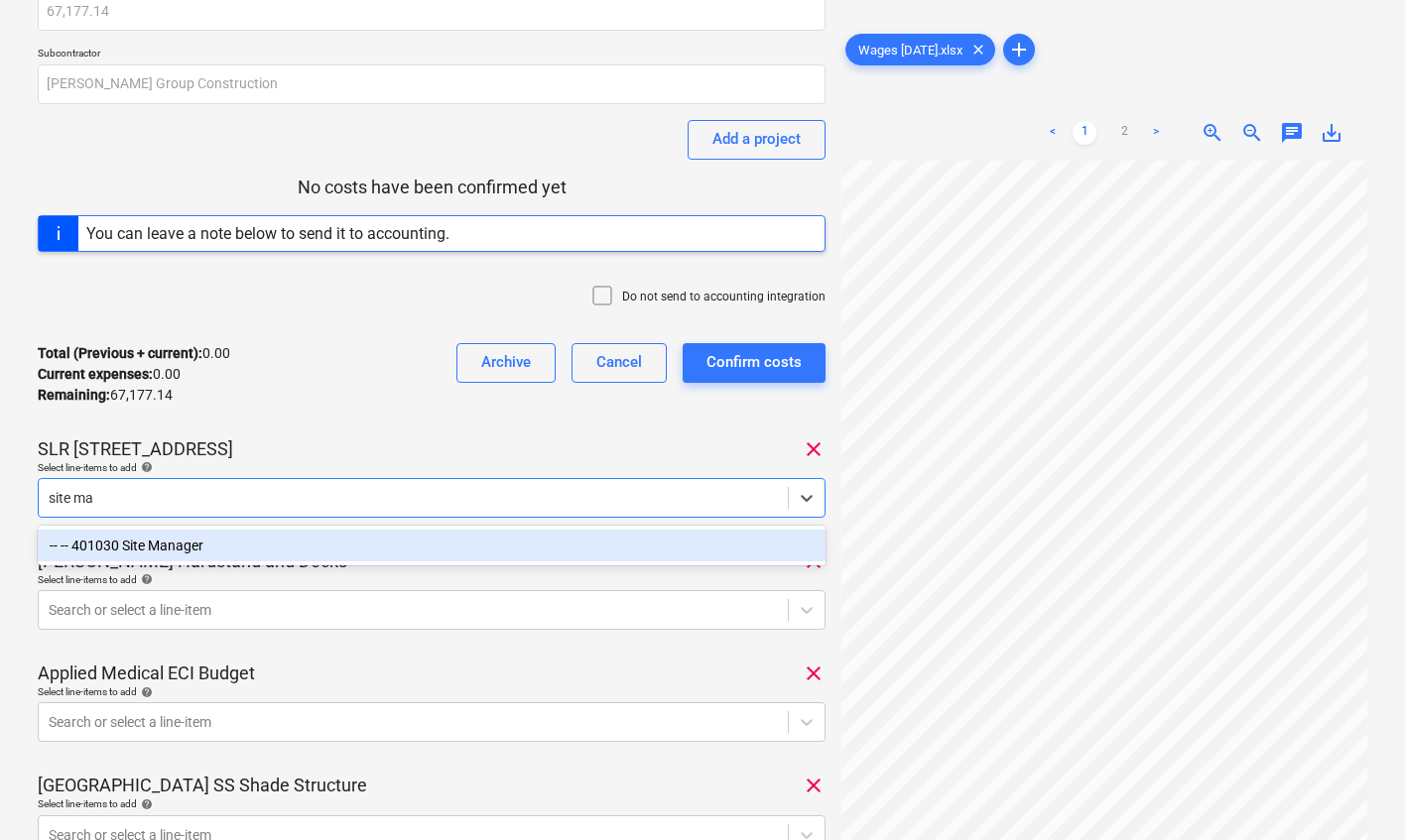 click on "-- --  401030 Site Manager" at bounding box center (432, 545) 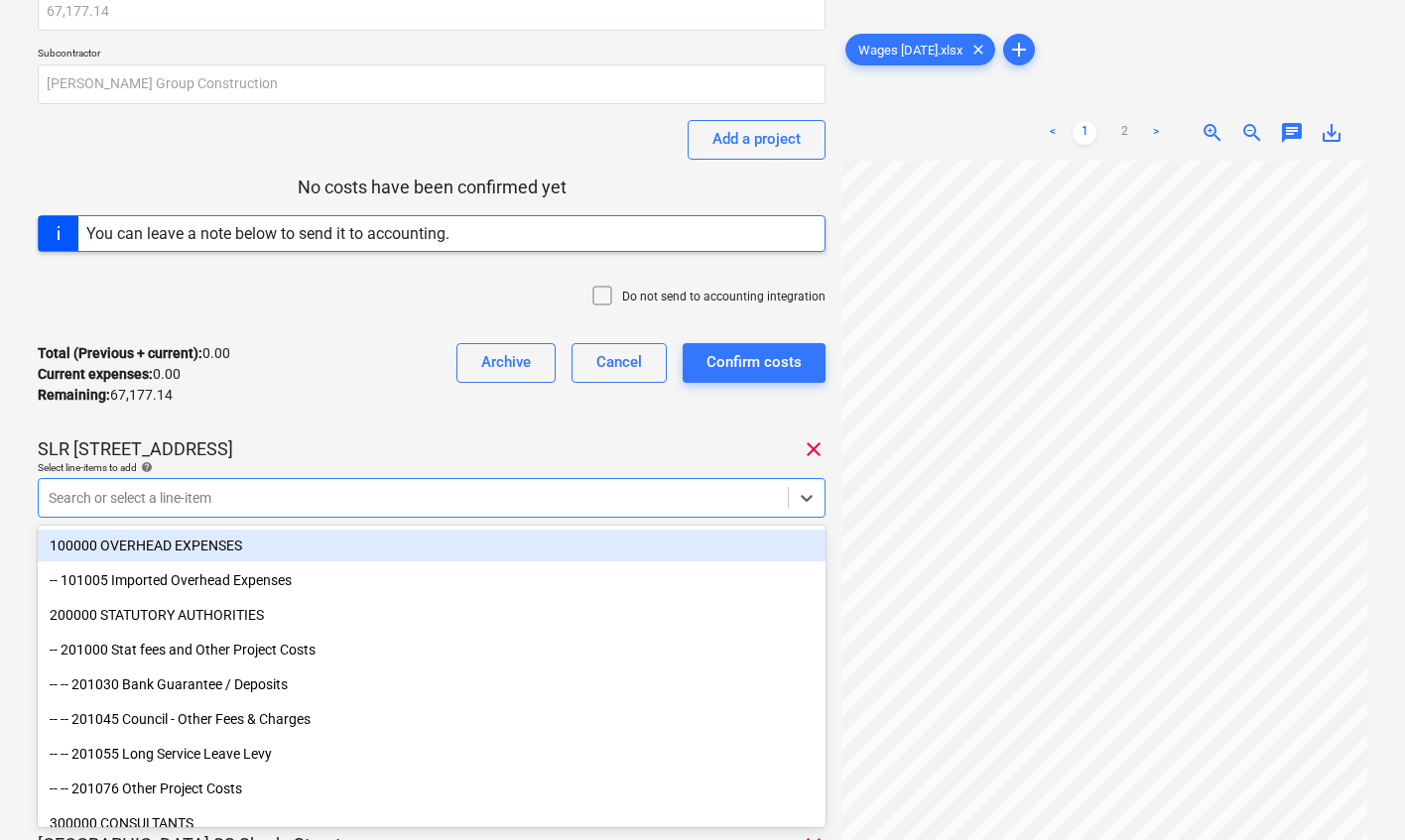 click at bounding box center (413, 498) 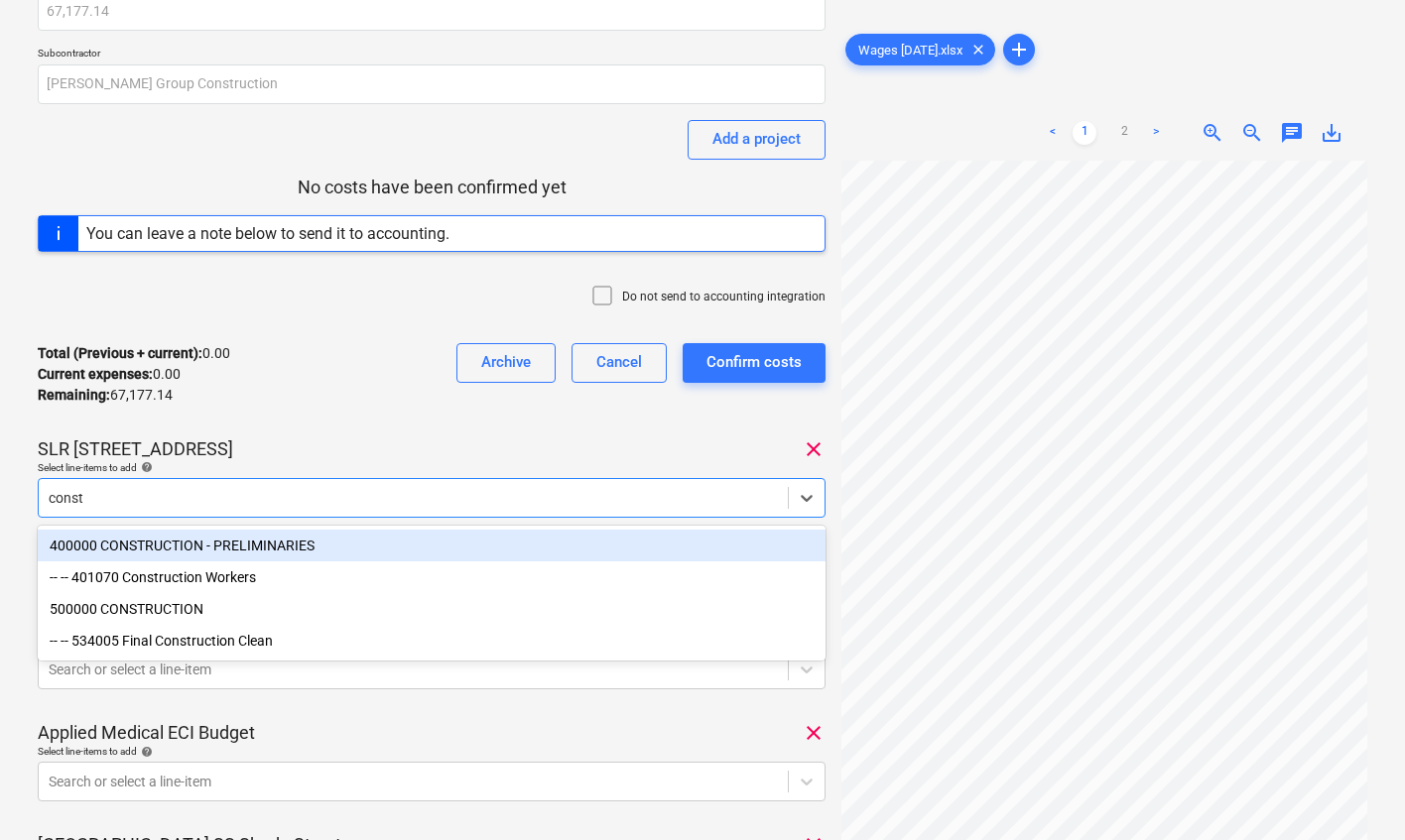type on "constr" 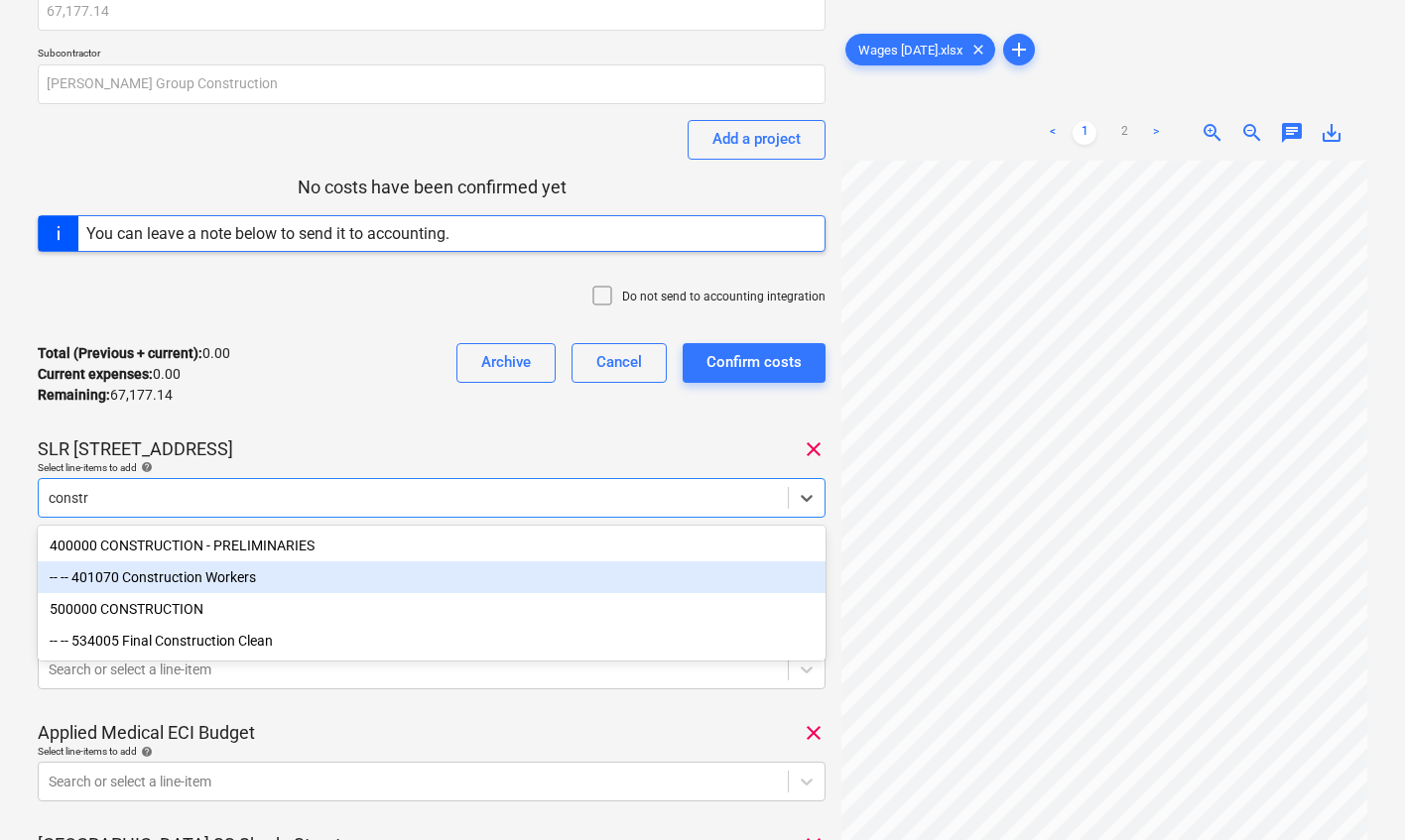 click on "-- --  401070 Construction Workers" at bounding box center (432, 577) 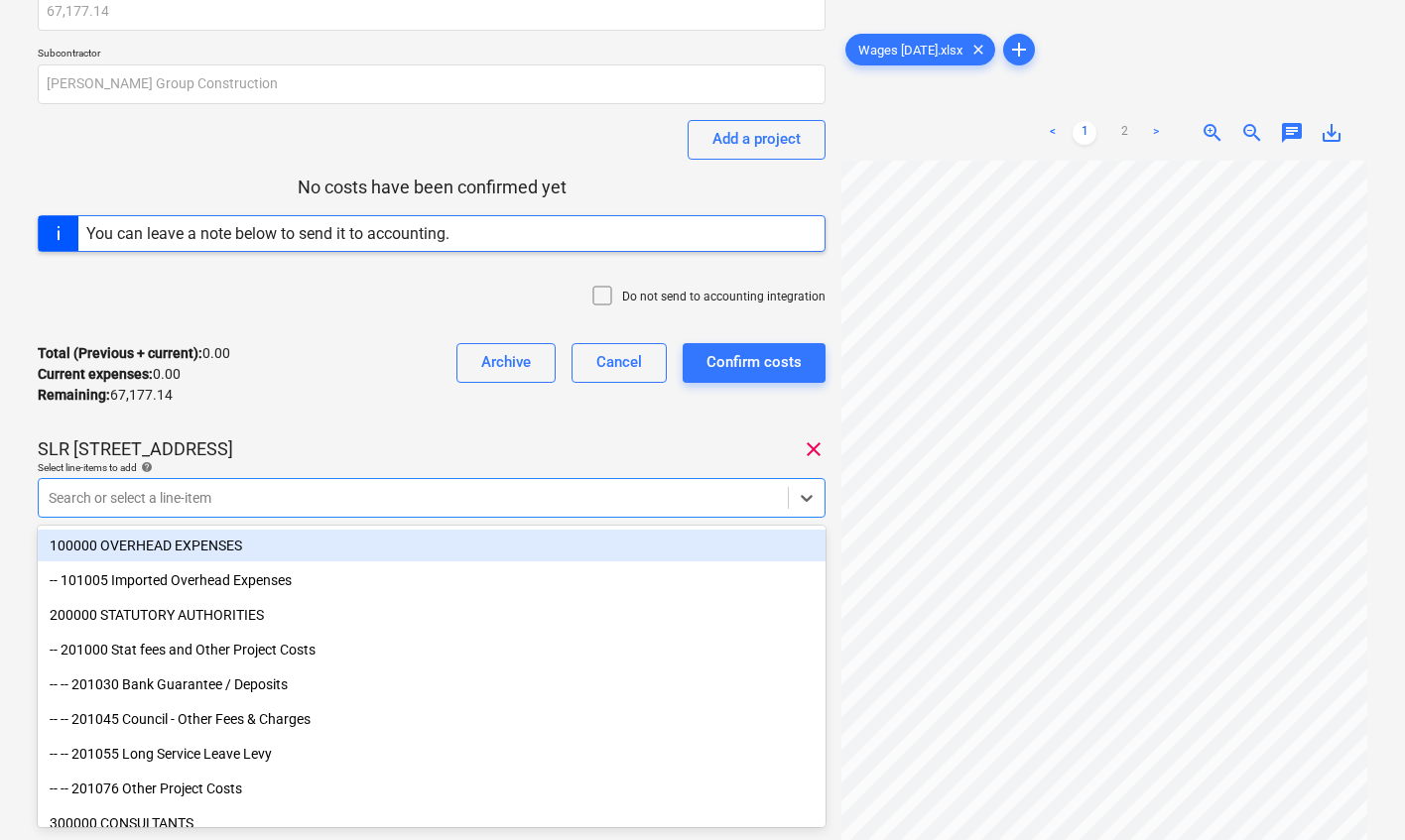 click at bounding box center [413, 498] 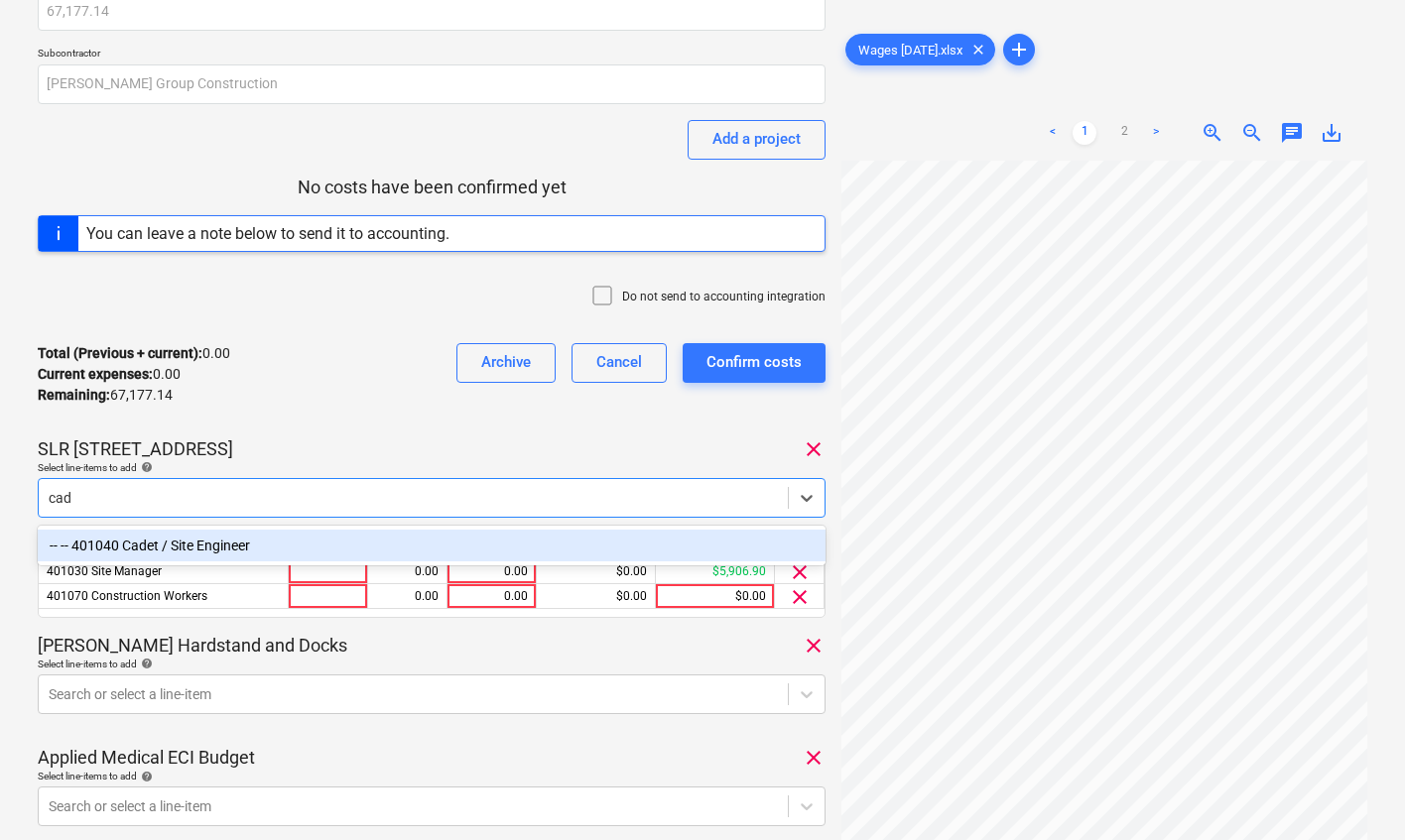 type on "cade" 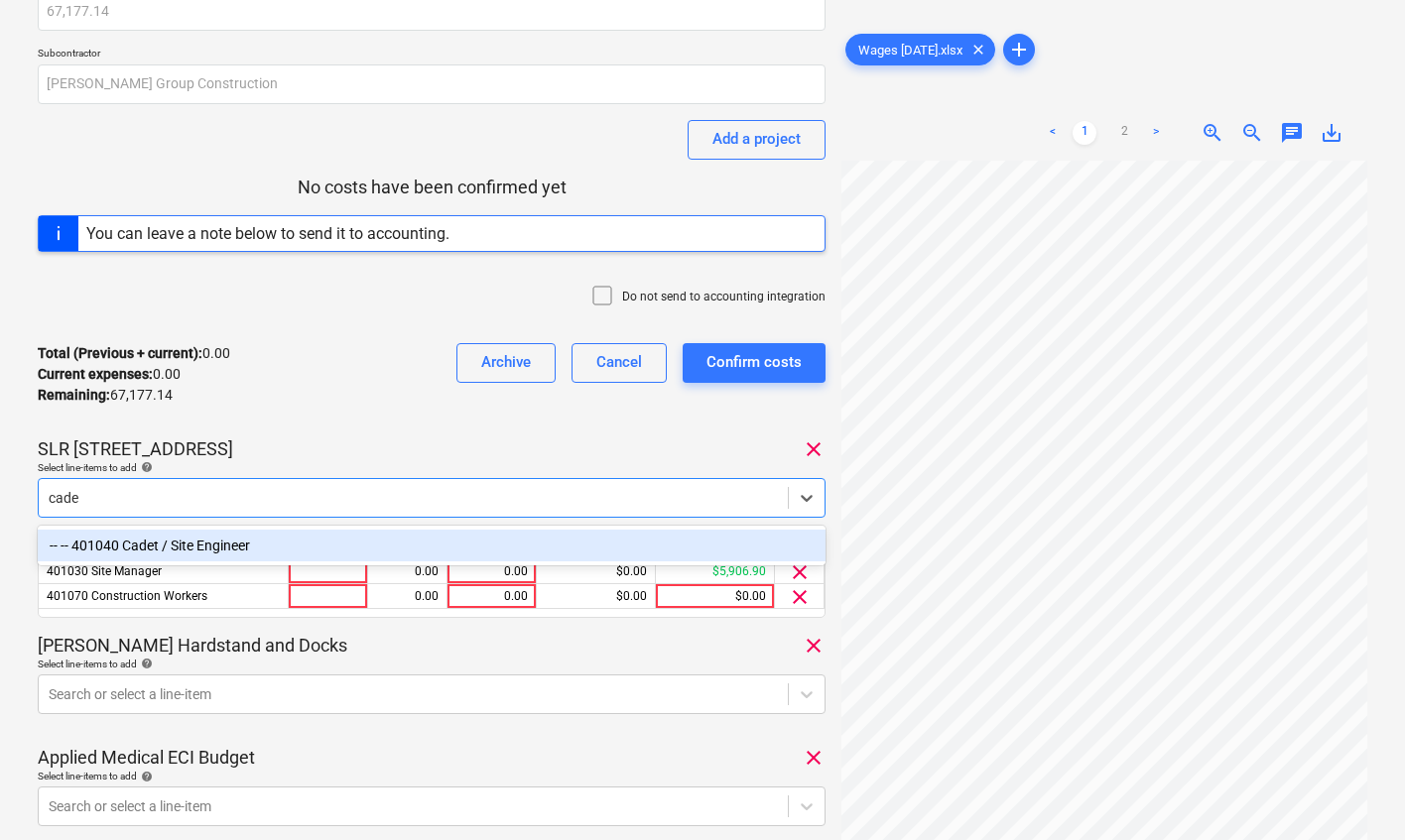 click on "-- --  401040 Cadet / Site Engineer" at bounding box center [432, 545] 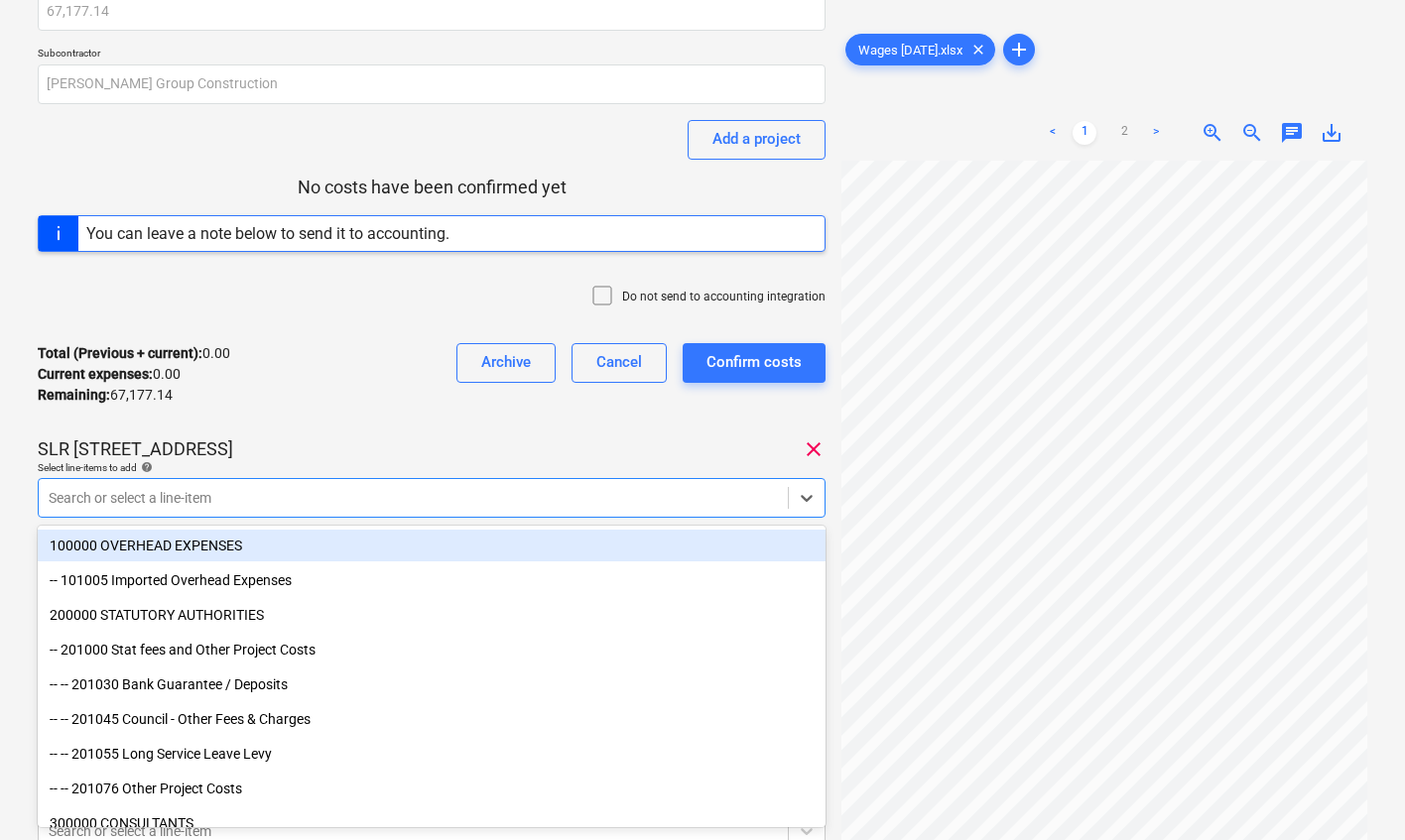 click on "SLR 2 Millaroo Drive clear" at bounding box center [432, 449] 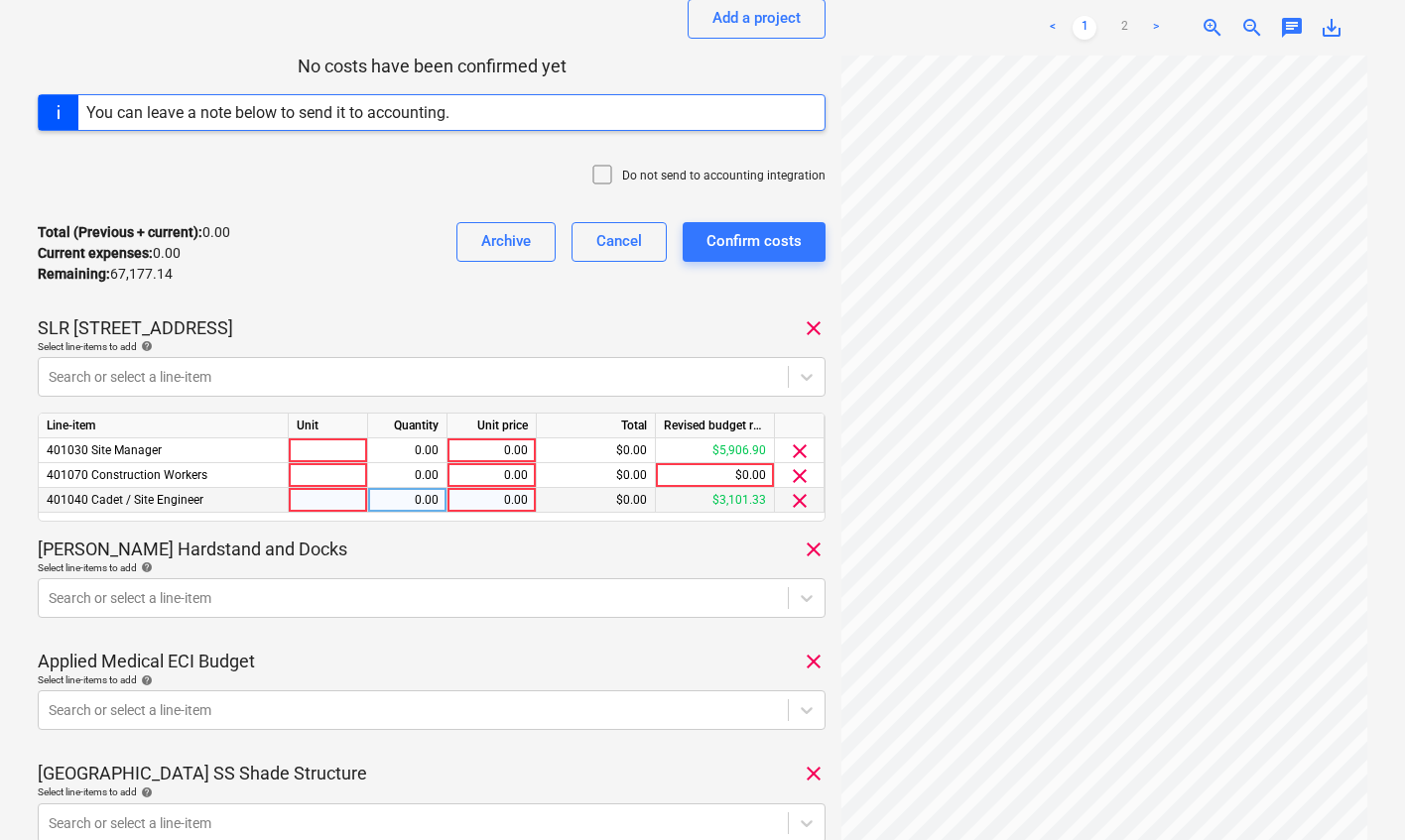 scroll, scrollTop: 291, scrollLeft: 0, axis: vertical 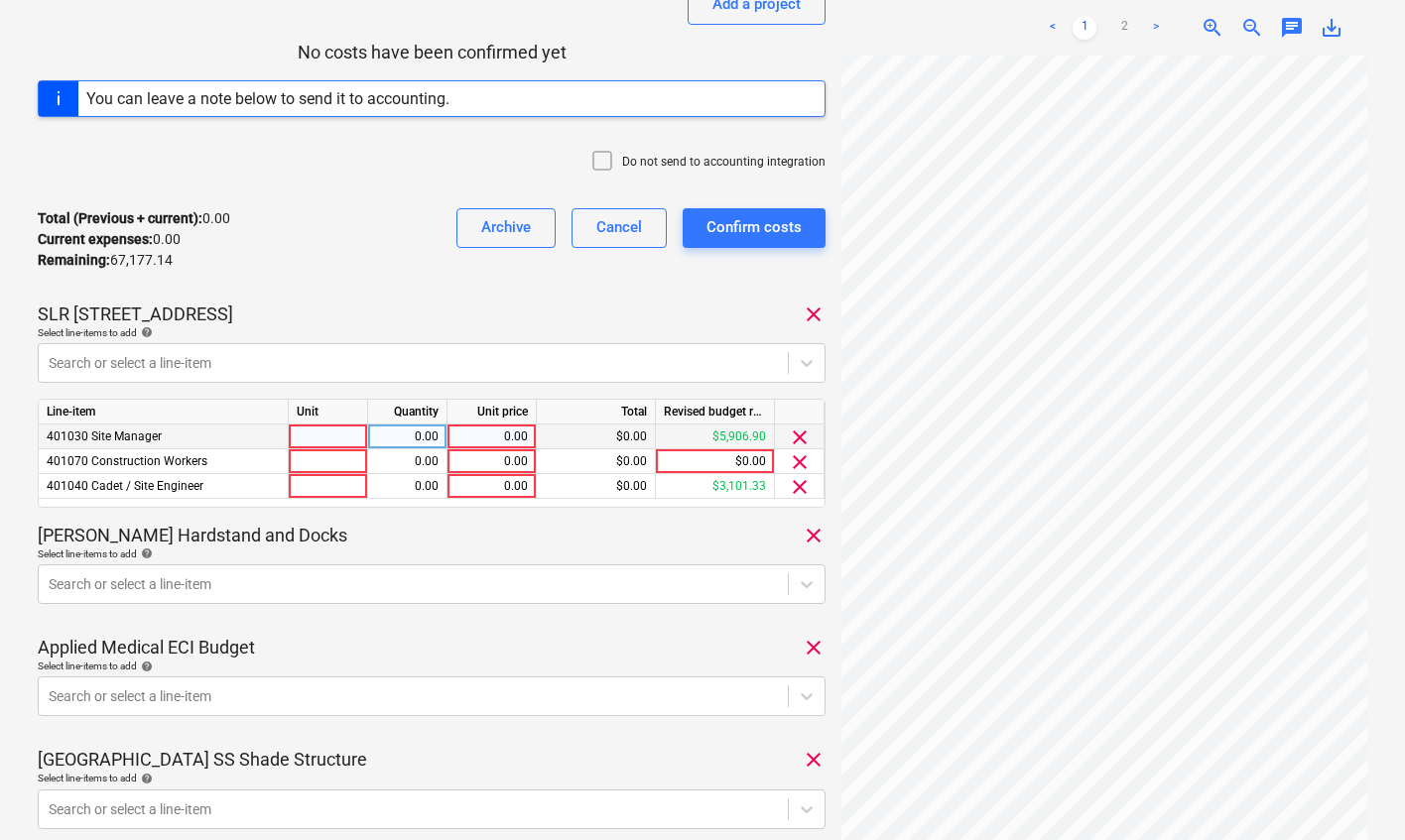 click on "0.00" at bounding box center [491, 436] 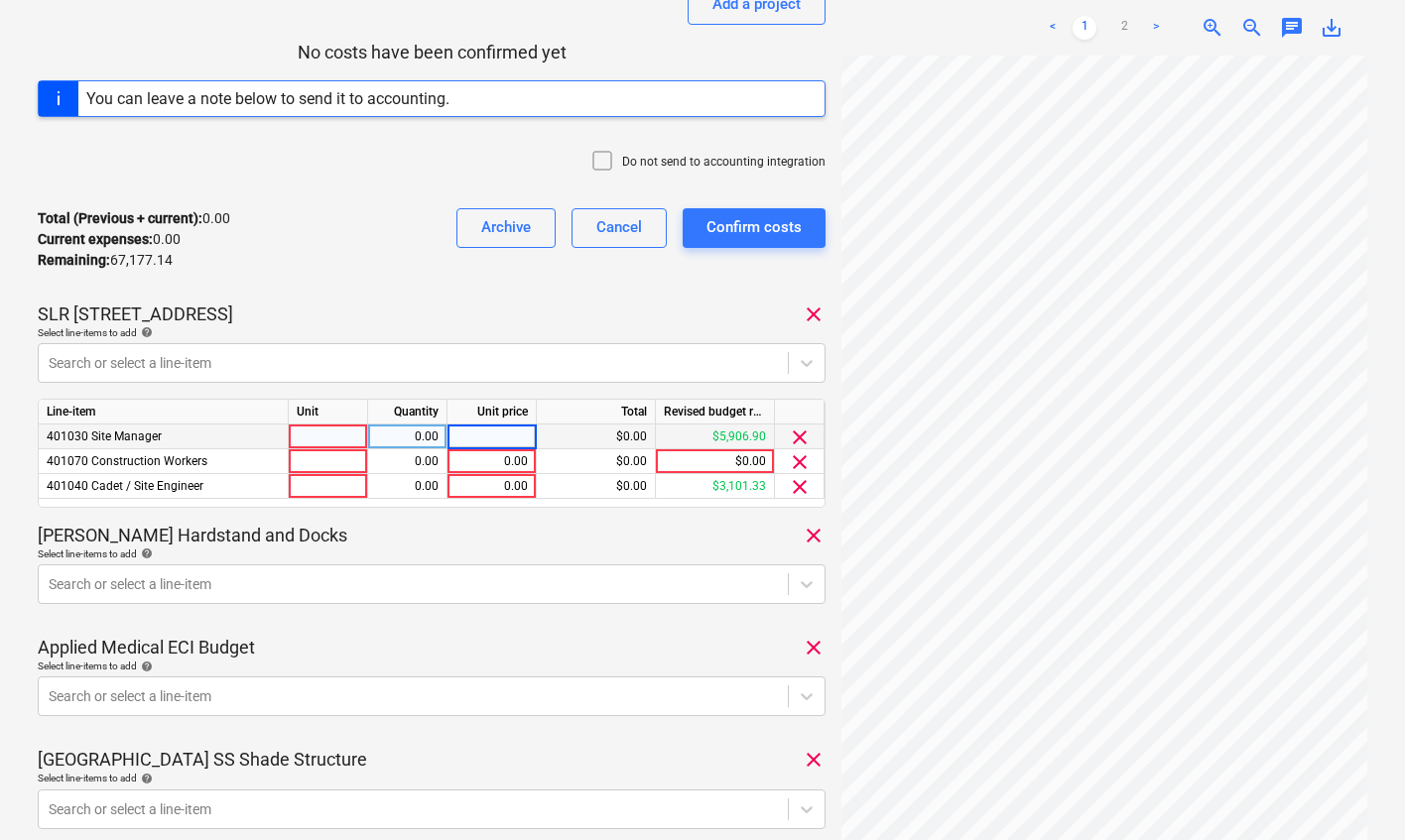 type on "11814.93" 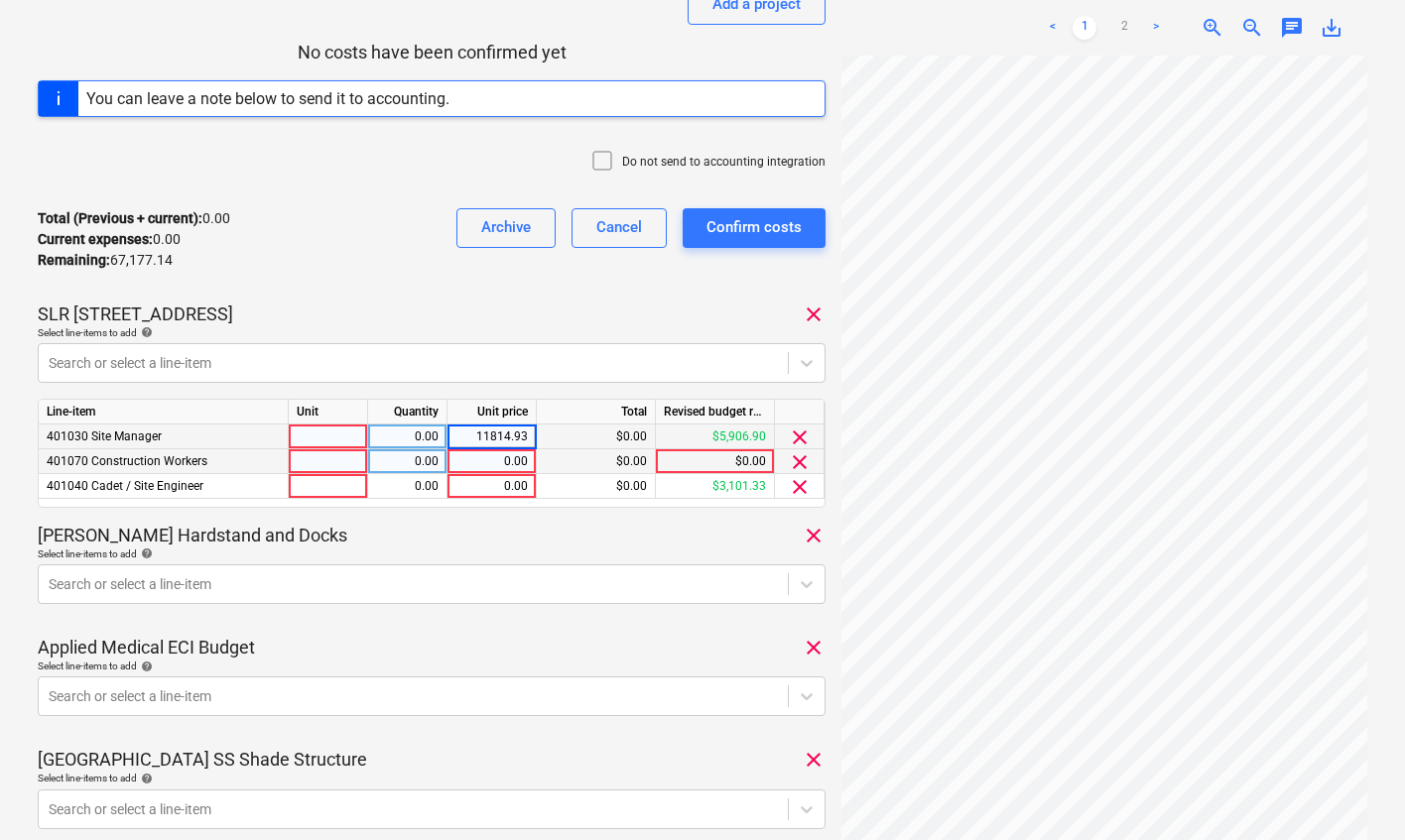 click on "0.00" at bounding box center (491, 461) 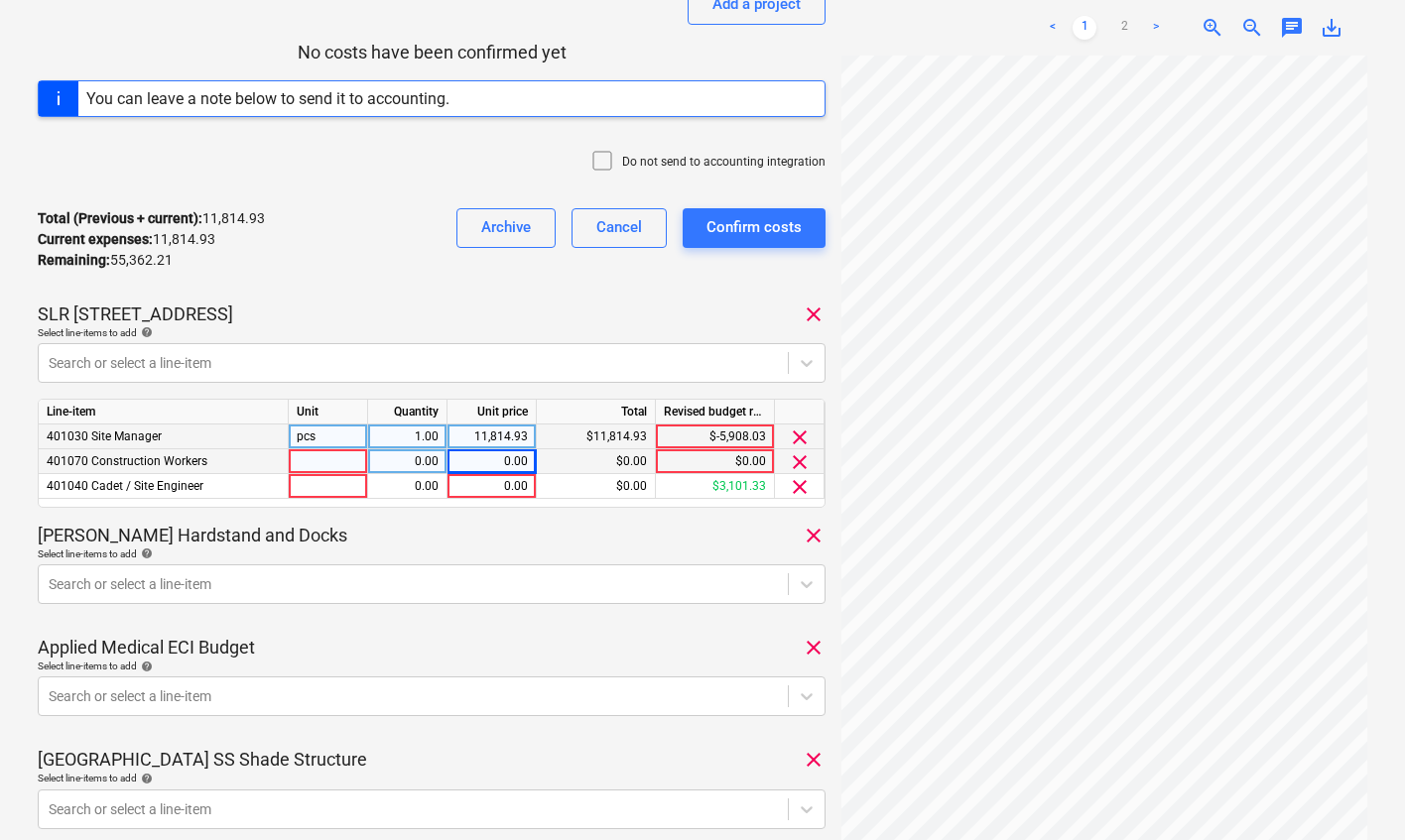 click on "0.00" at bounding box center [491, 461] 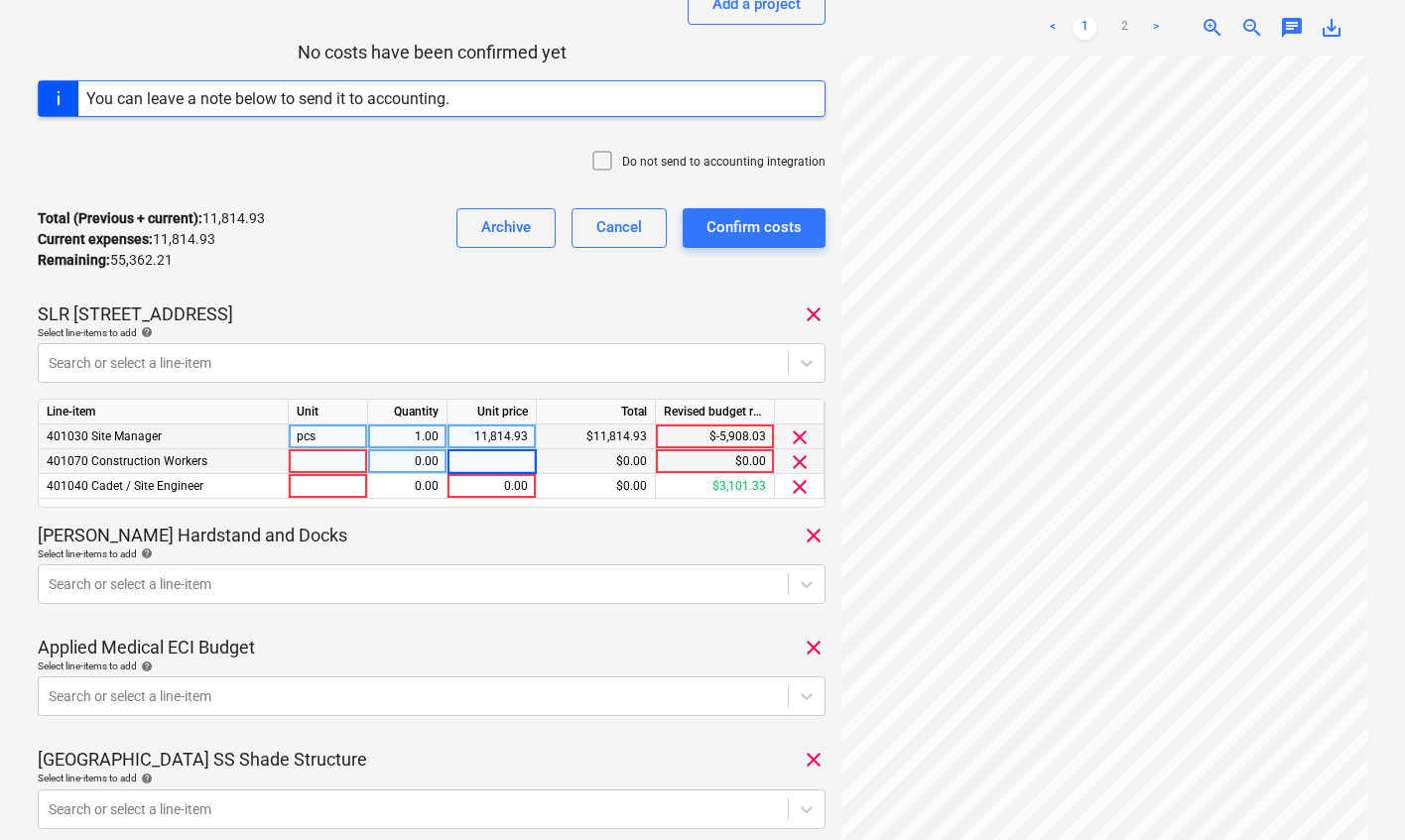 type on "10198.11" 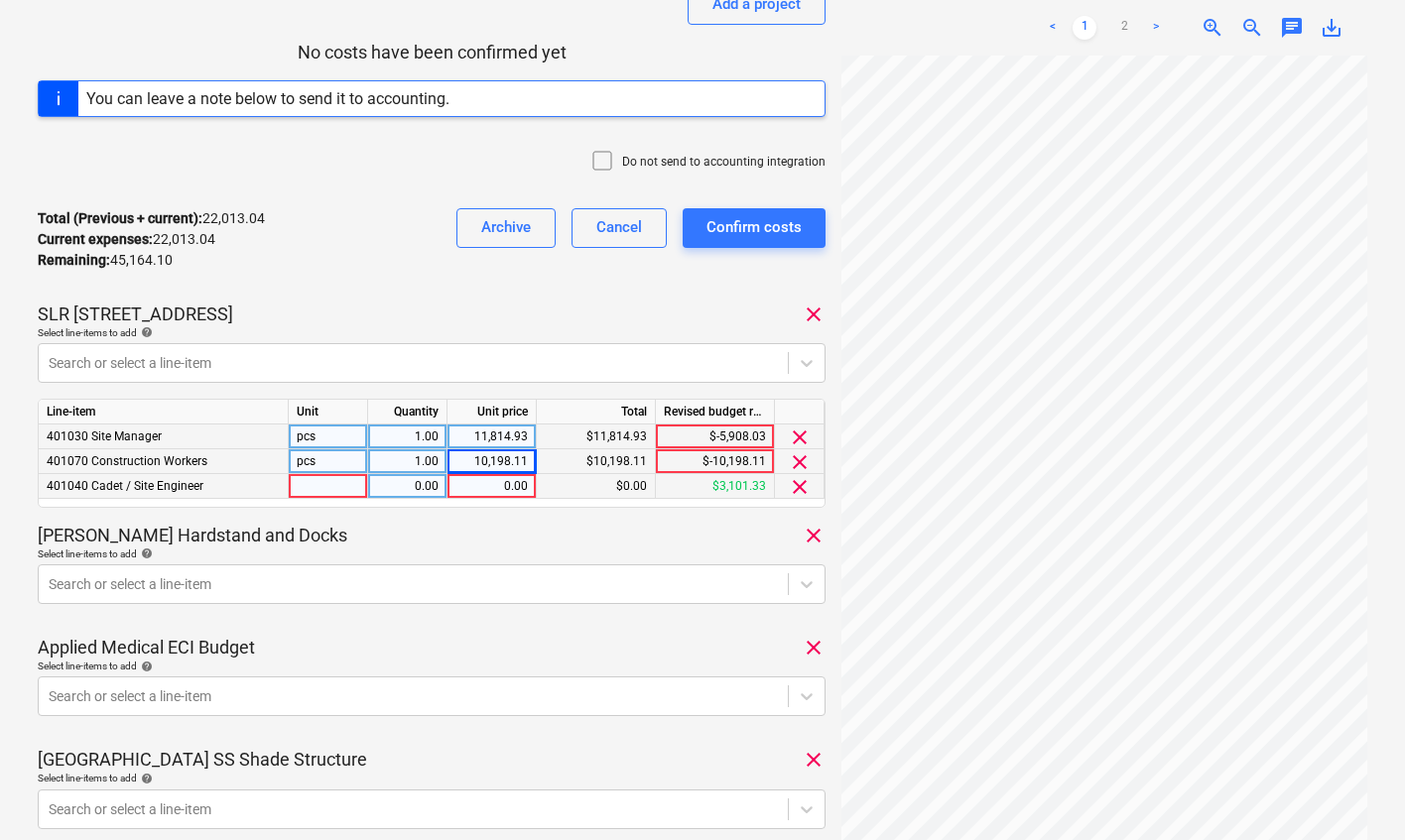 click on "0.00" at bounding box center [491, 486] 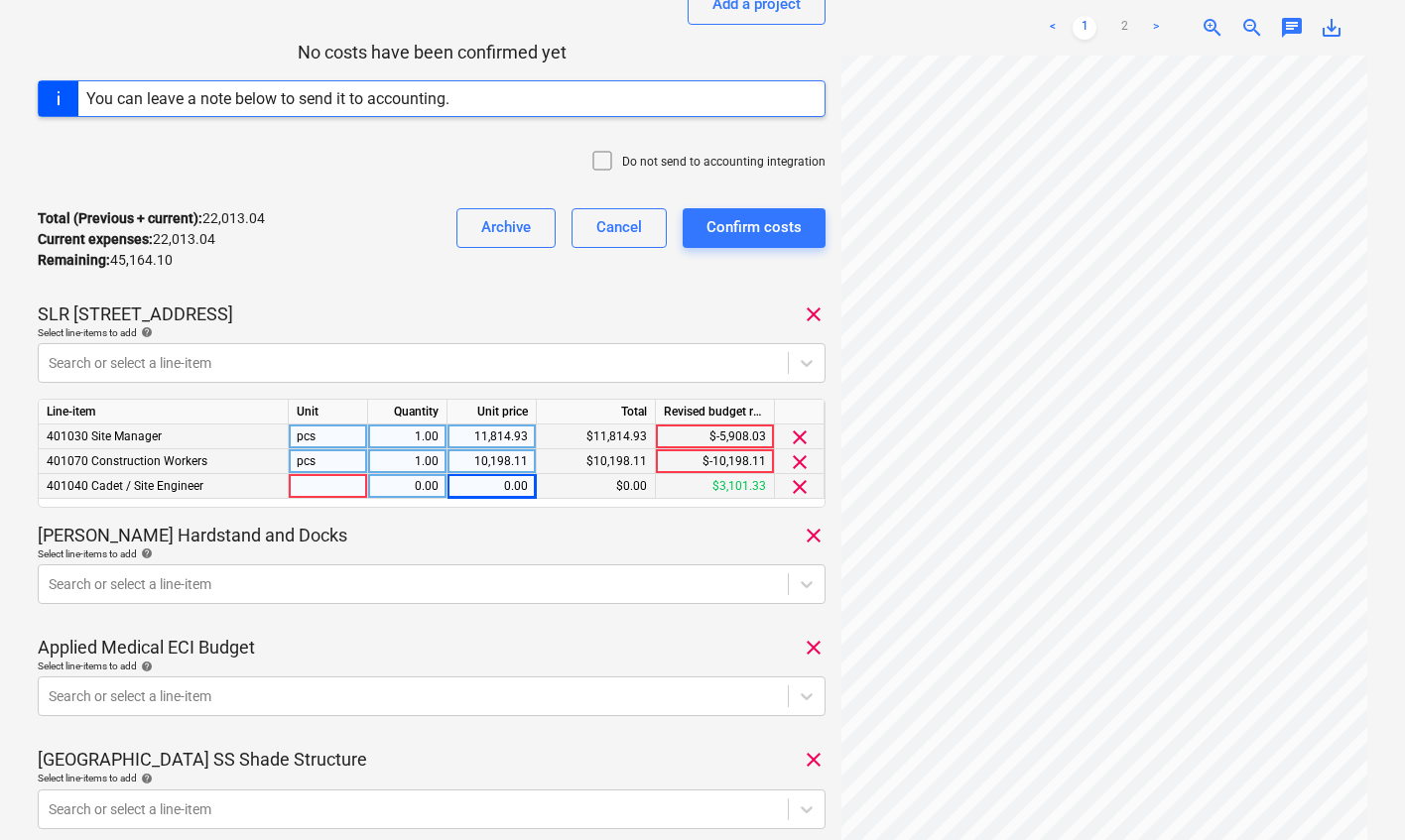 click on "0.00" at bounding box center (491, 486) 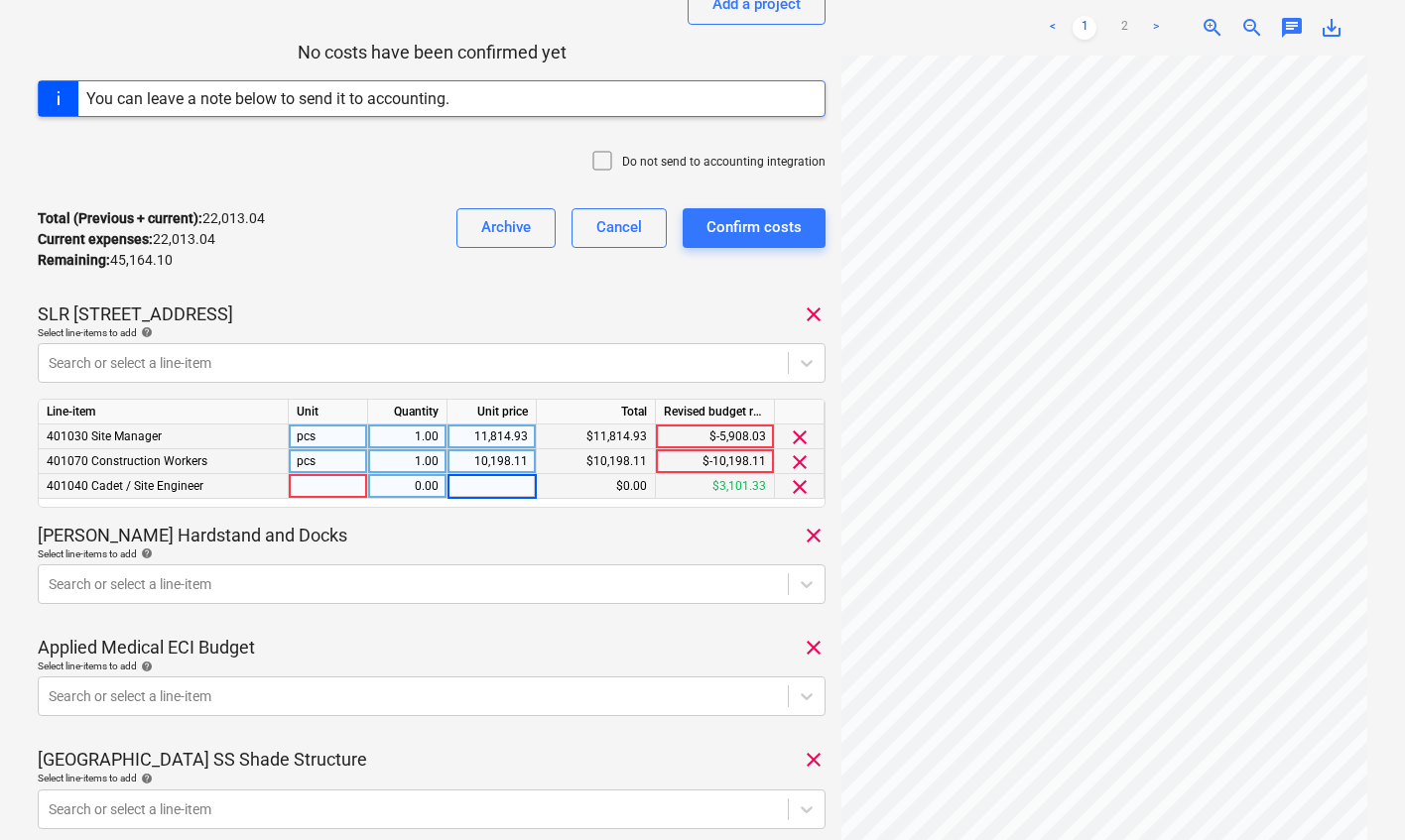 type on "4296.86" 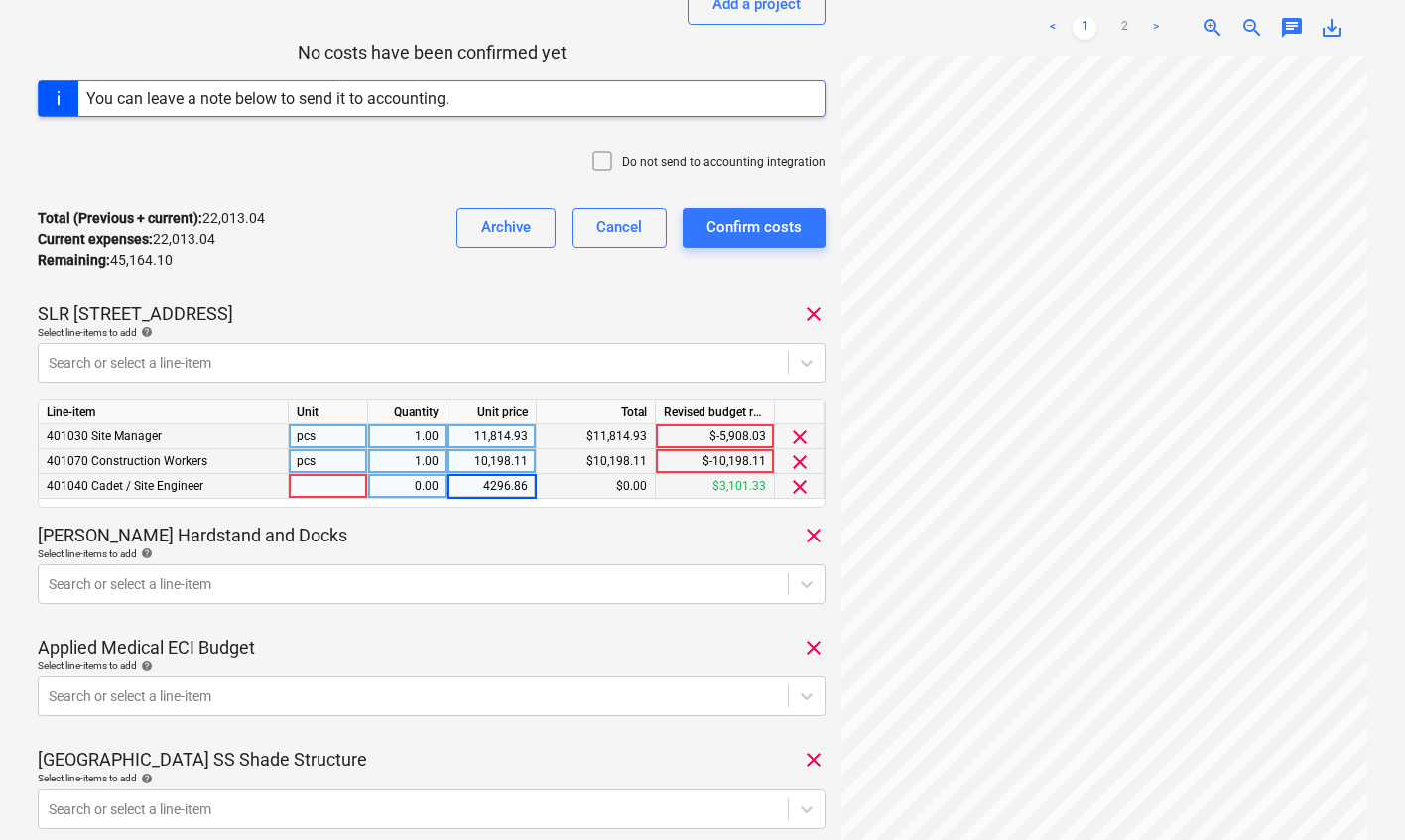 click on "Select line-items to add help" at bounding box center (432, 553) 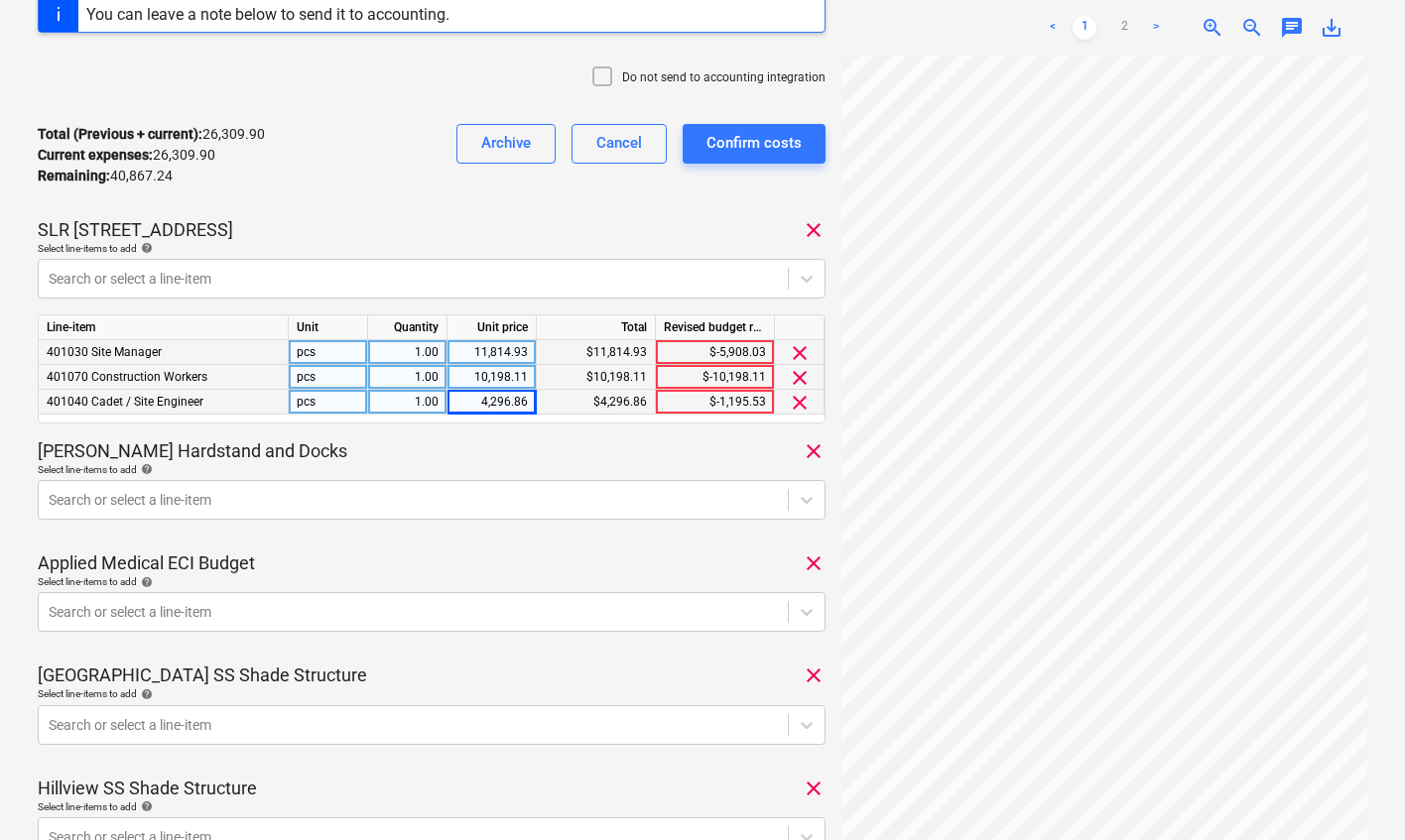 scroll, scrollTop: 382, scrollLeft: 0, axis: vertical 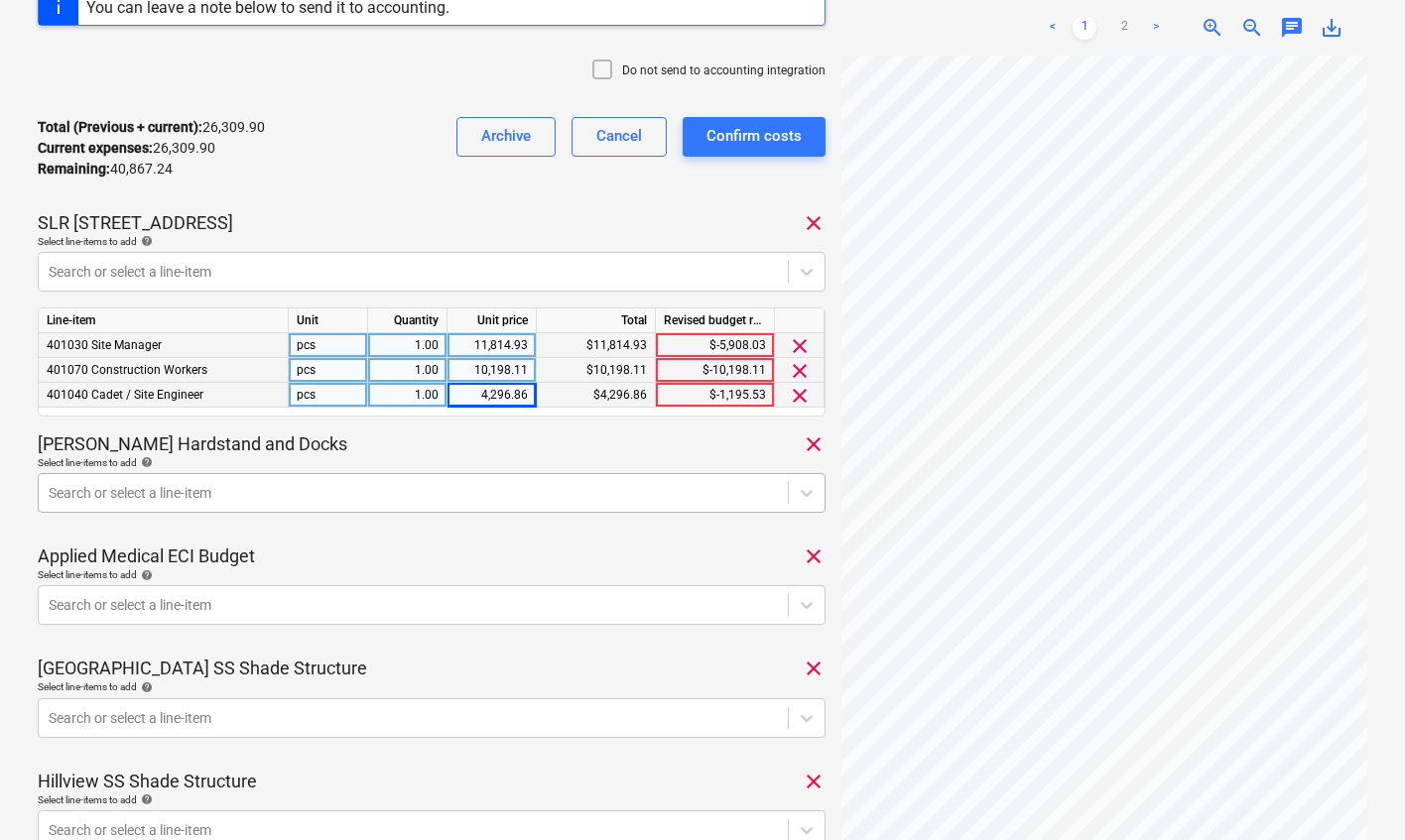 click at bounding box center [413, 493] 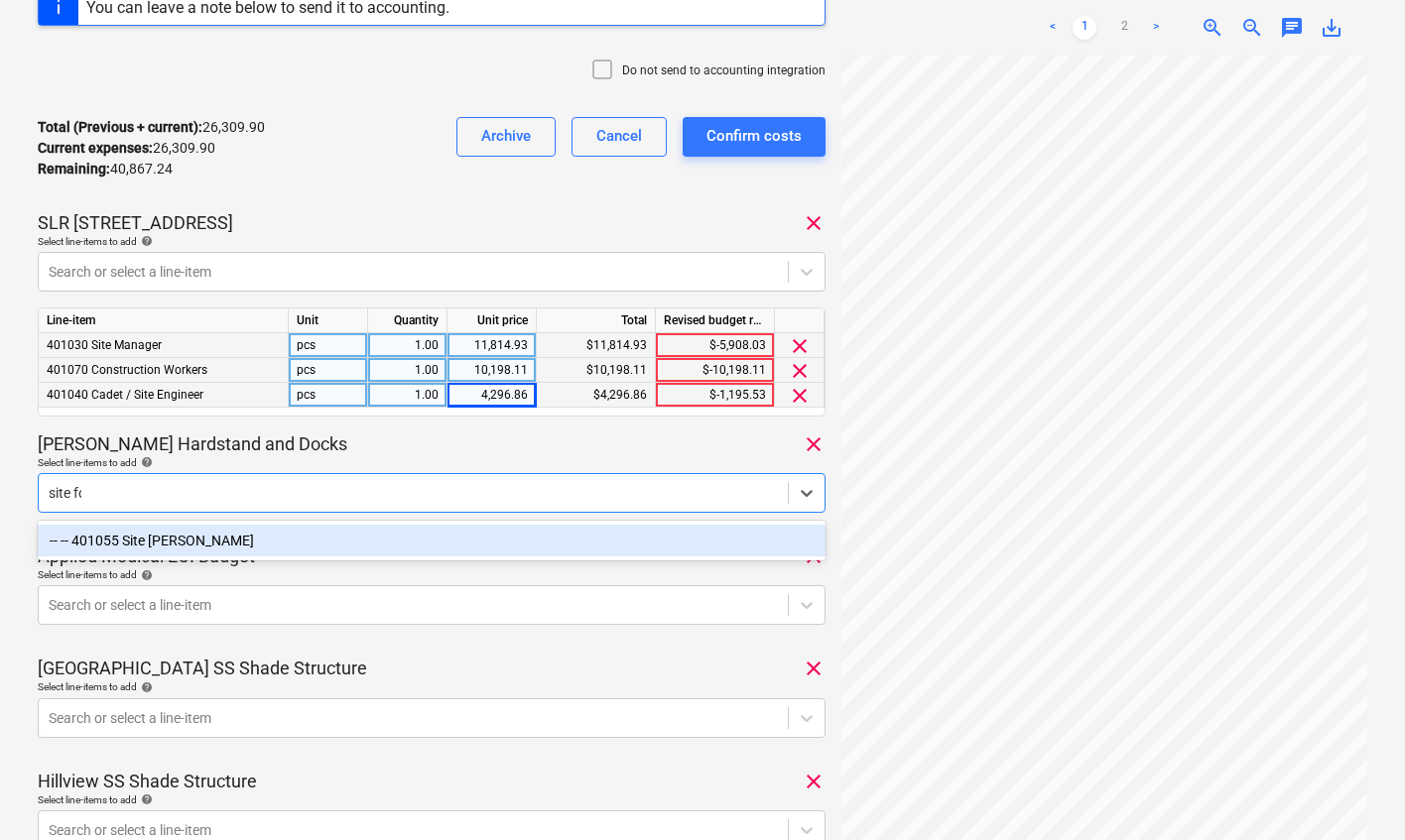 type on "site for" 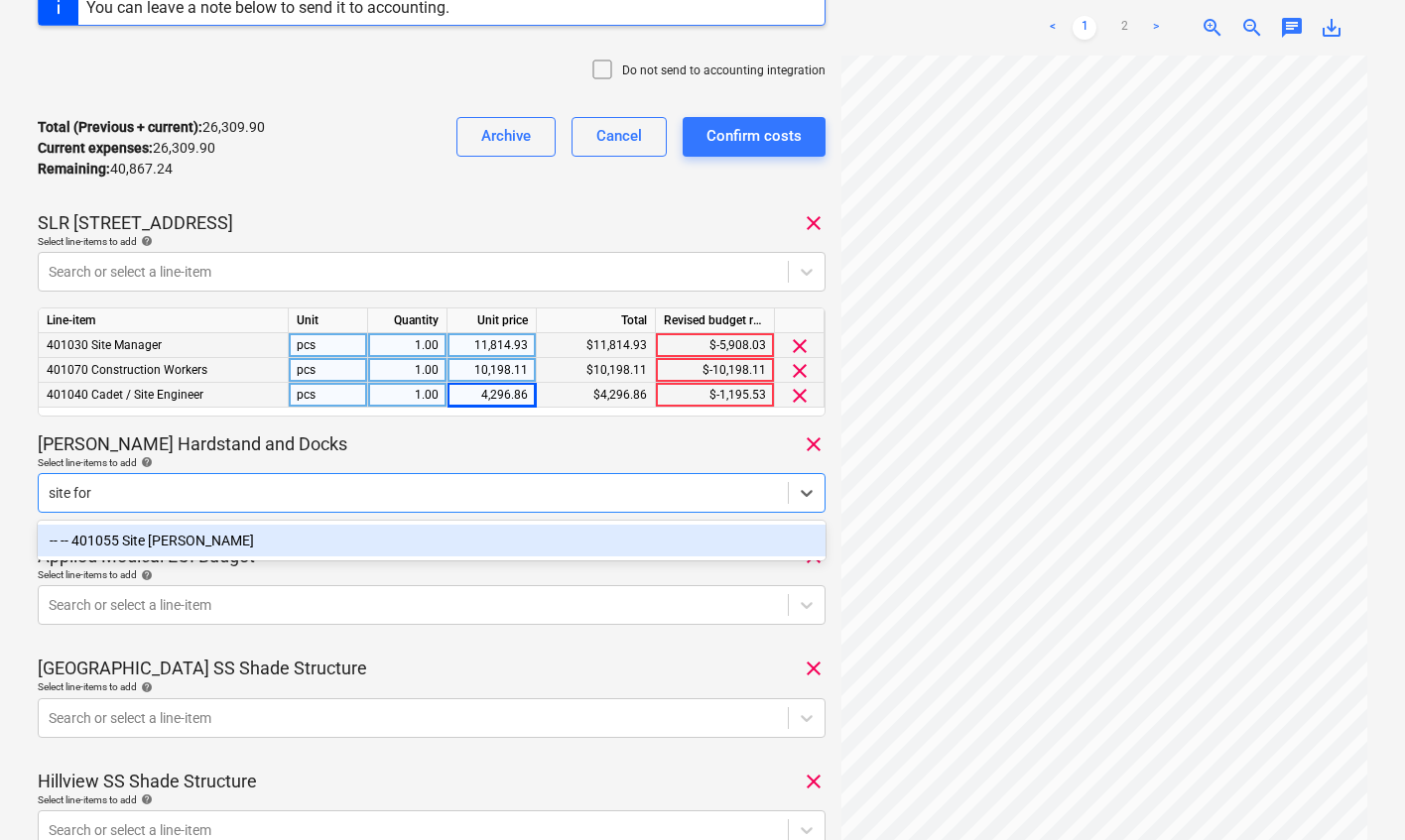 click on "-- --  401055 Site [PERSON_NAME]" at bounding box center [432, 540] 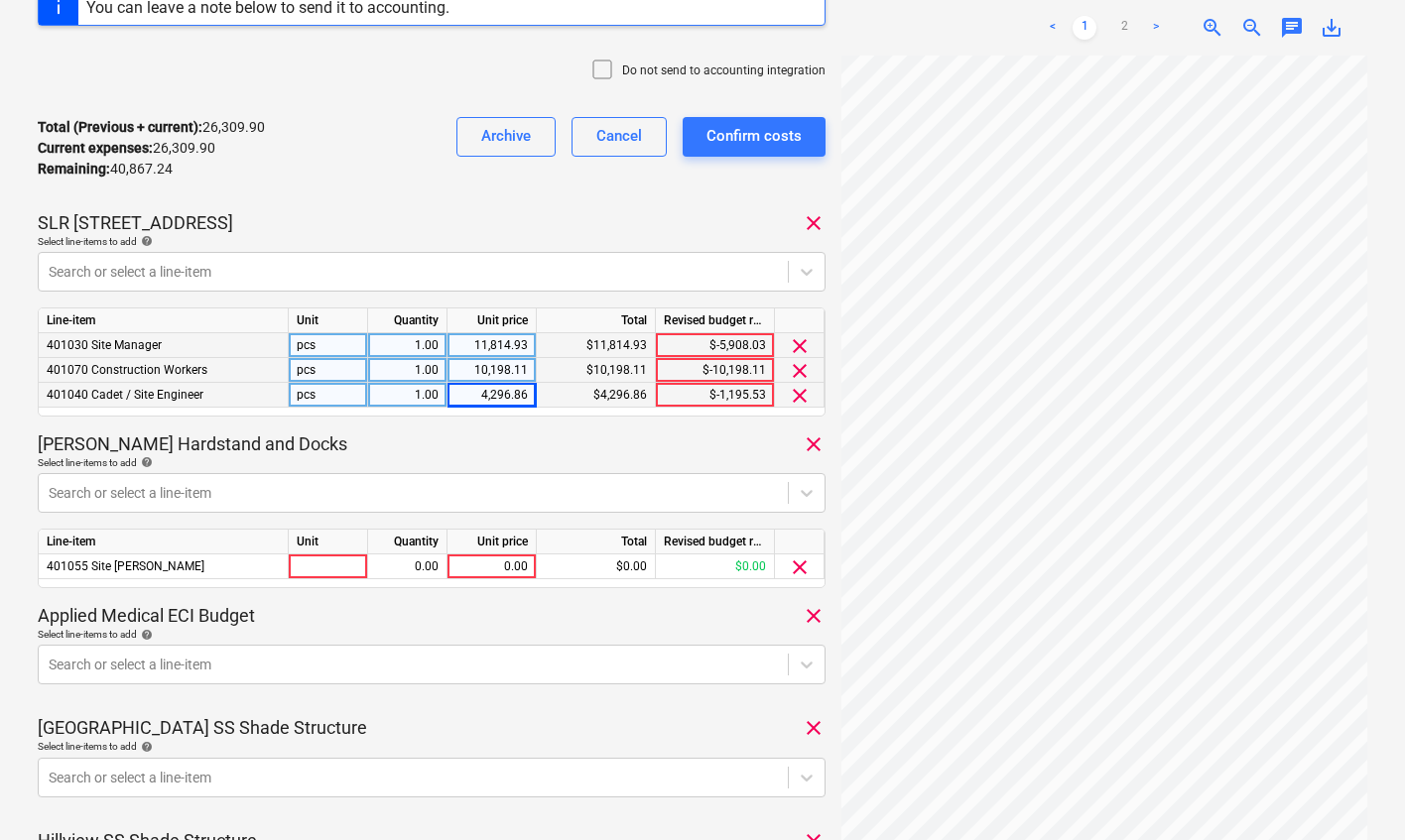 click on "[PERSON_NAME] Hardstand and Docks clear" at bounding box center [432, 444] 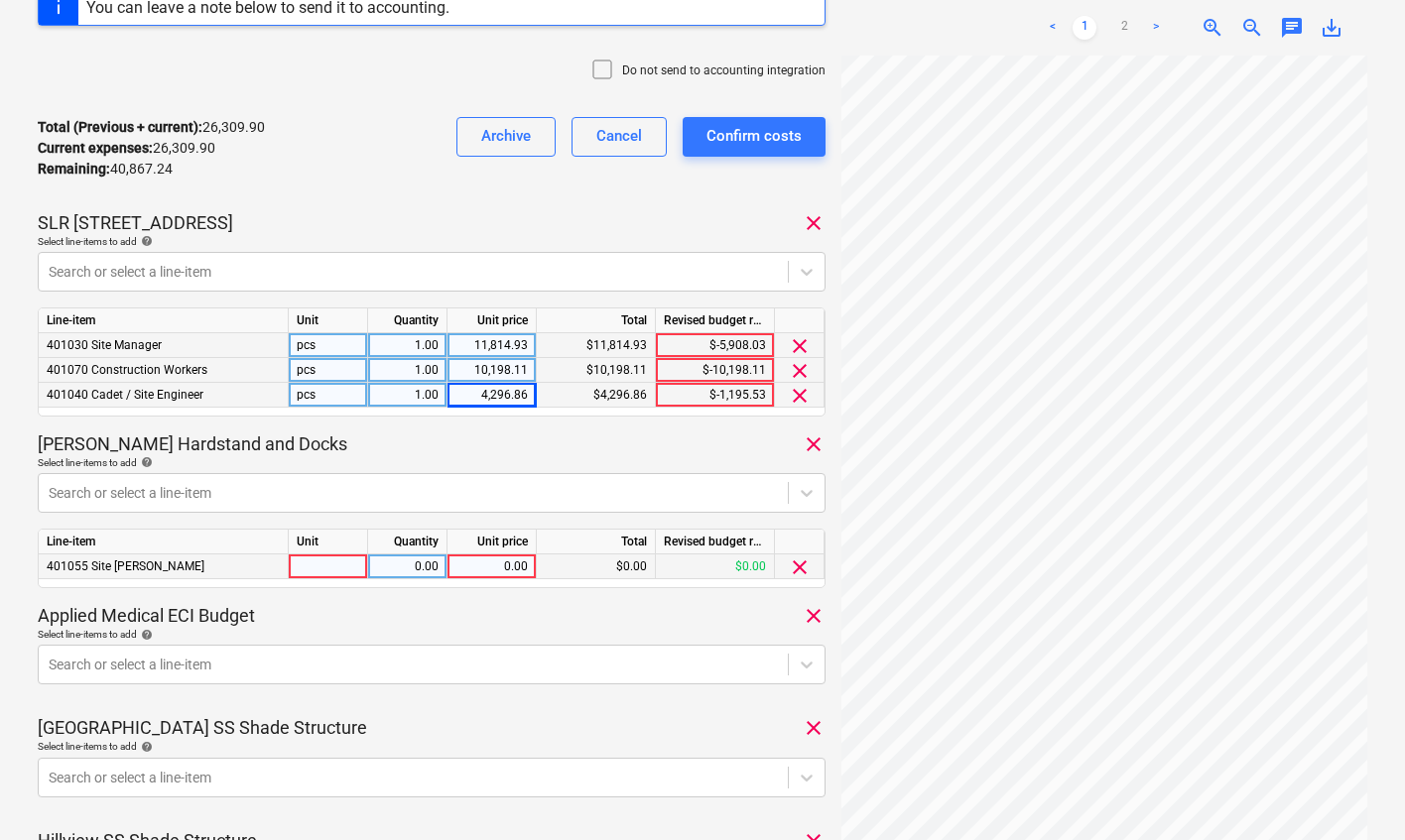 click on "0.00" at bounding box center (491, 566) 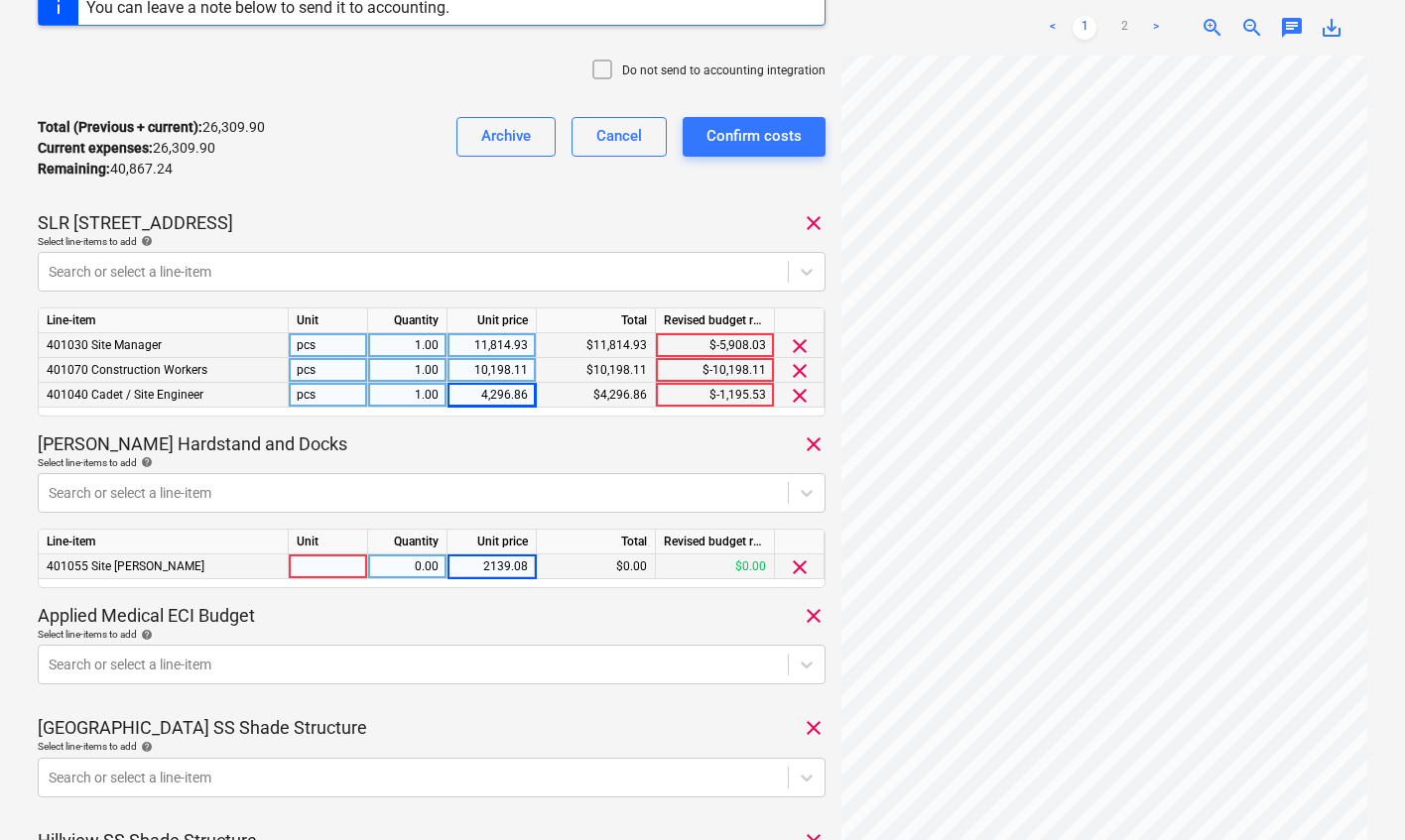 click on "Select line-items to add help" at bounding box center (432, 634) 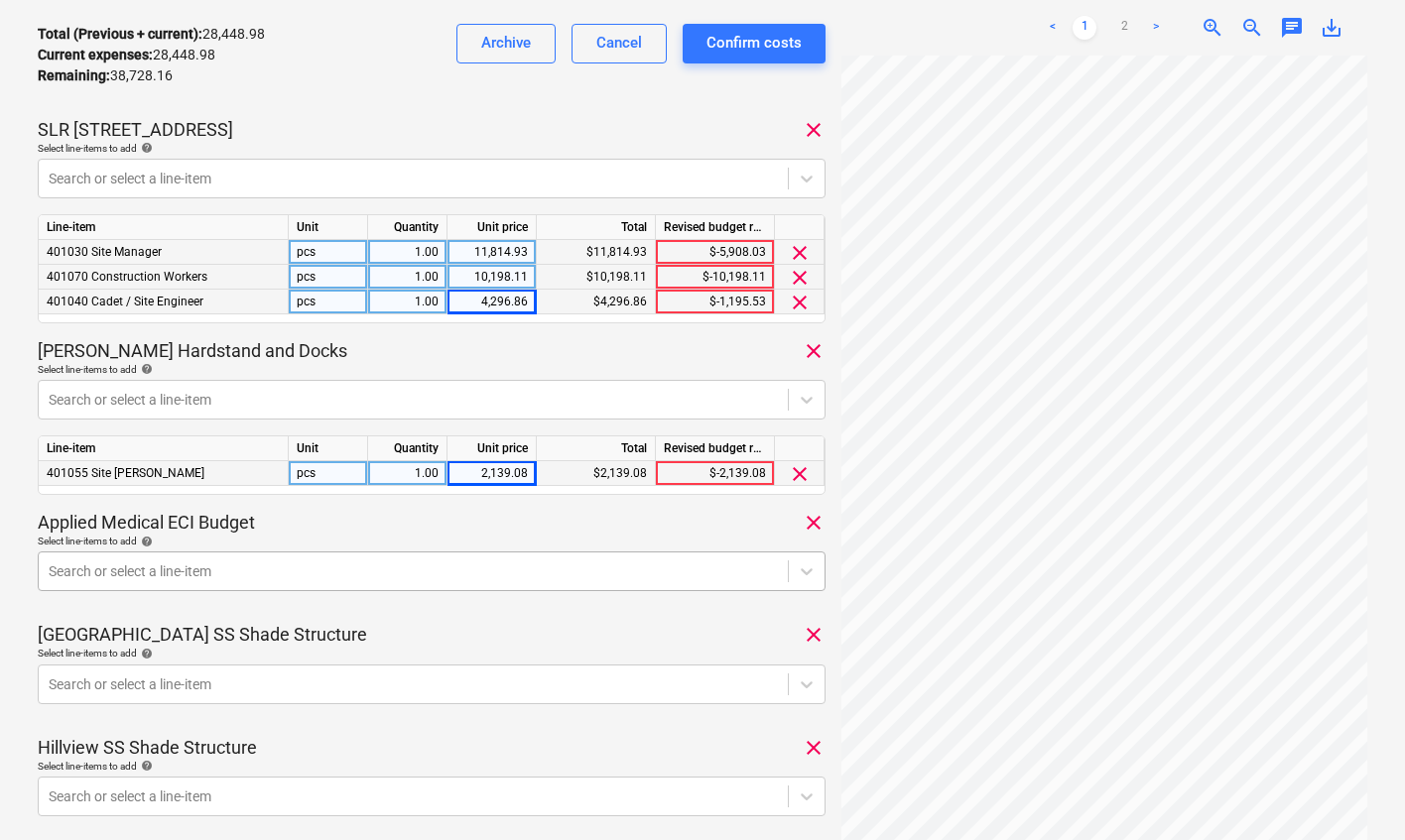 scroll, scrollTop: 543, scrollLeft: 0, axis: vertical 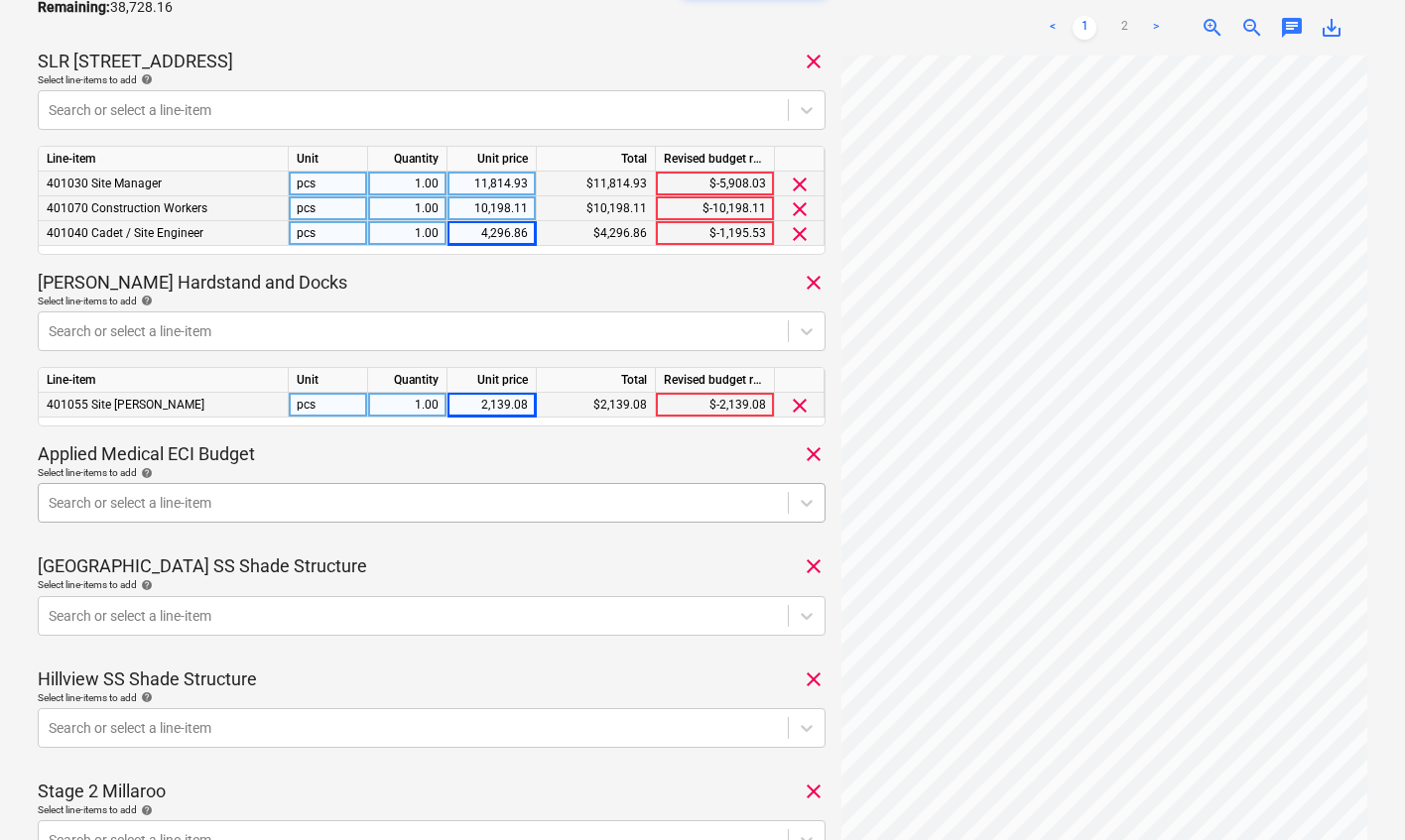 click on "Sales Projects Contacts Company Consolidated Invoices 1 Inbox 1 Approvals format_size keyboard_arrow_down help search Search notifications 99+ keyboard_arrow_down [PERSON_NAME] keyboard_arrow_down Wages [DATE].xlsx Consolidated invoice total amount 67,177.14 Subcontractor [PERSON_NAME] Group Construction Add a project No costs have been confirmed yet You can leave a note below to send it to accounting. Do not send to accounting integration Total (Previous + current) :  28,448.98 Current expenses :  28,448.98 Remaining :  38,728.16 Archive Cancel Confirm costs SLR 2 Millaroo Drive clear Select line-items to add help Search or select a line-item Line-item Unit Quantity Unit price Total Revised budget remaining 401030 Site Manager pcs 1.00 11,814.93 $11,814.93 $-5,908.03 clear 401070 Construction Workers pcs 1.00 10,198.11 $10,198.11 $-10,198.11 clear 401040 Cadet / Site Engineer pcs 1.00 4,296.86 $4,296.86 $-1,195.53 clear [PERSON_NAME] Hardstand and Docks clear Select line-items to add help Line-item Unit Quantity <" at bounding box center (702, -124) 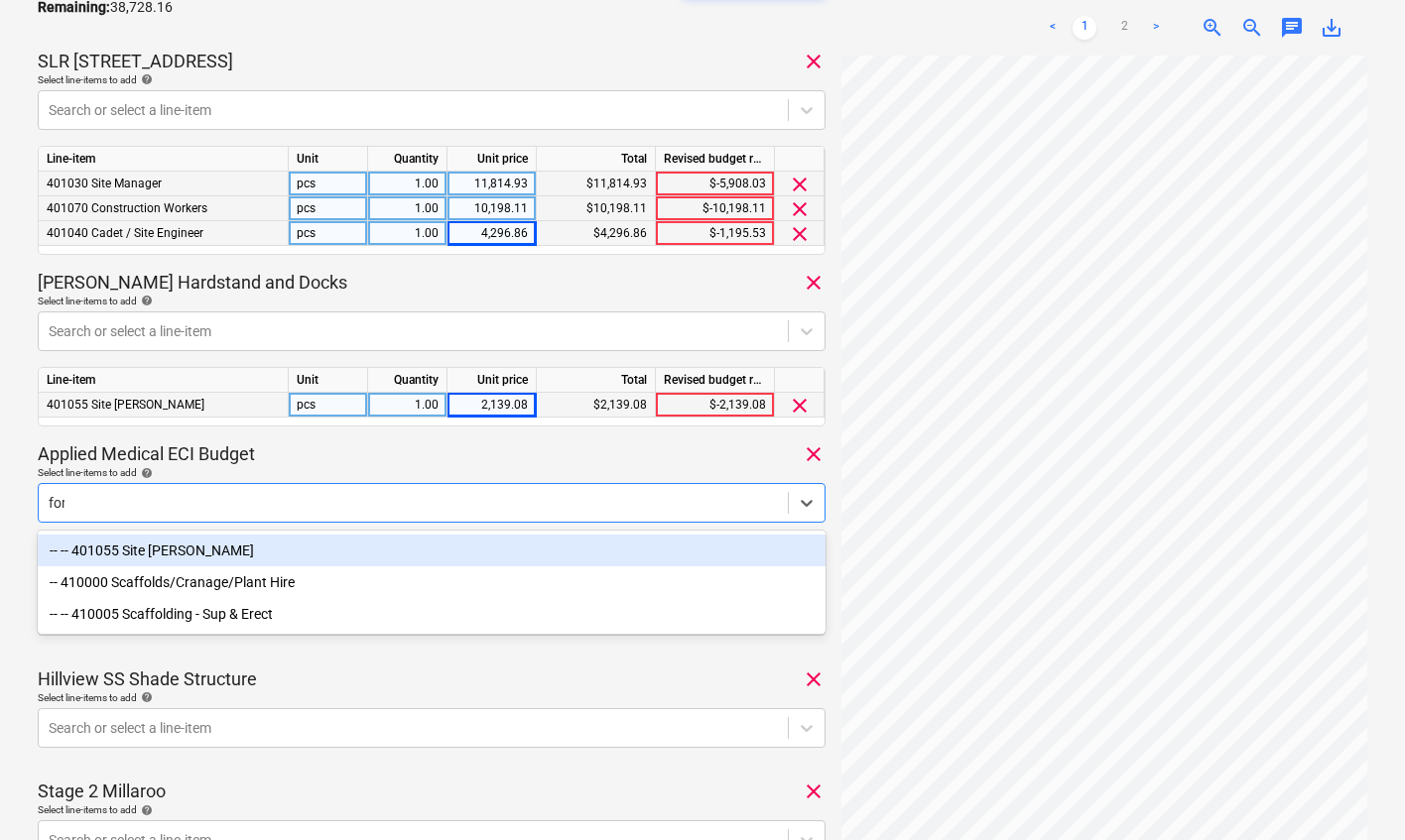 type on "fore" 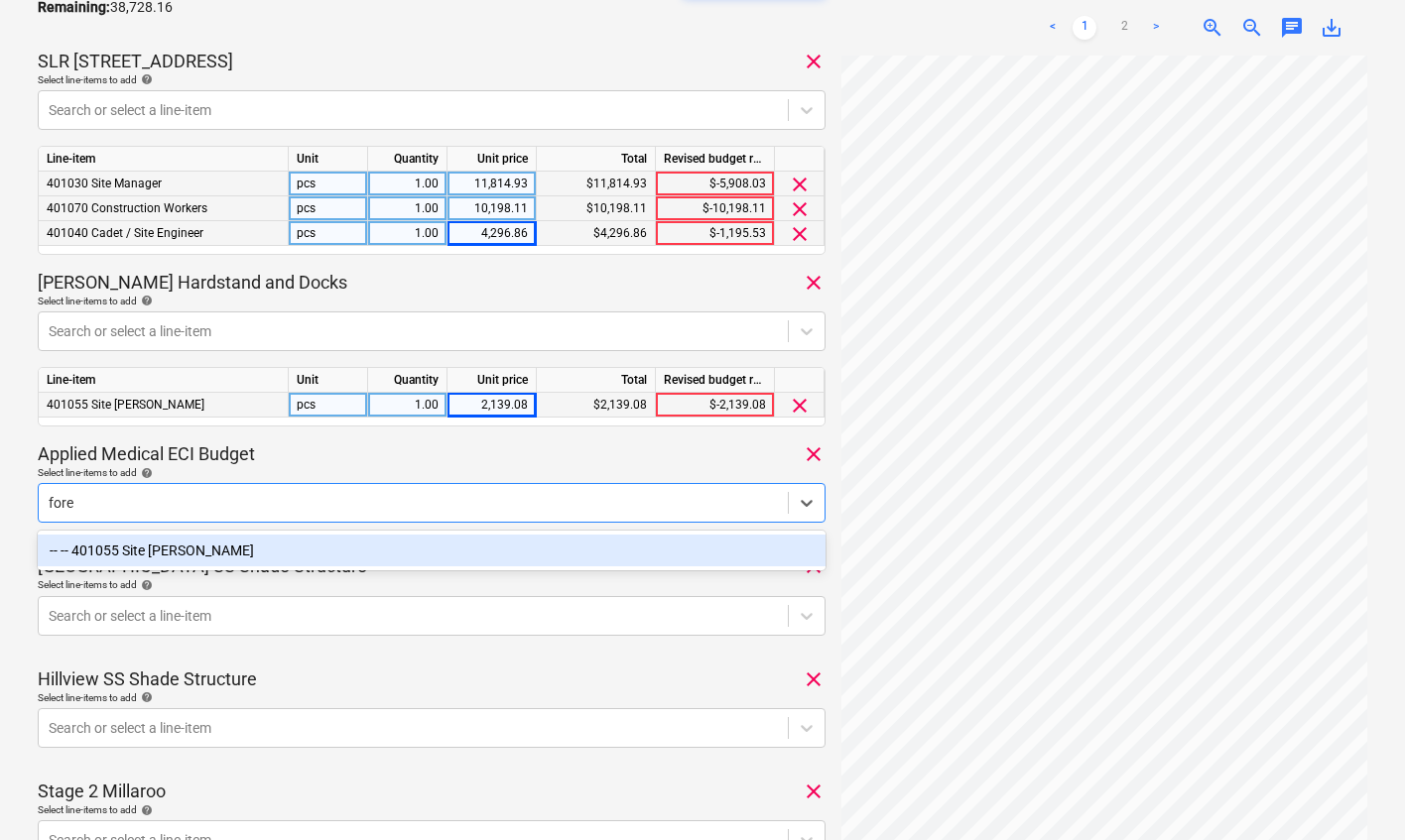 click on "-- --  401055 Site [PERSON_NAME]" at bounding box center (432, 550) 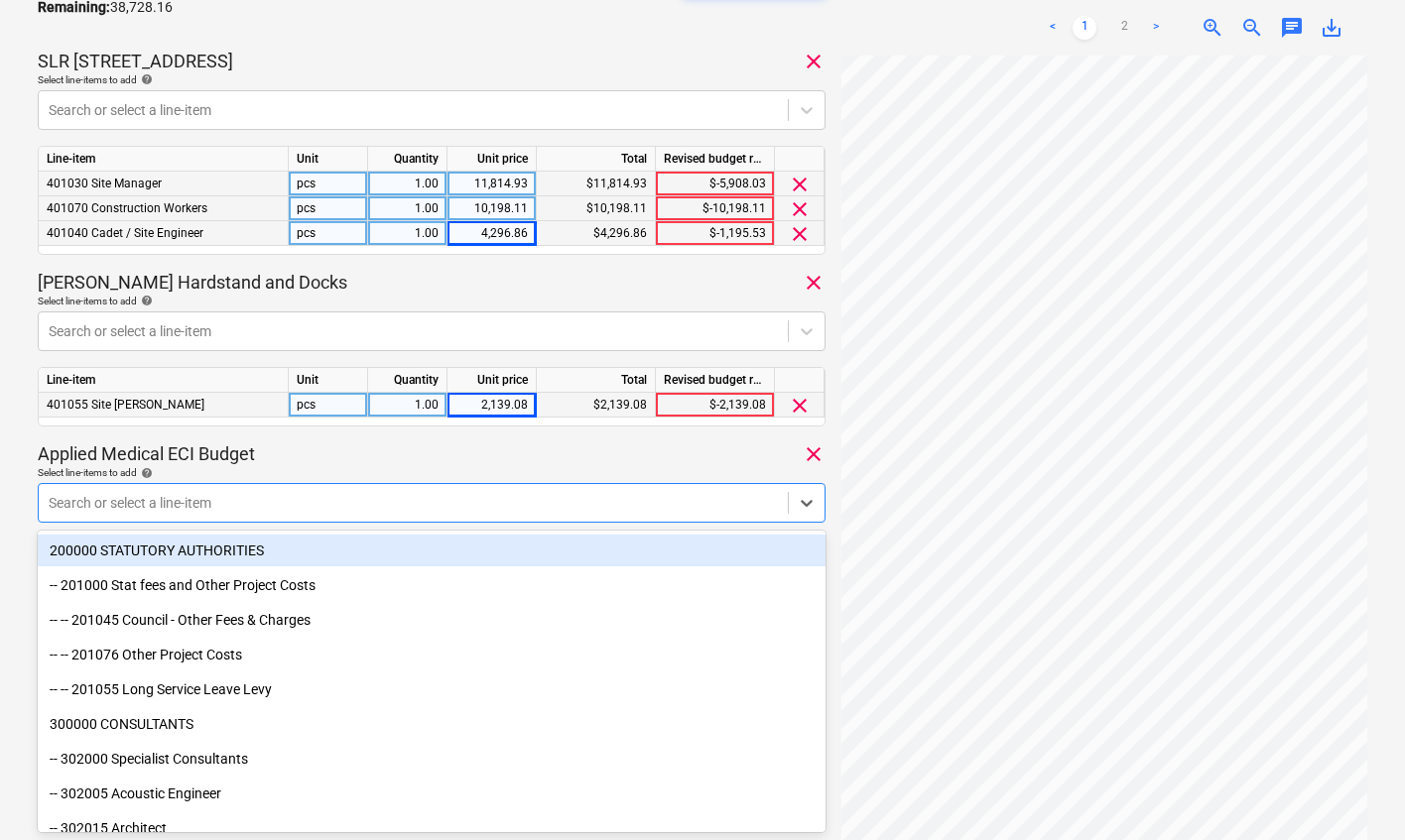 click at bounding box center (413, 503) 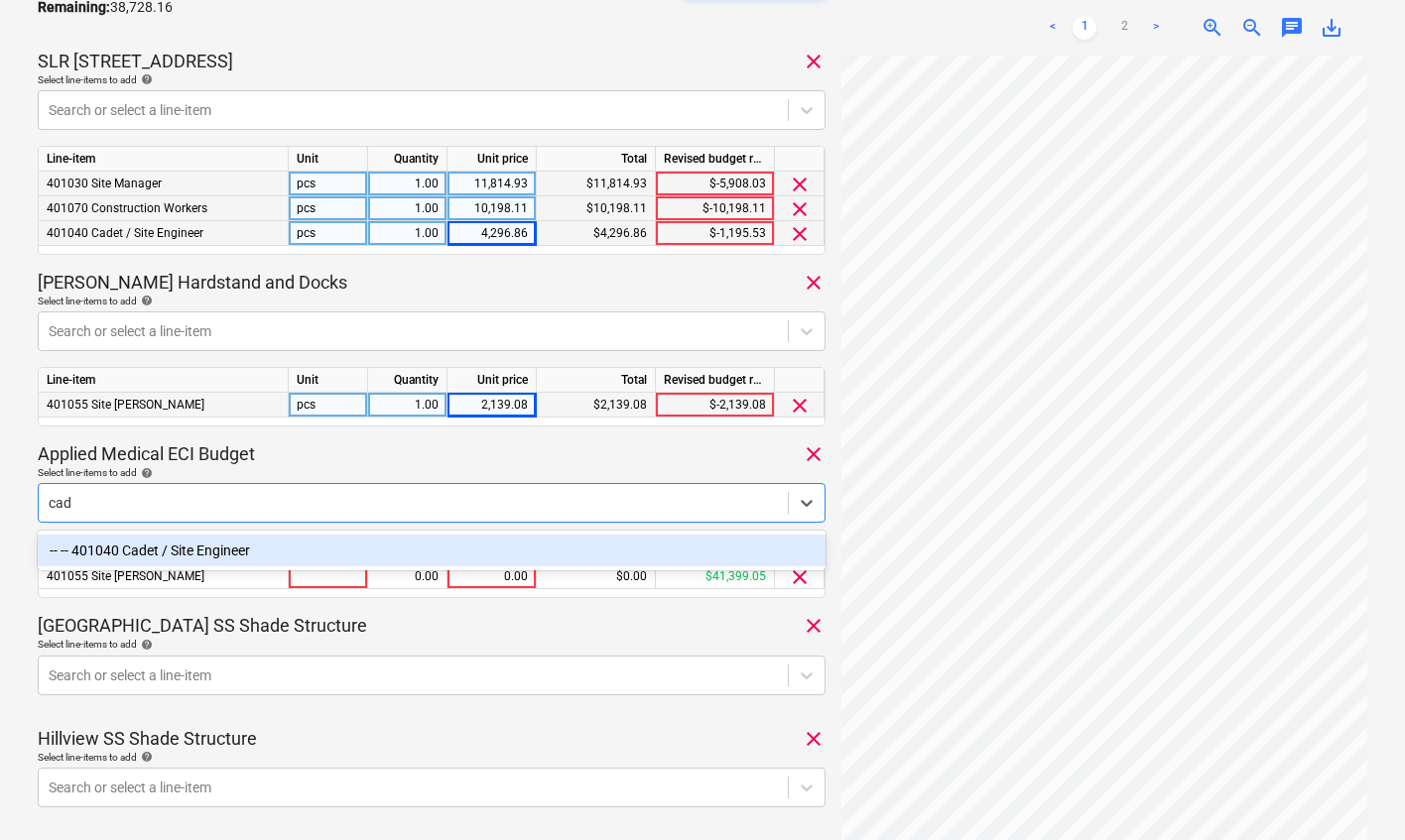 type on "cade" 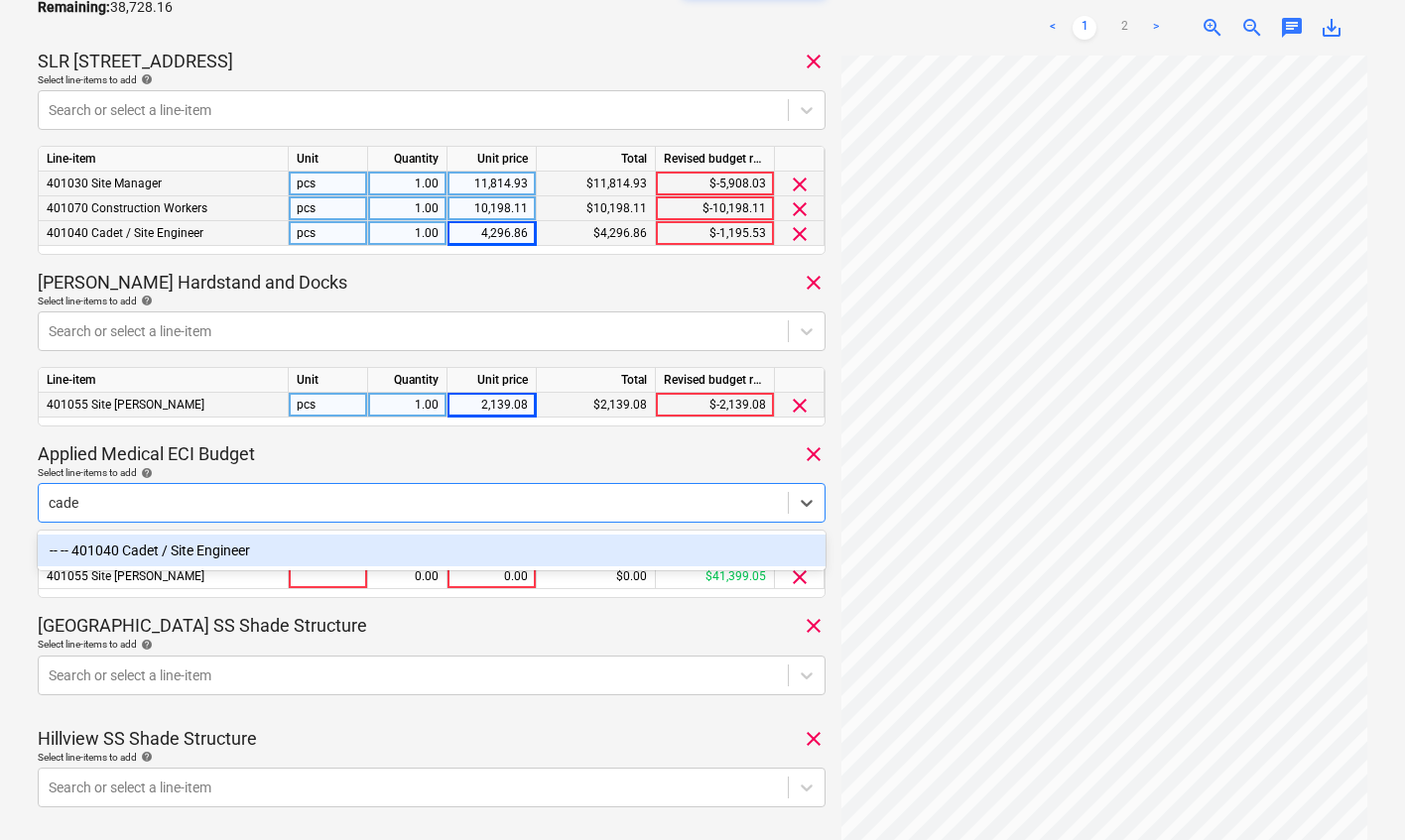 click on "-- --  401040 Cadet / Site Engineer" at bounding box center [432, 550] 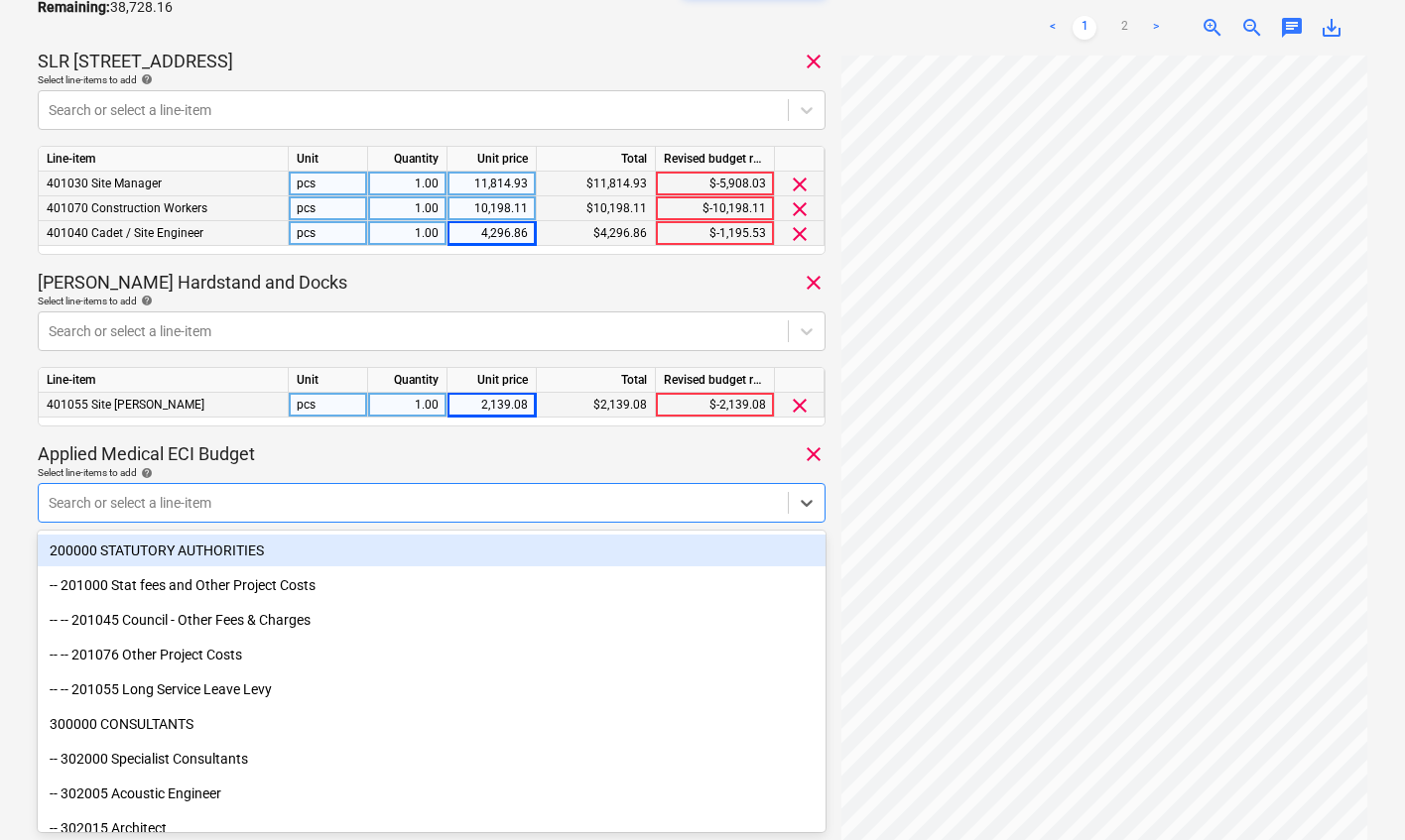 click on "Applied Medical ECI Budget clear" at bounding box center [432, 454] 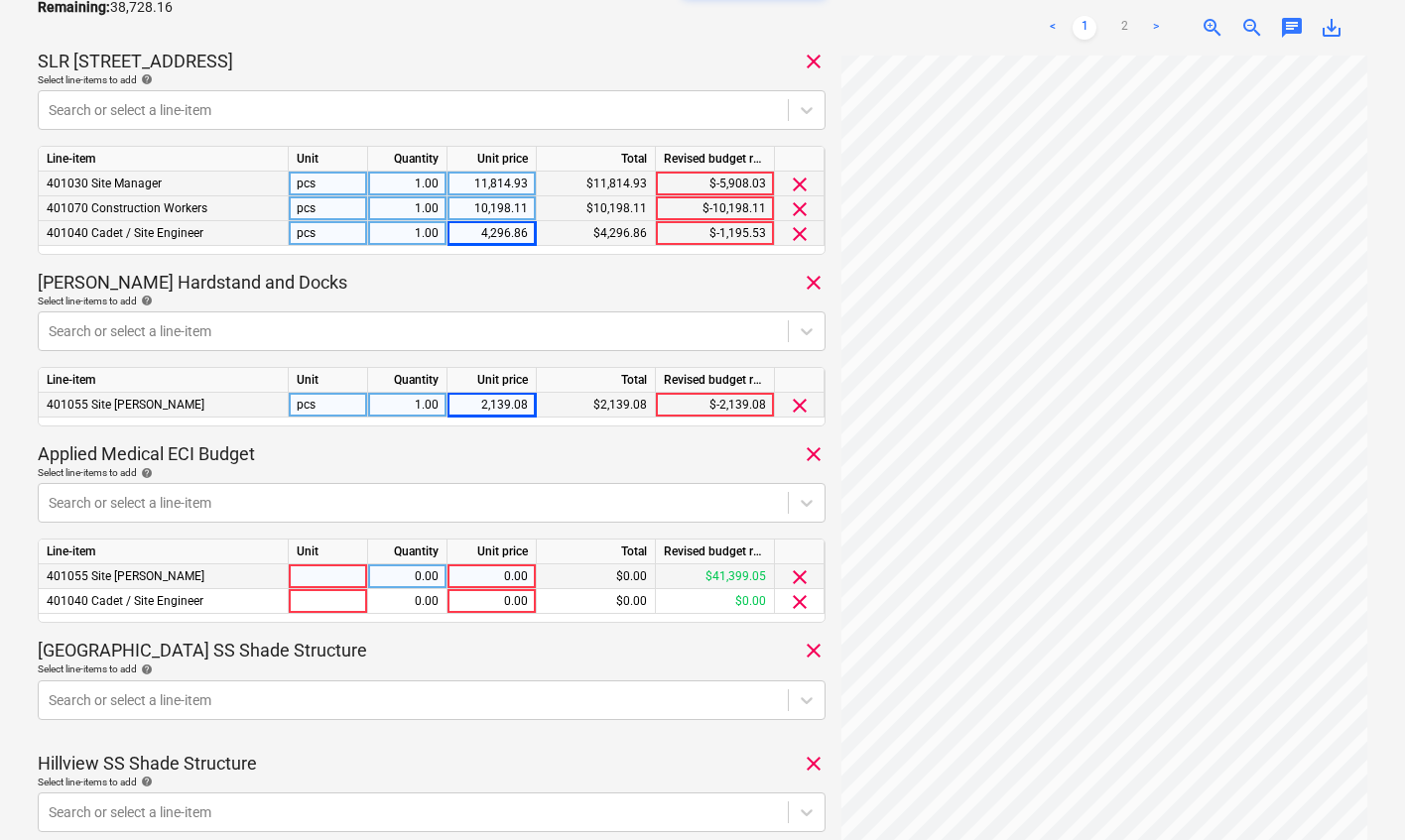 click on "0.00" at bounding box center (491, 576) 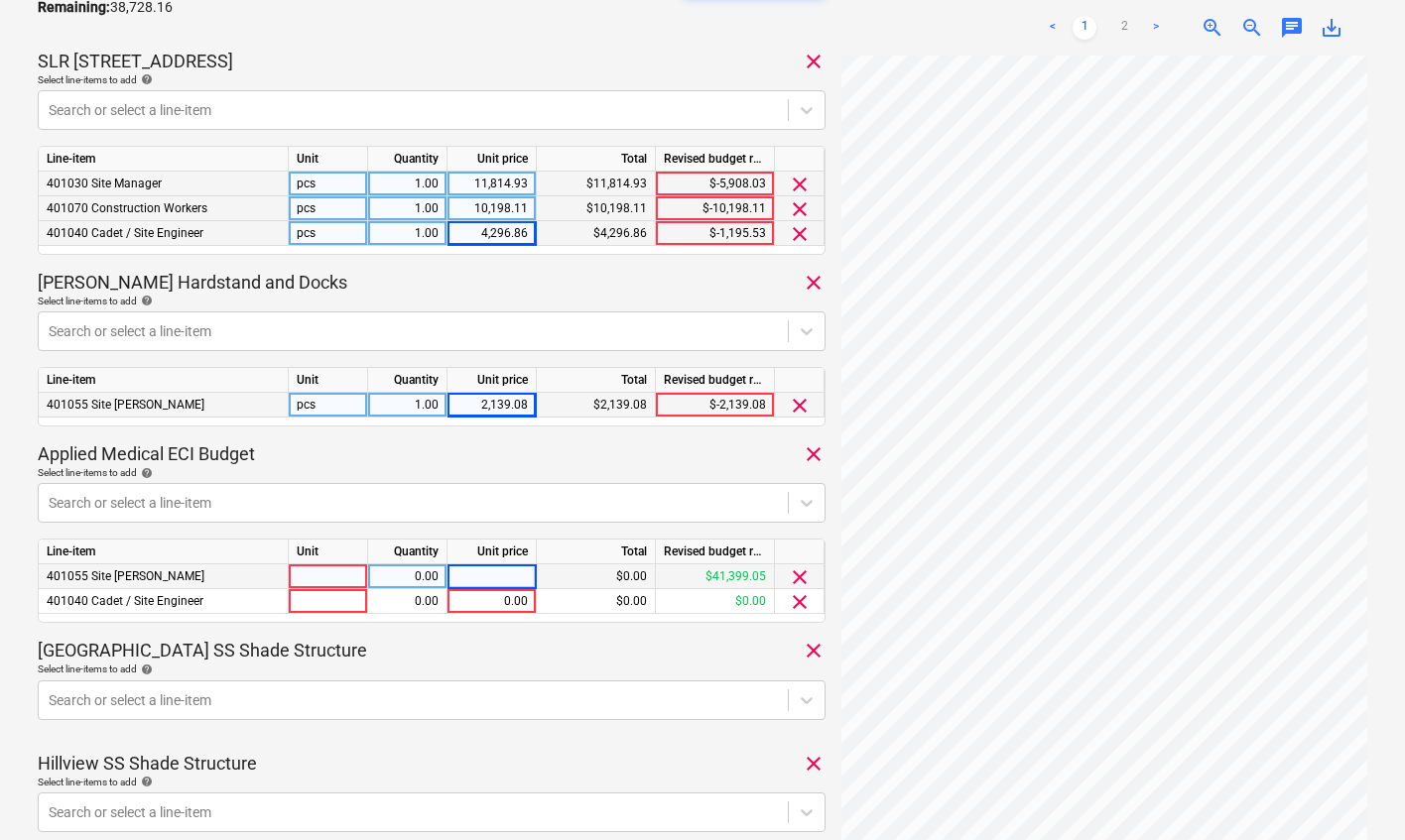 type on "6417.26" 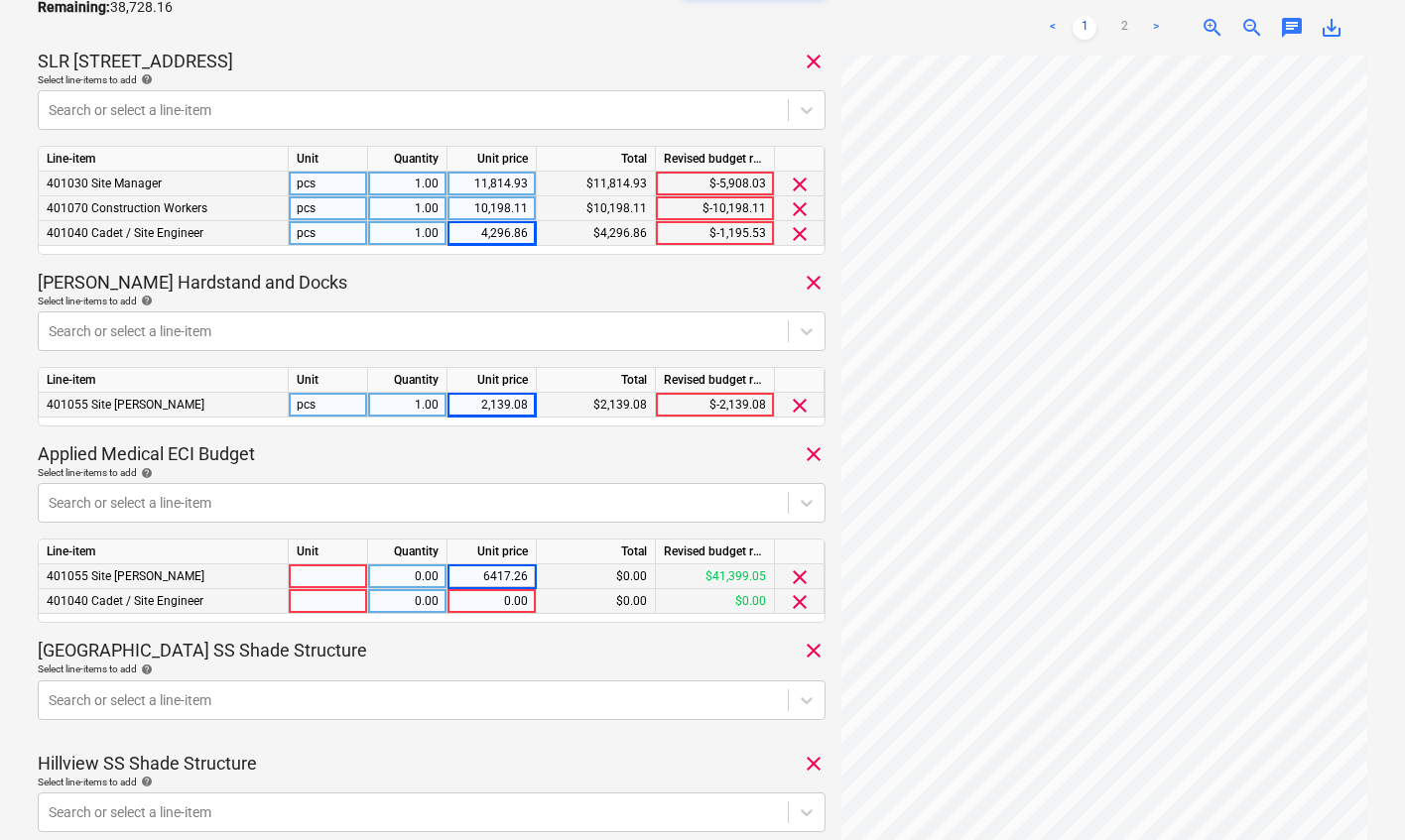 click on "0.00" at bounding box center (491, 601) 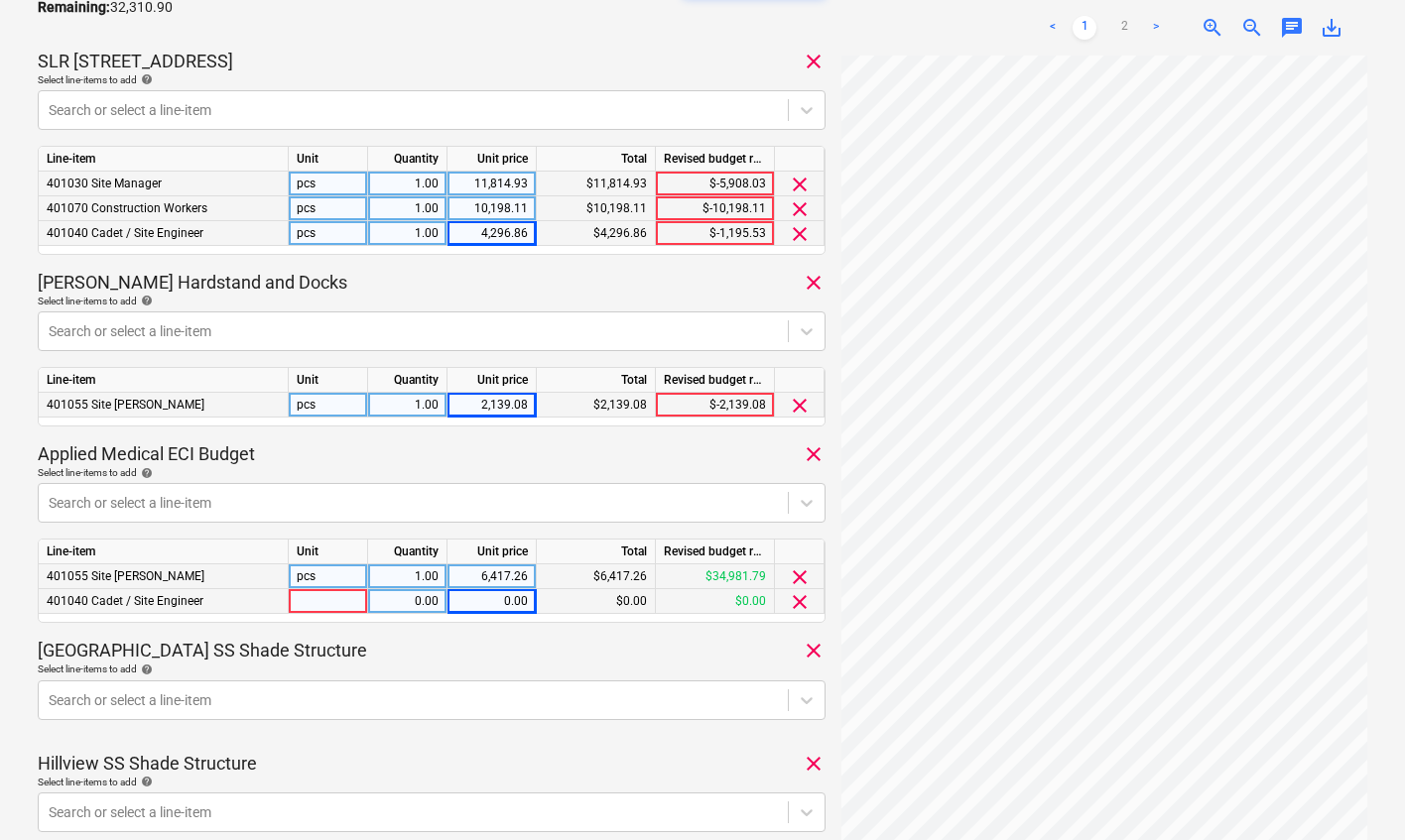 click on "0.00" at bounding box center [491, 601] 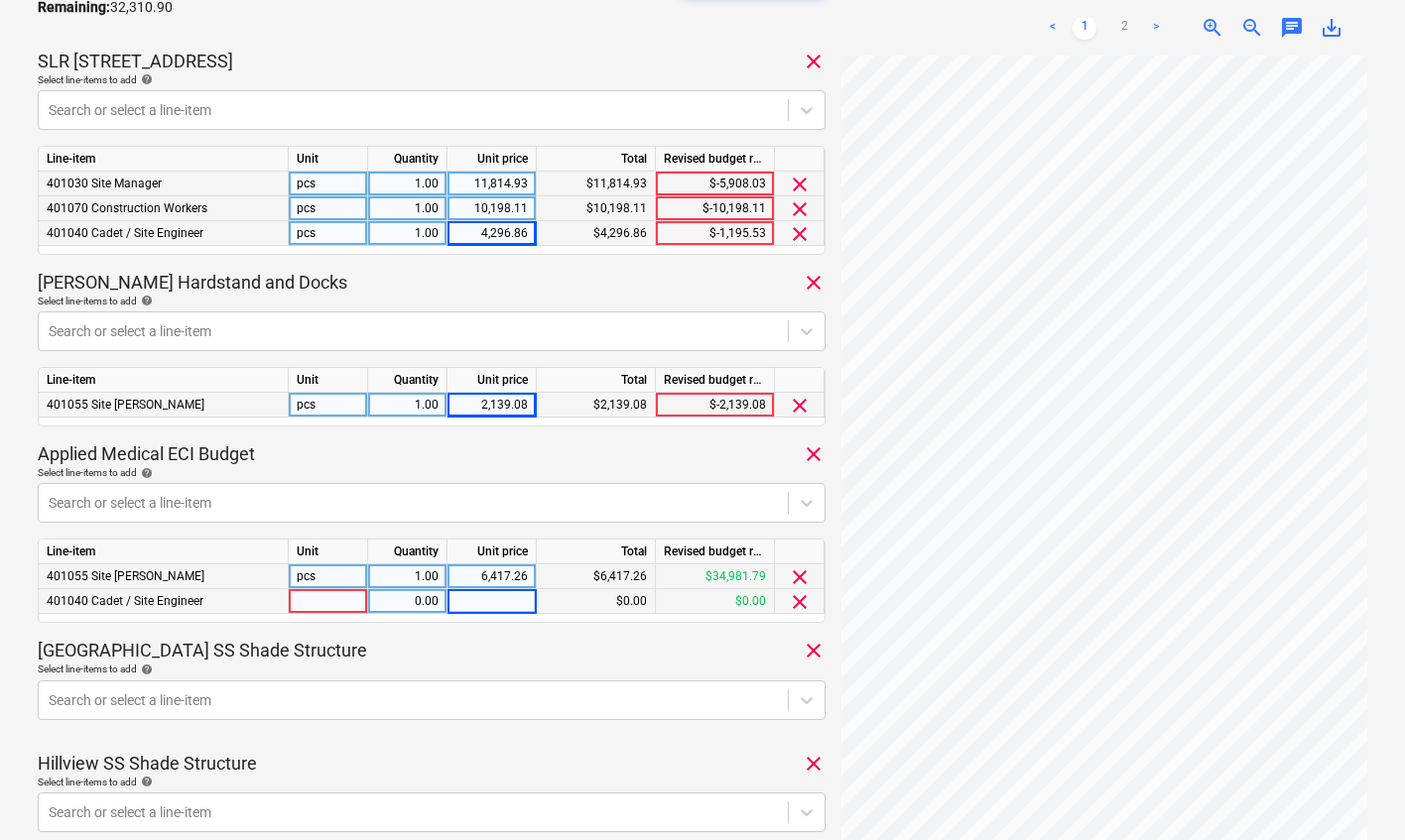 type on "7105" 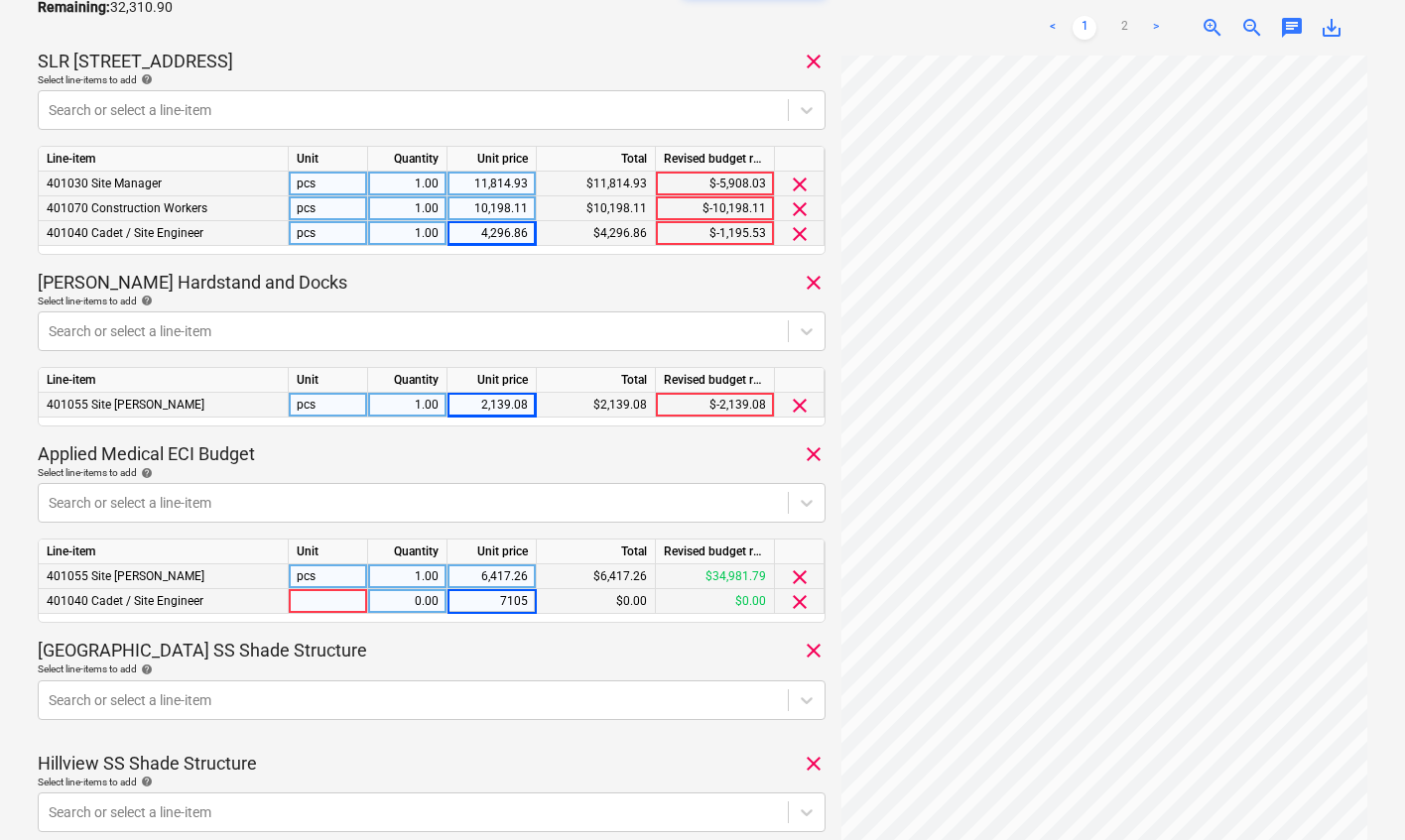 click on "Select line-items to add help" at bounding box center (432, 668) 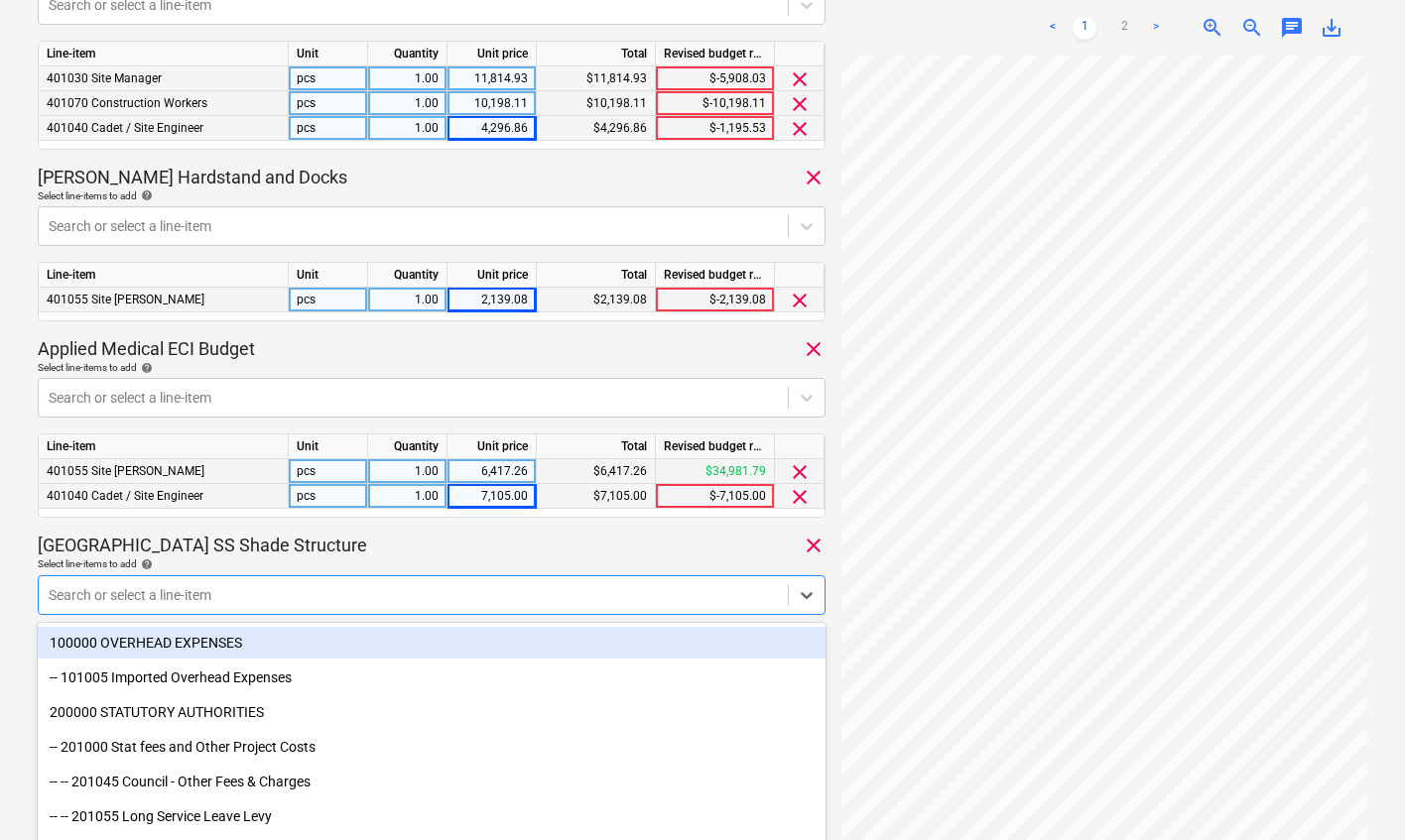 scroll, scrollTop: 741, scrollLeft: 0, axis: vertical 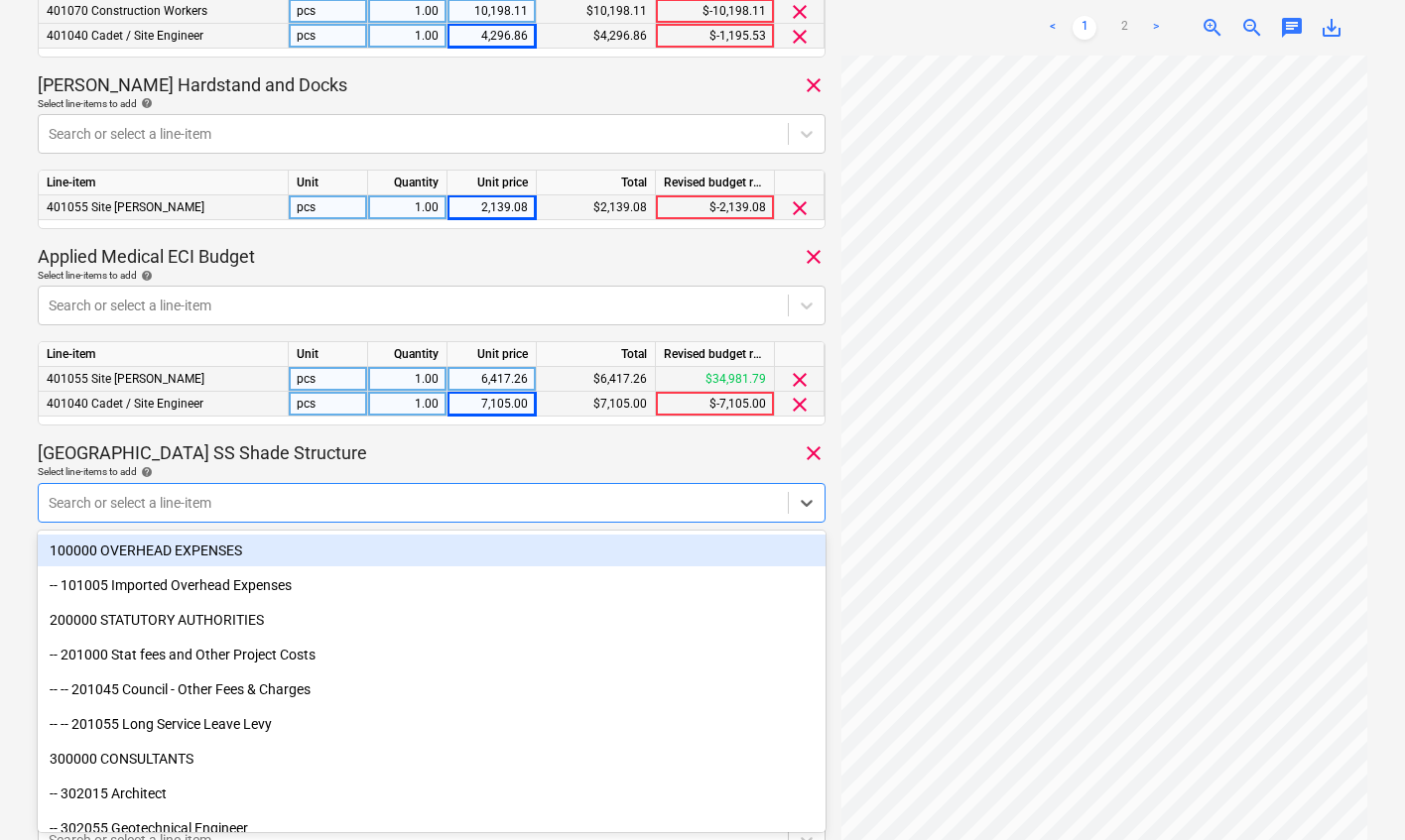 click on "Sales Projects Contacts Company Consolidated Invoices 1 Inbox 1 Approvals format_size keyboard_arrow_down help search Search notifications 99+ keyboard_arrow_down [PERSON_NAME] keyboard_arrow_down Wages [DATE].xlsx Consolidated invoice total amount 67,177.14 Subcontractor [PERSON_NAME] Group Construction Add a project No costs have been confirmed yet You can leave a note below to send it to accounting. Do not send to accounting integration Total (Previous + current) :  41,971.24 Current expenses :  41,971.24 Remaining :  25,205.90 Archive Cancel Confirm costs SLR 2 Millaroo Drive clear Select line-items to add help Search or select a line-item Line-item Unit Quantity Unit price Total Revised budget remaining 401030 Site Manager pcs 1.00 11,814.93 $11,814.93 $-5,908.03 clear 401070 Construction Workers pcs 1.00 10,198.11 $10,198.11 $-10,198.11 clear 401040 Cadet / Site Engineer pcs 1.00 4,296.86 $4,296.86 $-1,195.53 clear [PERSON_NAME] Hardstand and Docks clear Select line-items to add help Line-item Unit Quantity <" at bounding box center [702, -321] 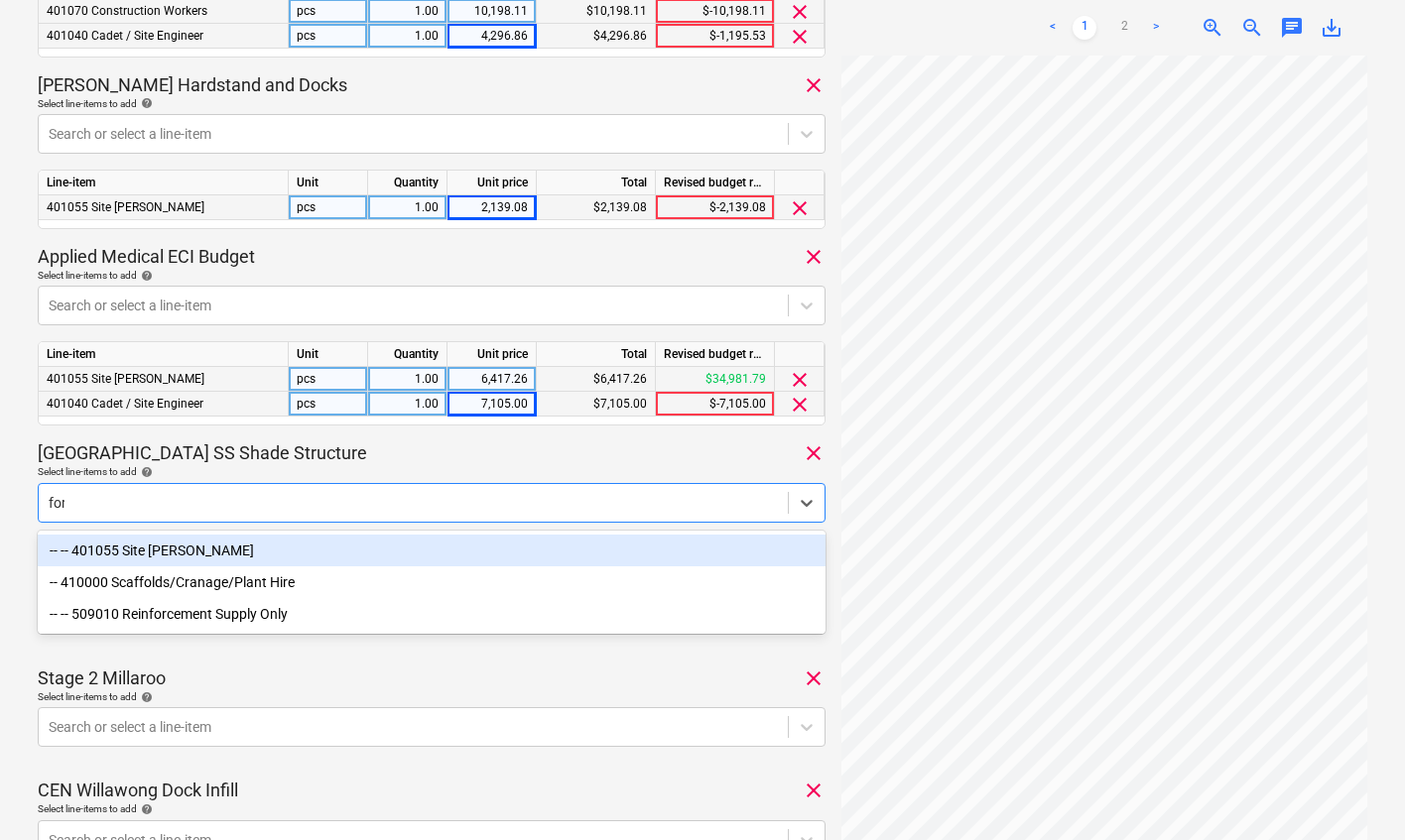 type on "fore" 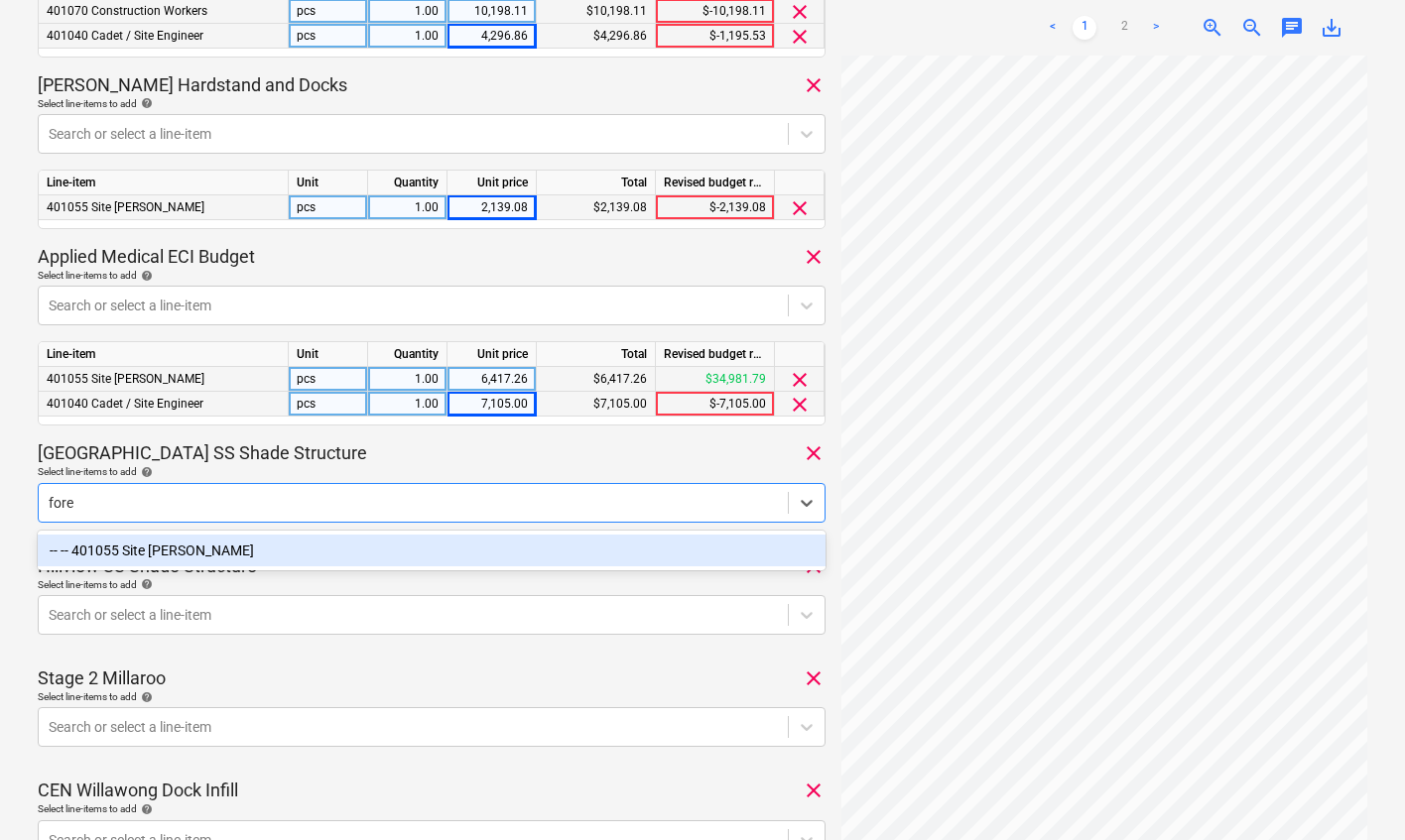 click on "-- --  401055 Site [PERSON_NAME]" at bounding box center (432, 550) 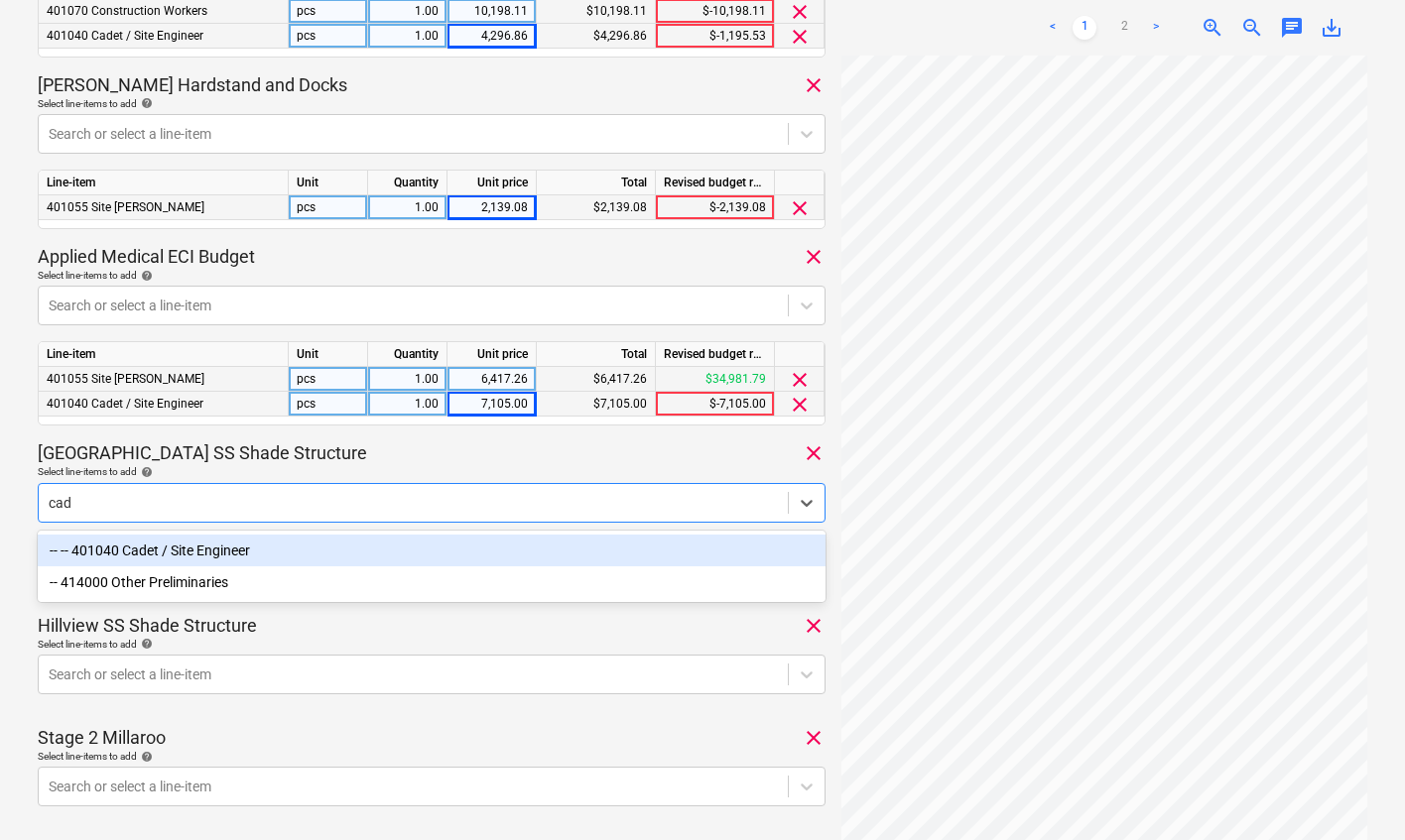 type on "cade" 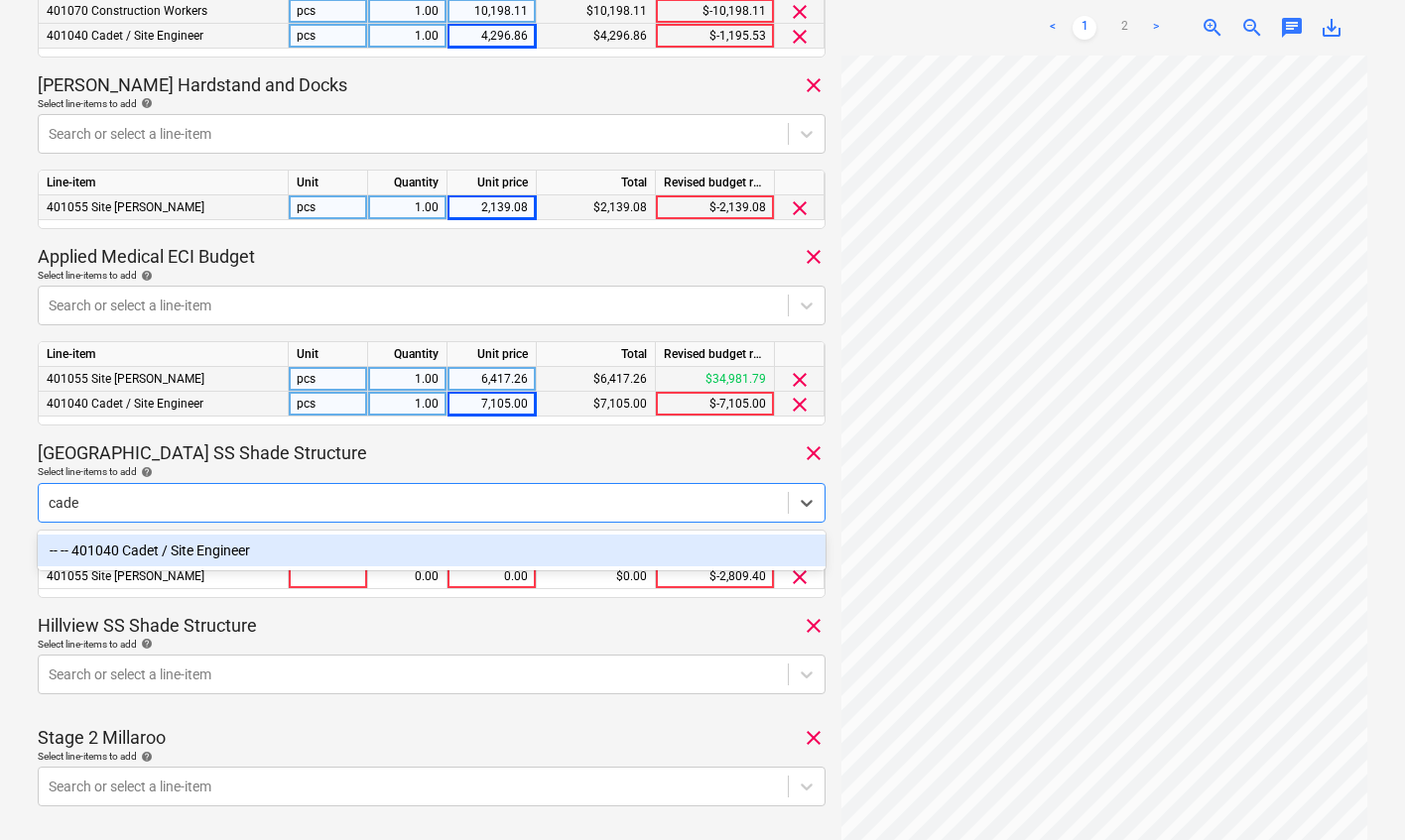 click on "-- --  401040 Cadet / Site Engineer" at bounding box center [432, 550] 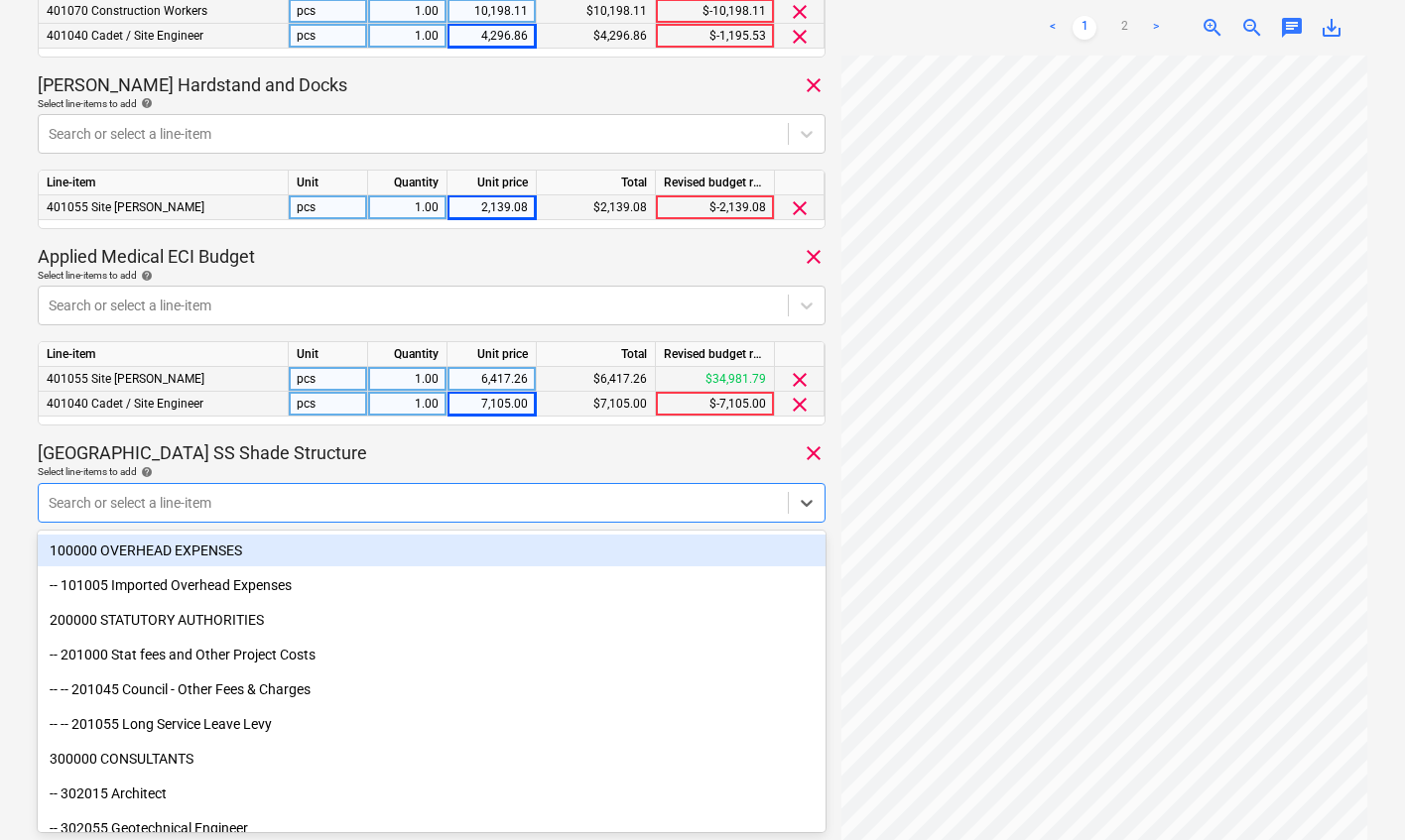 click on "Select line-items to add help" at bounding box center [432, 471] 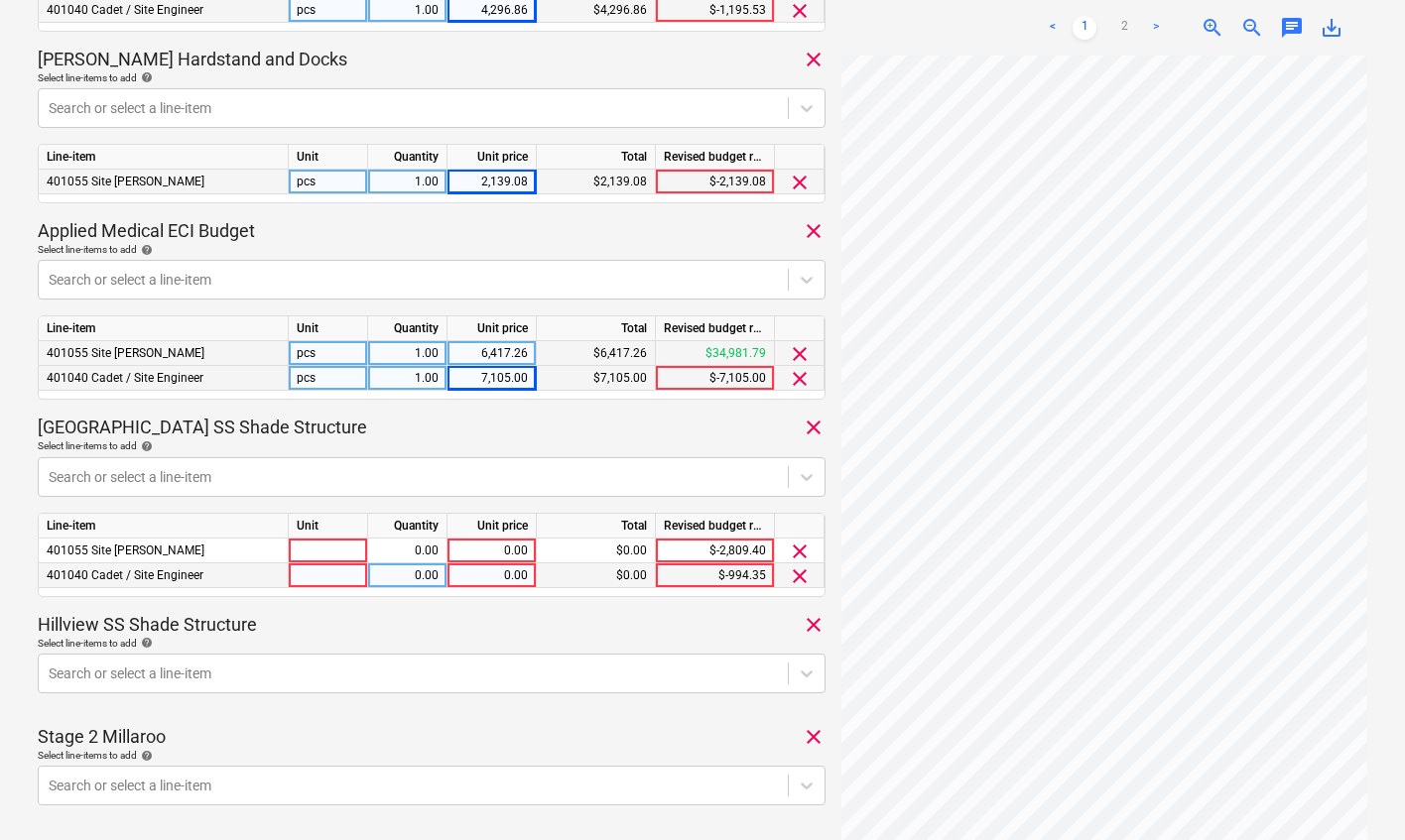 scroll, scrollTop: 779, scrollLeft: 0, axis: vertical 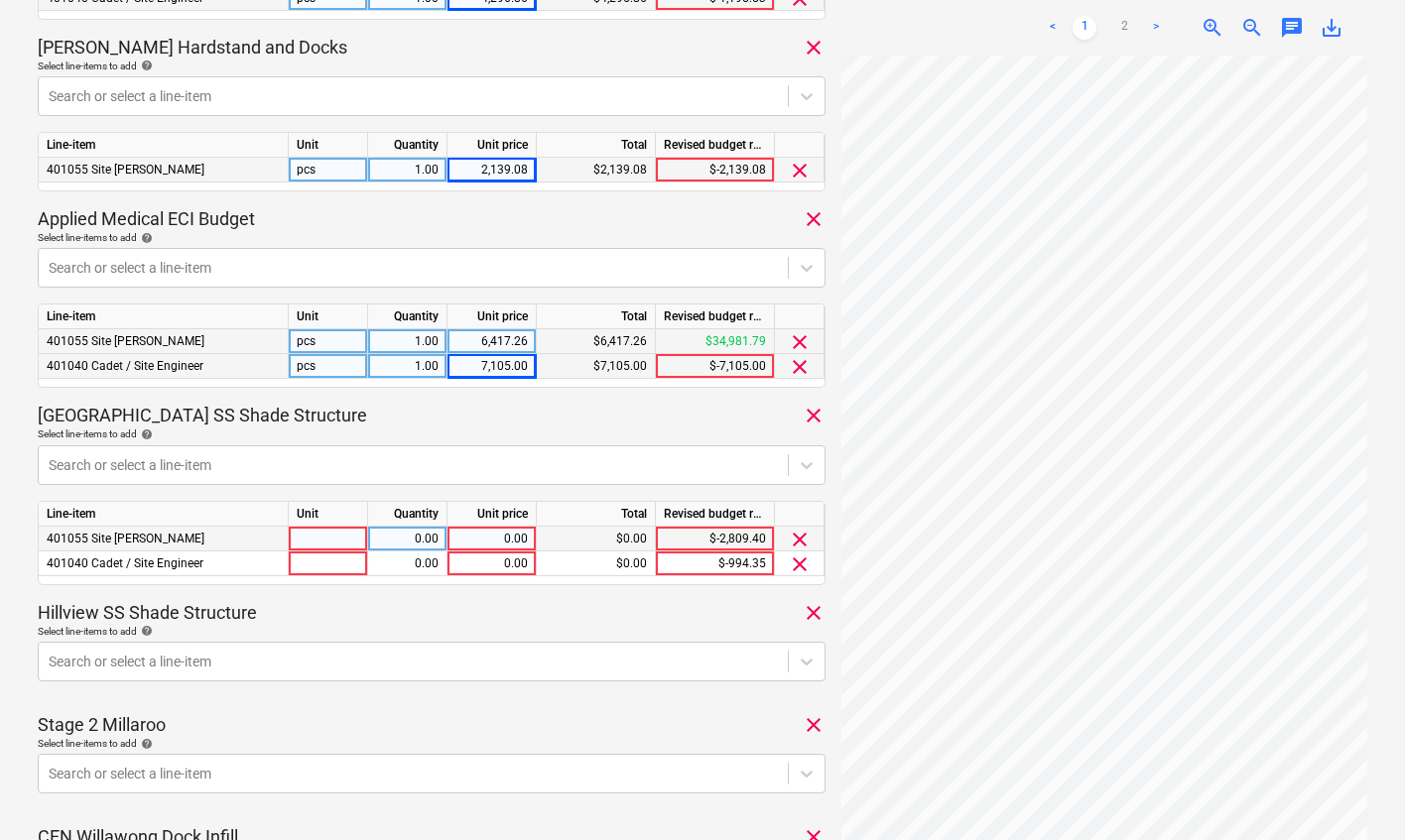click on "0.00" at bounding box center [491, 539] 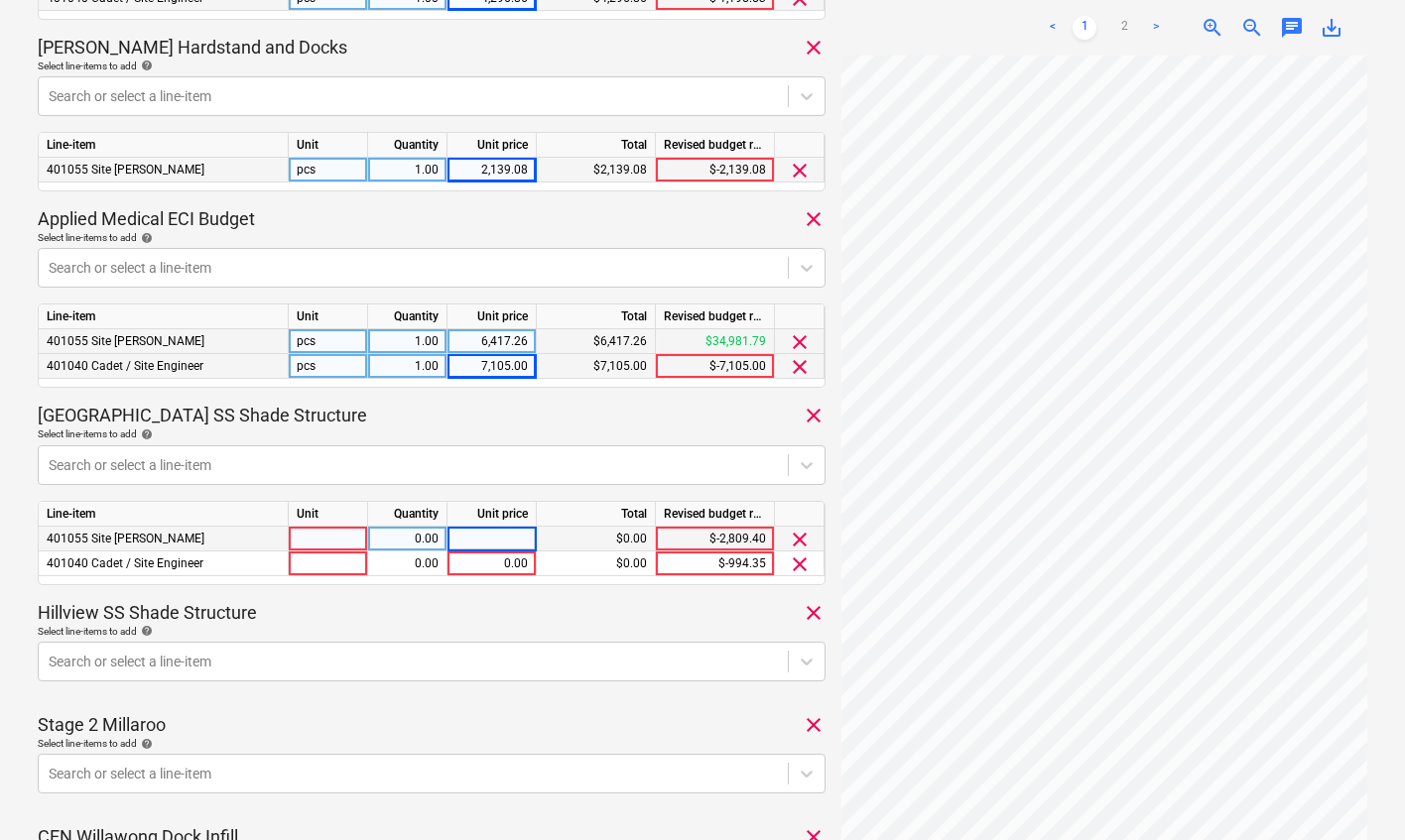 type on "15399.83" 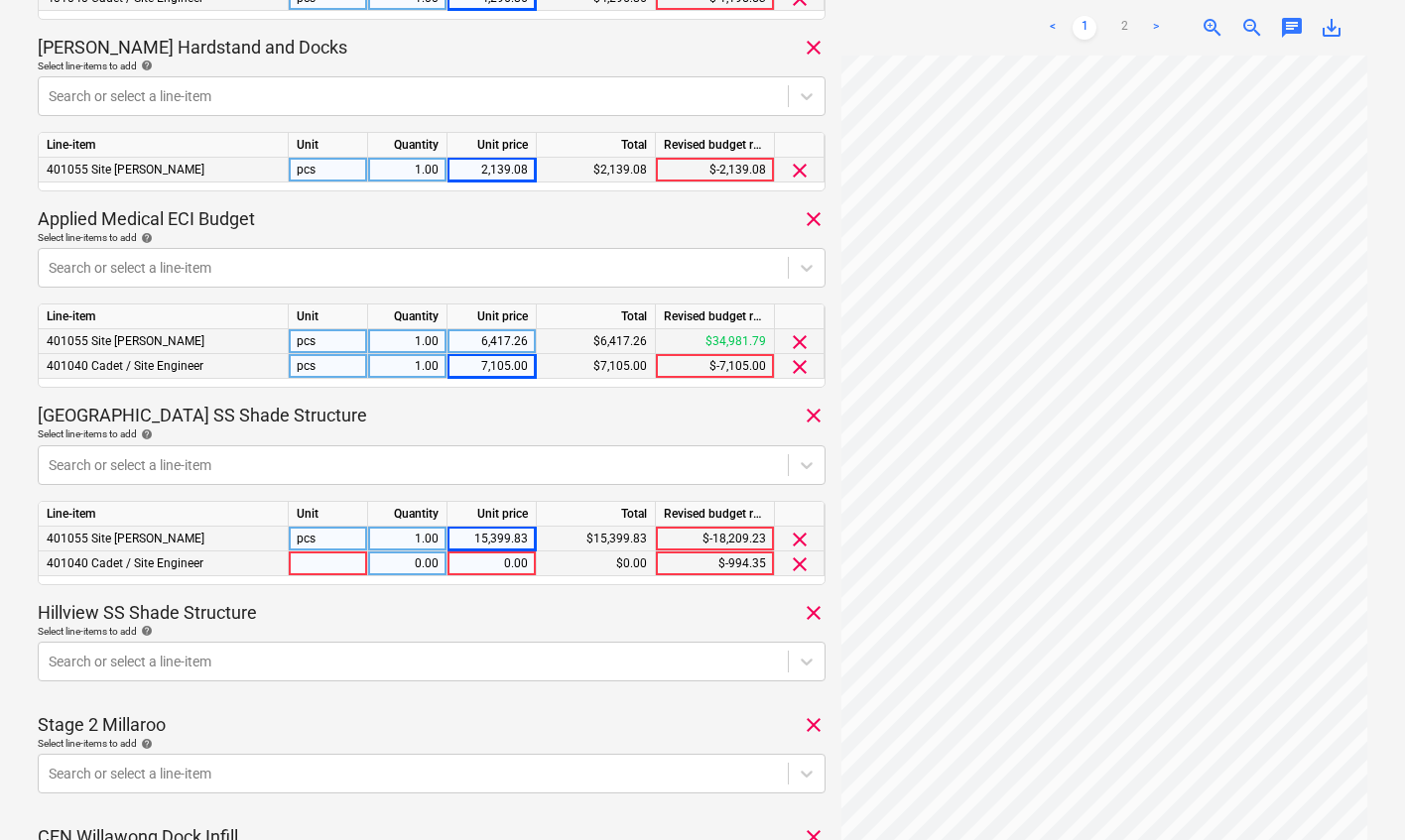 click on "0.00" at bounding box center [491, 563] 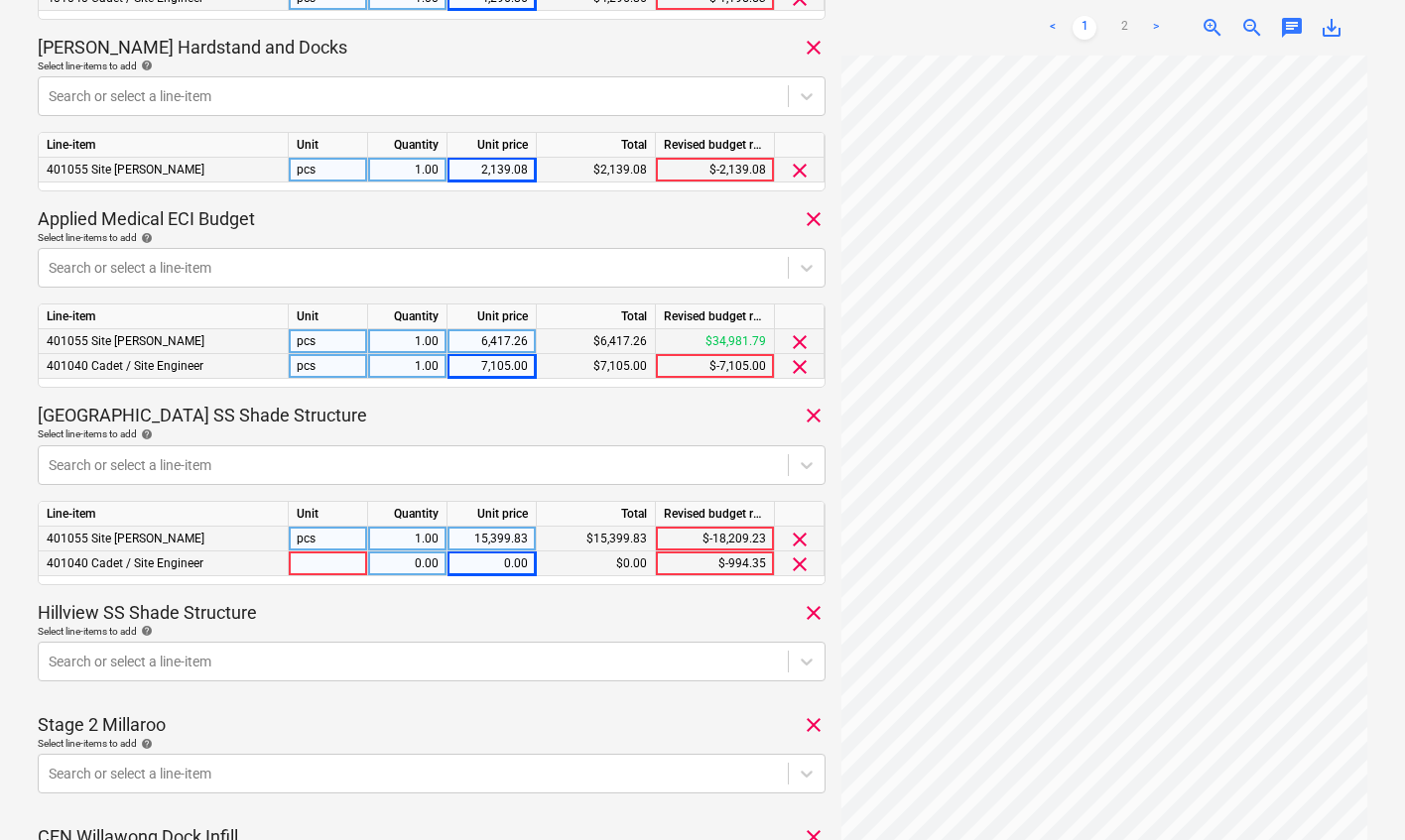 click on "0.00" at bounding box center [491, 563] 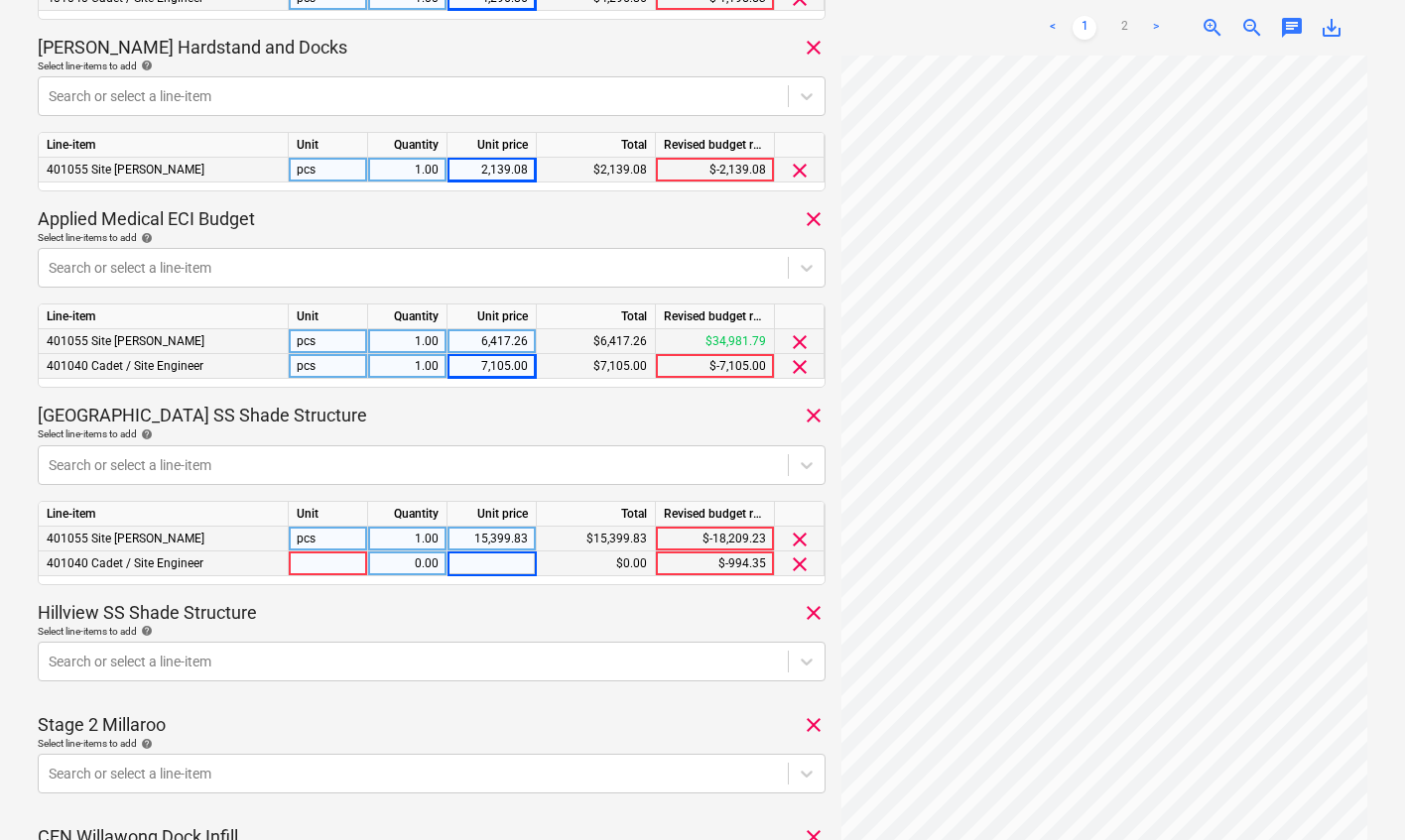 type on "468.65" 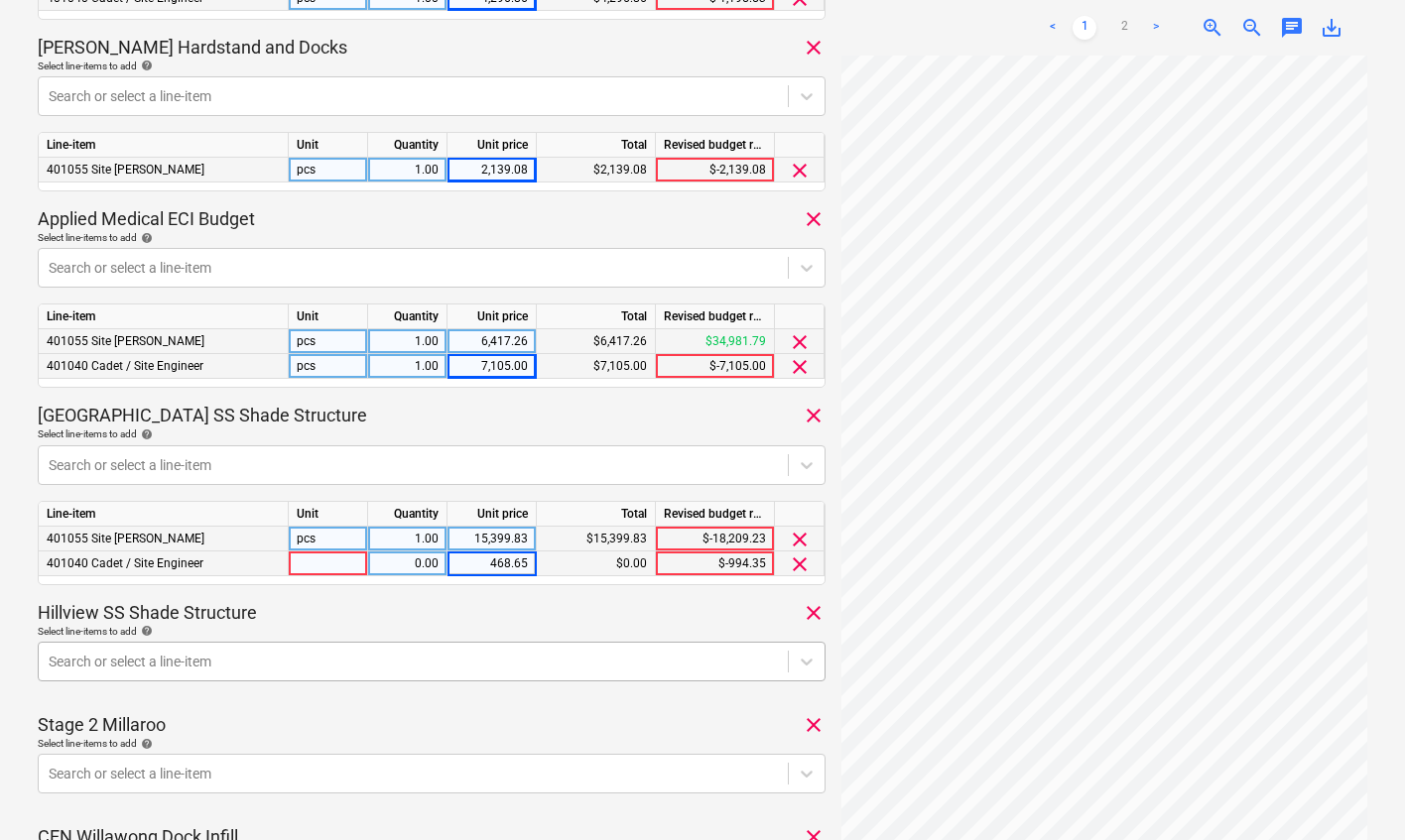 click on "Sales Projects Contacts Company Consolidated Invoices 1 Inbox 1 Approvals format_size keyboard_arrow_down help search Search notifications 99+ keyboard_arrow_down [PERSON_NAME] keyboard_arrow_down Wages [DATE].xlsx Consolidated invoice total amount 67,177.14 Subcontractor [PERSON_NAME] Group Construction Add a project No costs have been confirmed yet You can leave a note below to send it to accounting. Do not send to accounting integration Total (Previous + current) :  57,371.07 Current expenses :  57,371.07 Remaining :  9,806.07 Archive Cancel Confirm costs SLR 2 Millaroo Drive clear Select line-items to add help Search or select a line-item Line-item Unit Quantity Unit price Total Revised budget remaining 401030 Site Manager pcs 1.00 11,814.93 $11,814.93 $-5,908.03 clear 401070 Construction Workers pcs 1.00 10,198.11 $10,198.11 $-10,198.11 clear 401040 Cadet / Site Engineer pcs 1.00 4,296.86 $4,296.86 $-1,195.53 clear [PERSON_NAME] Hardstand and Docks clear Select line-items to add help Line-item Unit Quantity :" at bounding box center (702, -359) 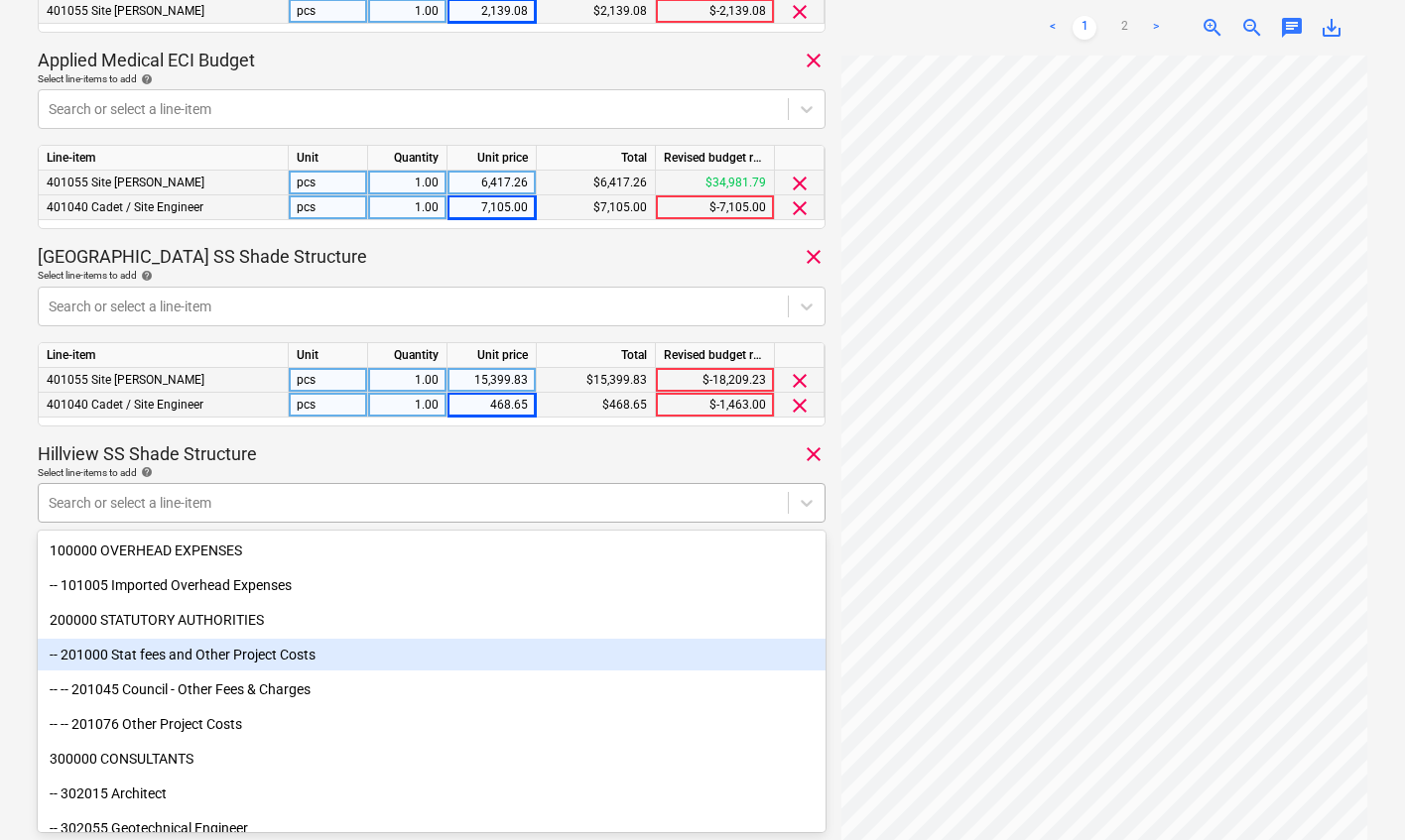 scroll, scrollTop: 38, scrollLeft: 0, axis: vertical 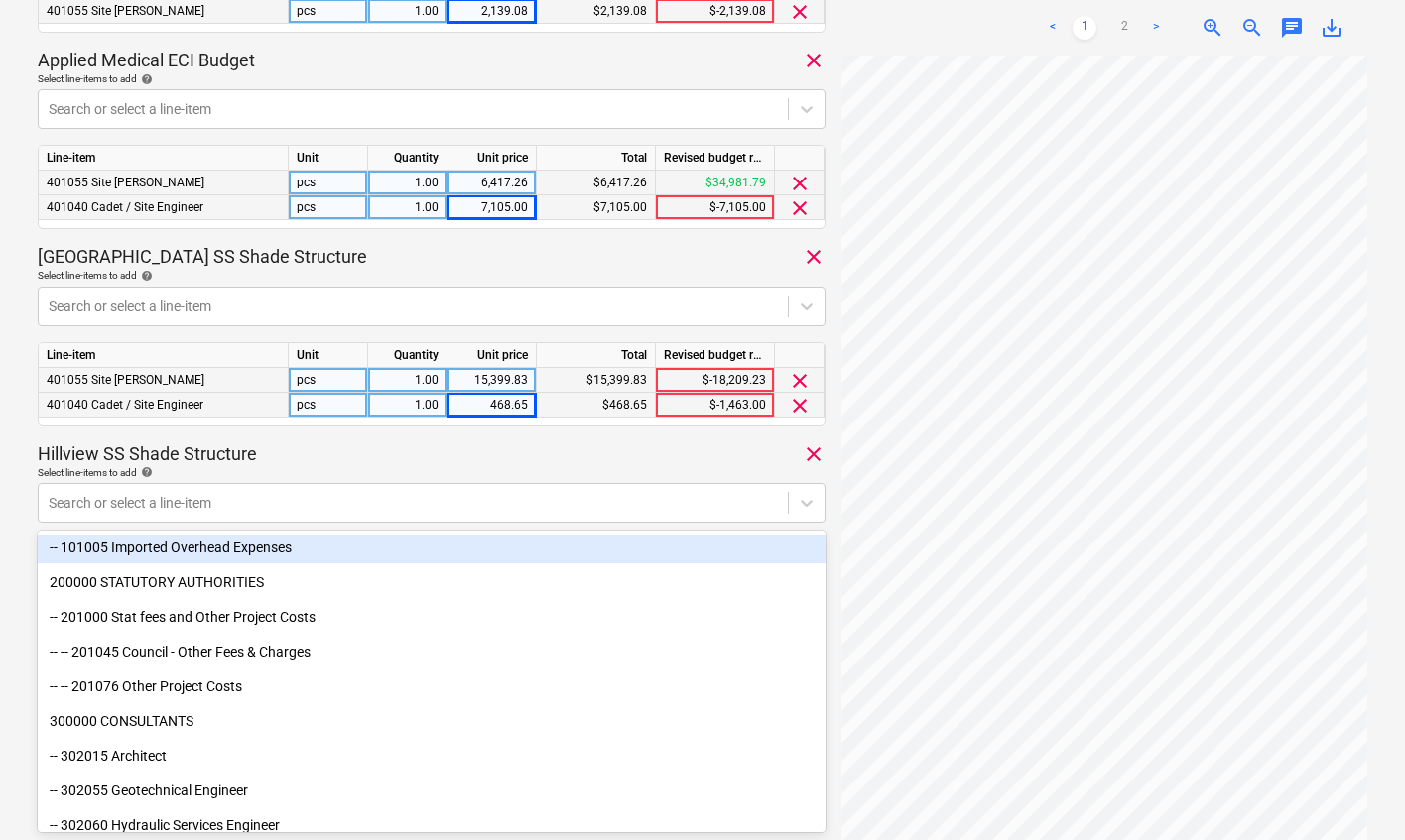 click on "[GEOGRAPHIC_DATA] SS Shade Structure clear" at bounding box center [432, 257] 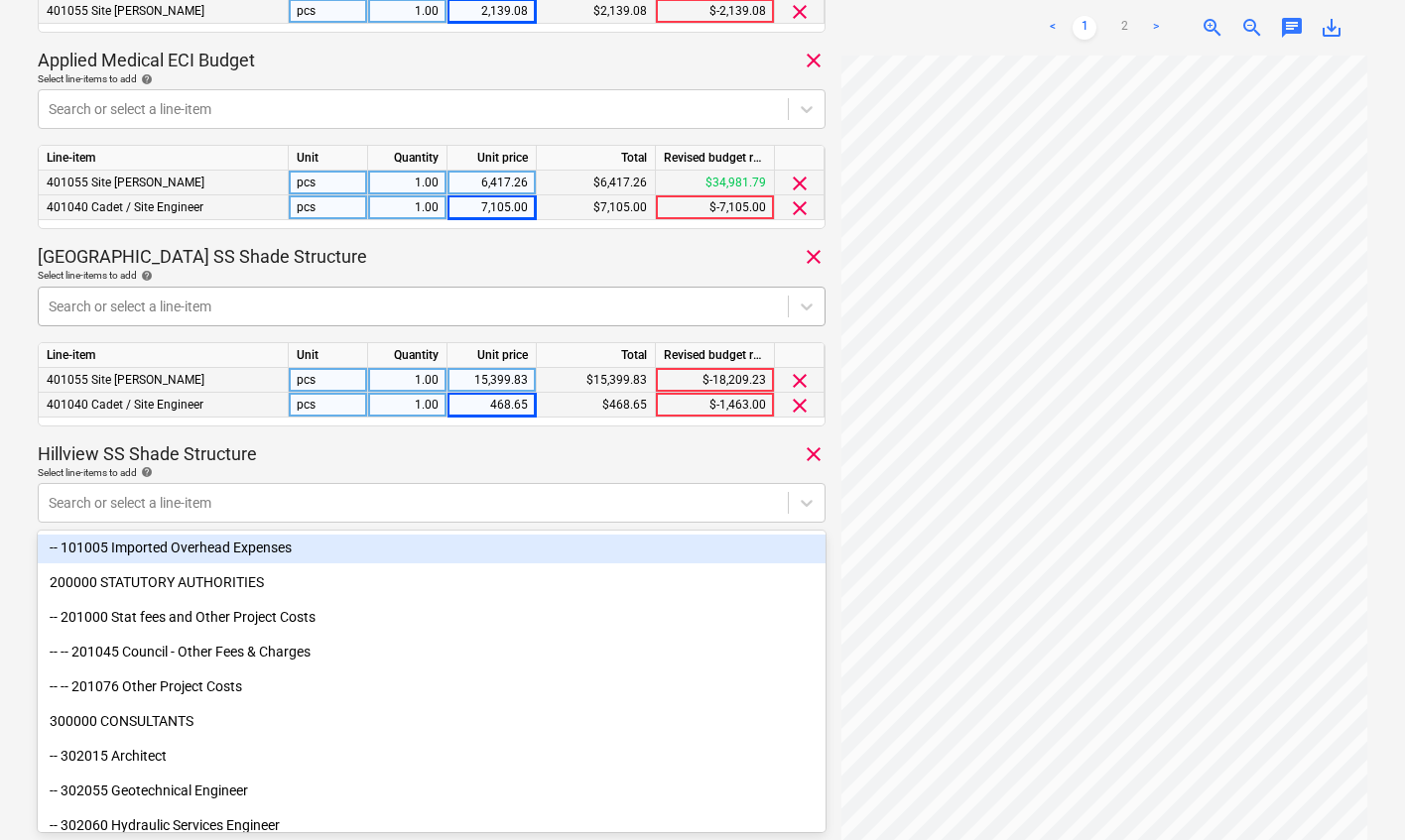 click on "Search or select a line-item" at bounding box center (432, 306) 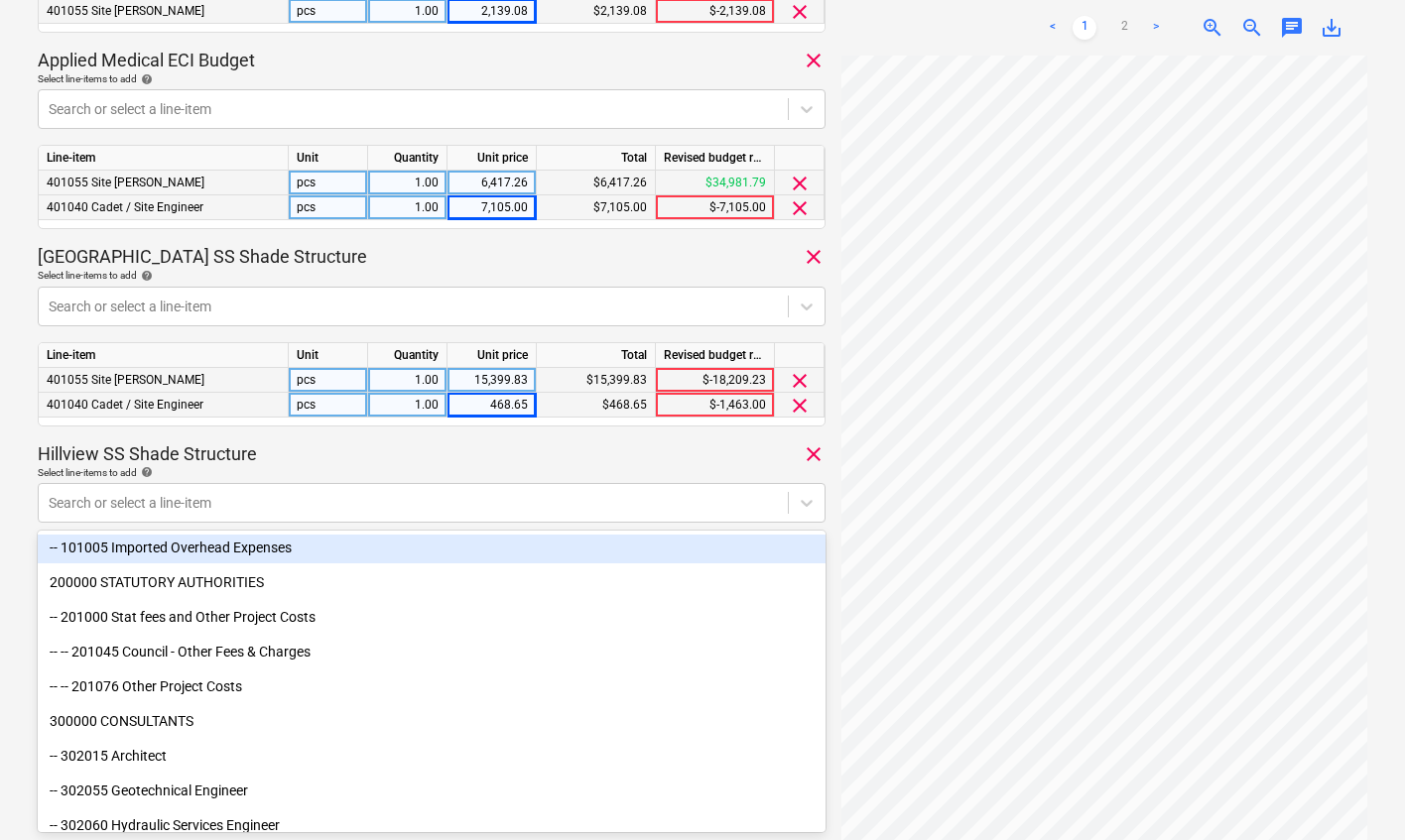 click on "[GEOGRAPHIC_DATA] SS Shade Structure clear" at bounding box center [432, 257] 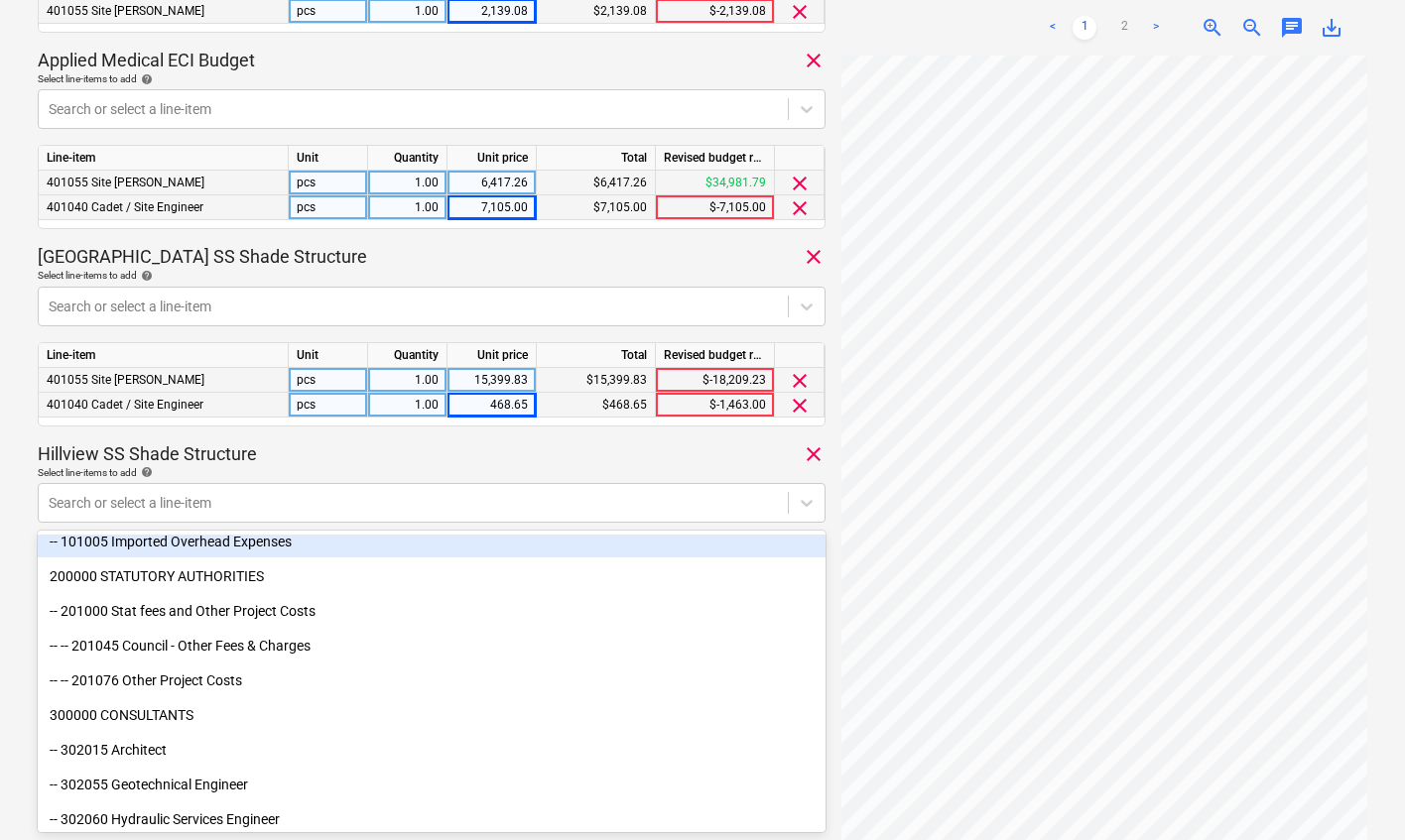 click on "Hillview SS Shade Structure clear" at bounding box center [432, 454] 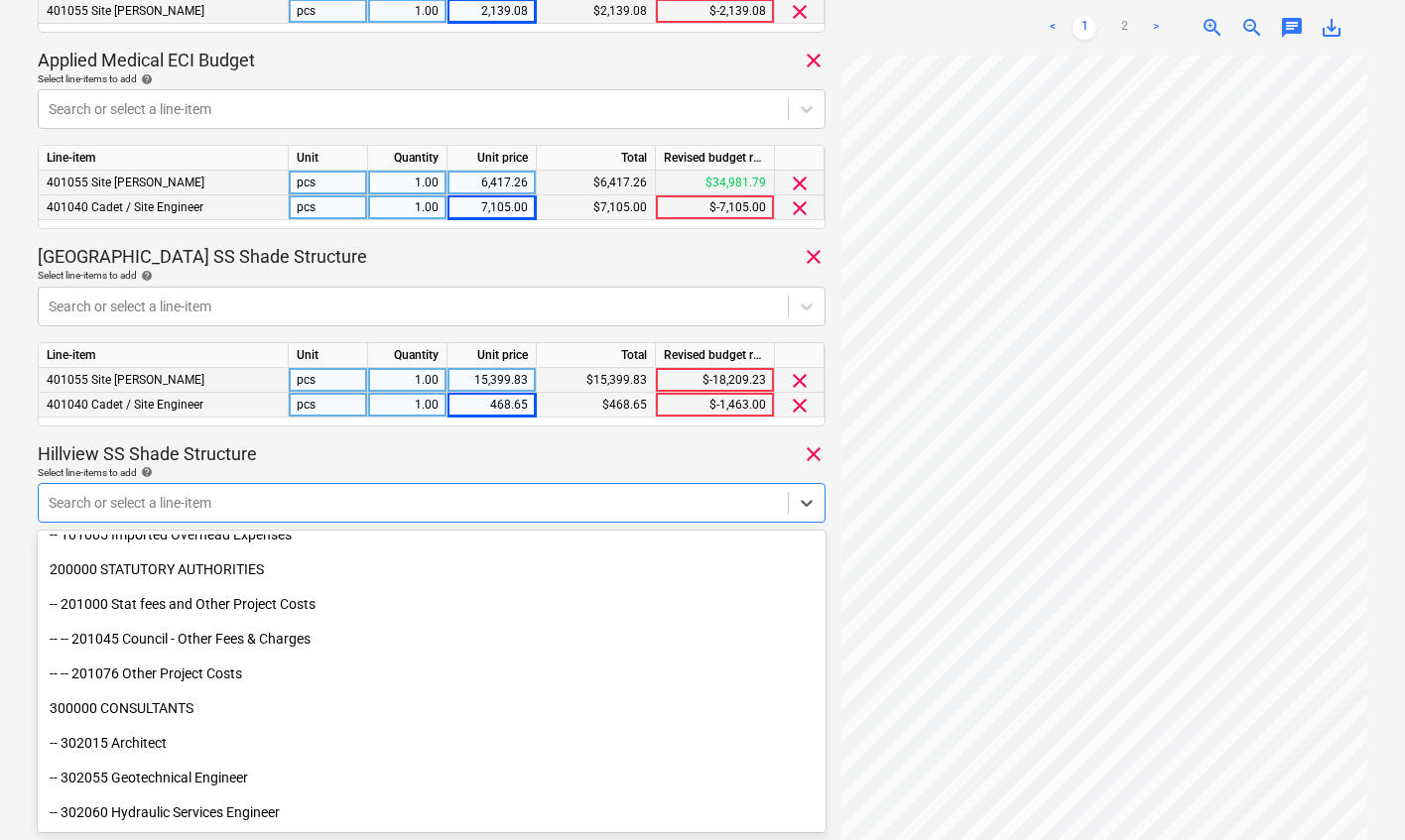 click at bounding box center (413, 503) 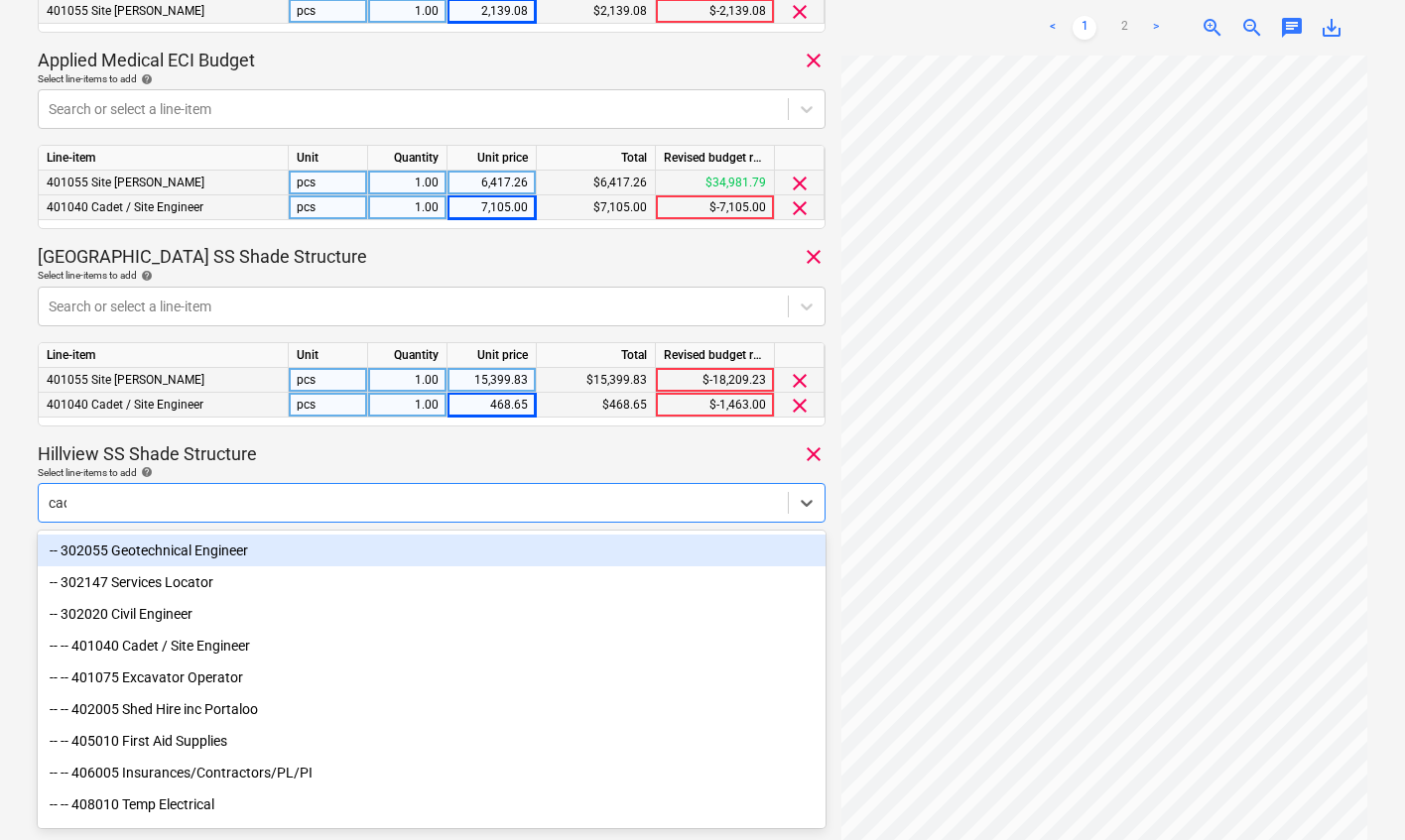 type on "cade" 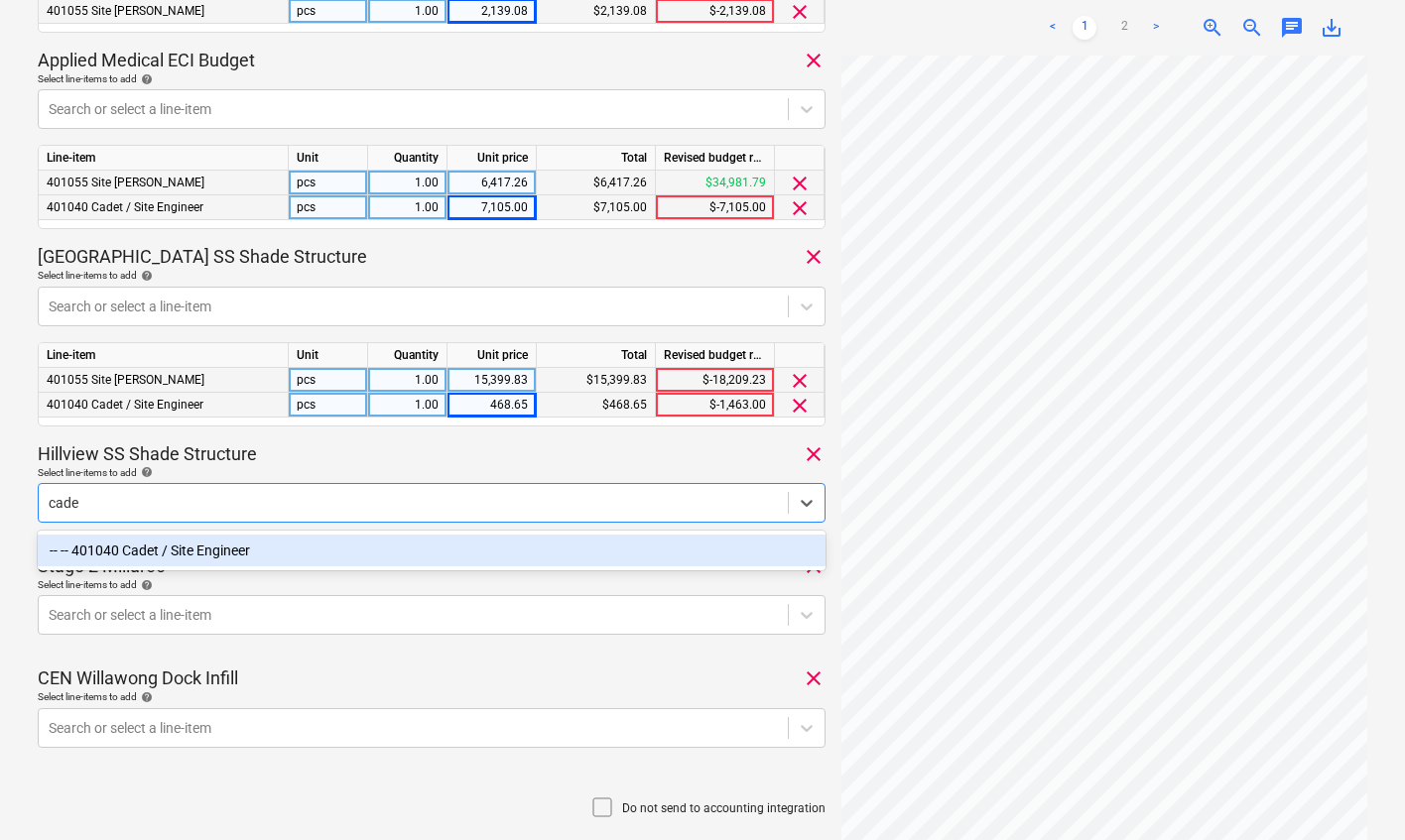 click on "-- --  401040 Cadet / Site Engineer" at bounding box center [432, 550] 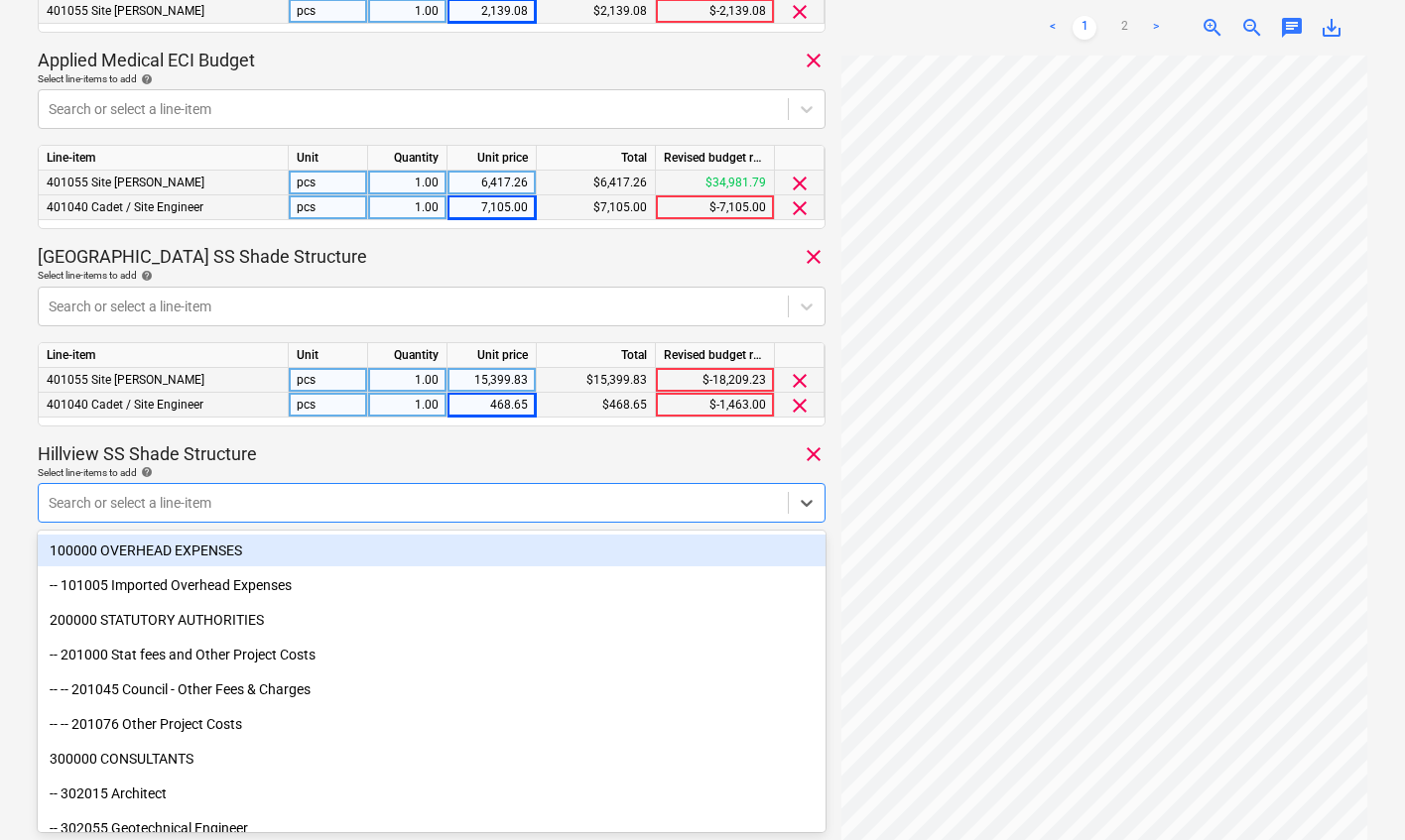 click on "Select line-items to add help" at bounding box center (432, 472) 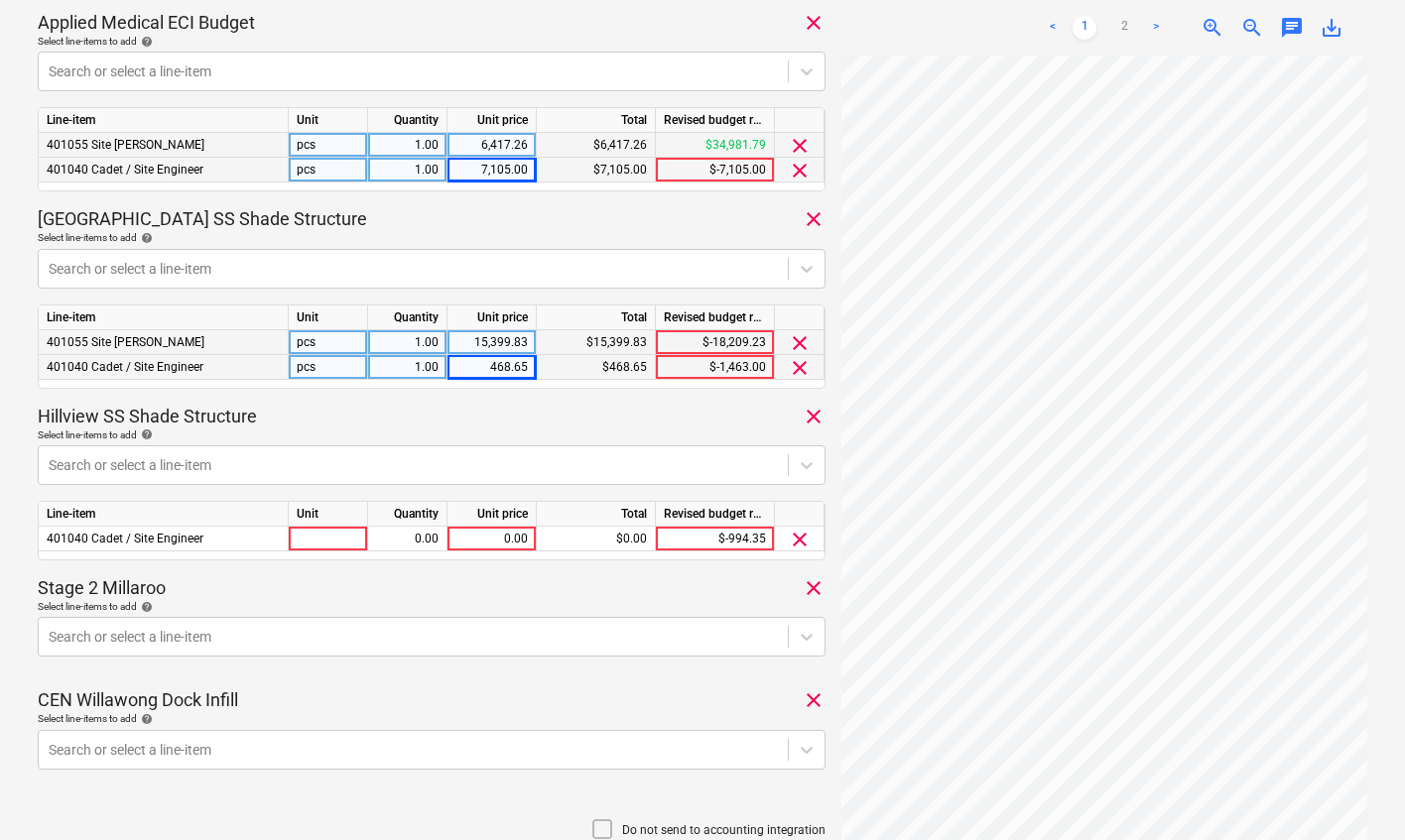 scroll, scrollTop: 981, scrollLeft: 0, axis: vertical 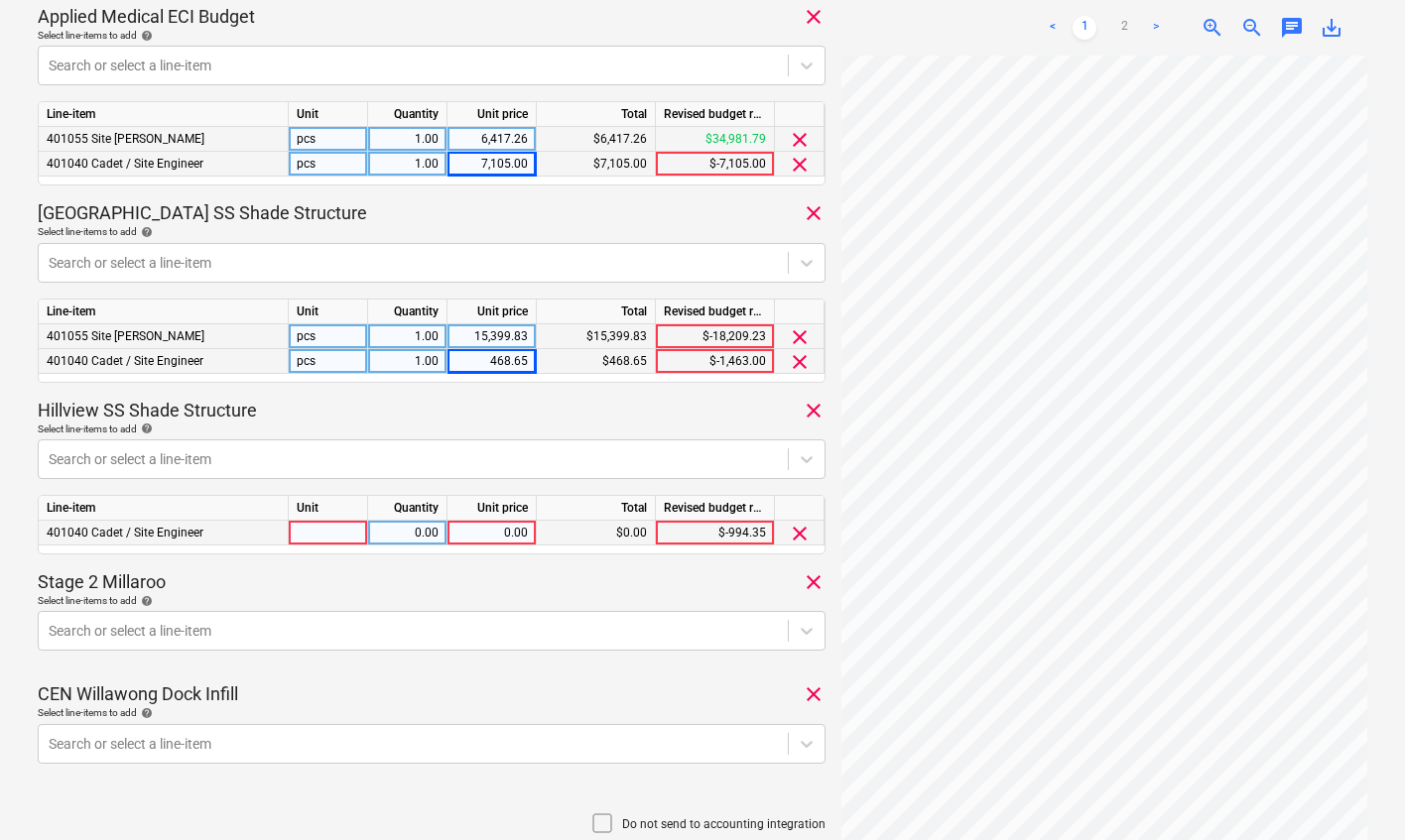 click on "0.00" at bounding box center (491, 533) 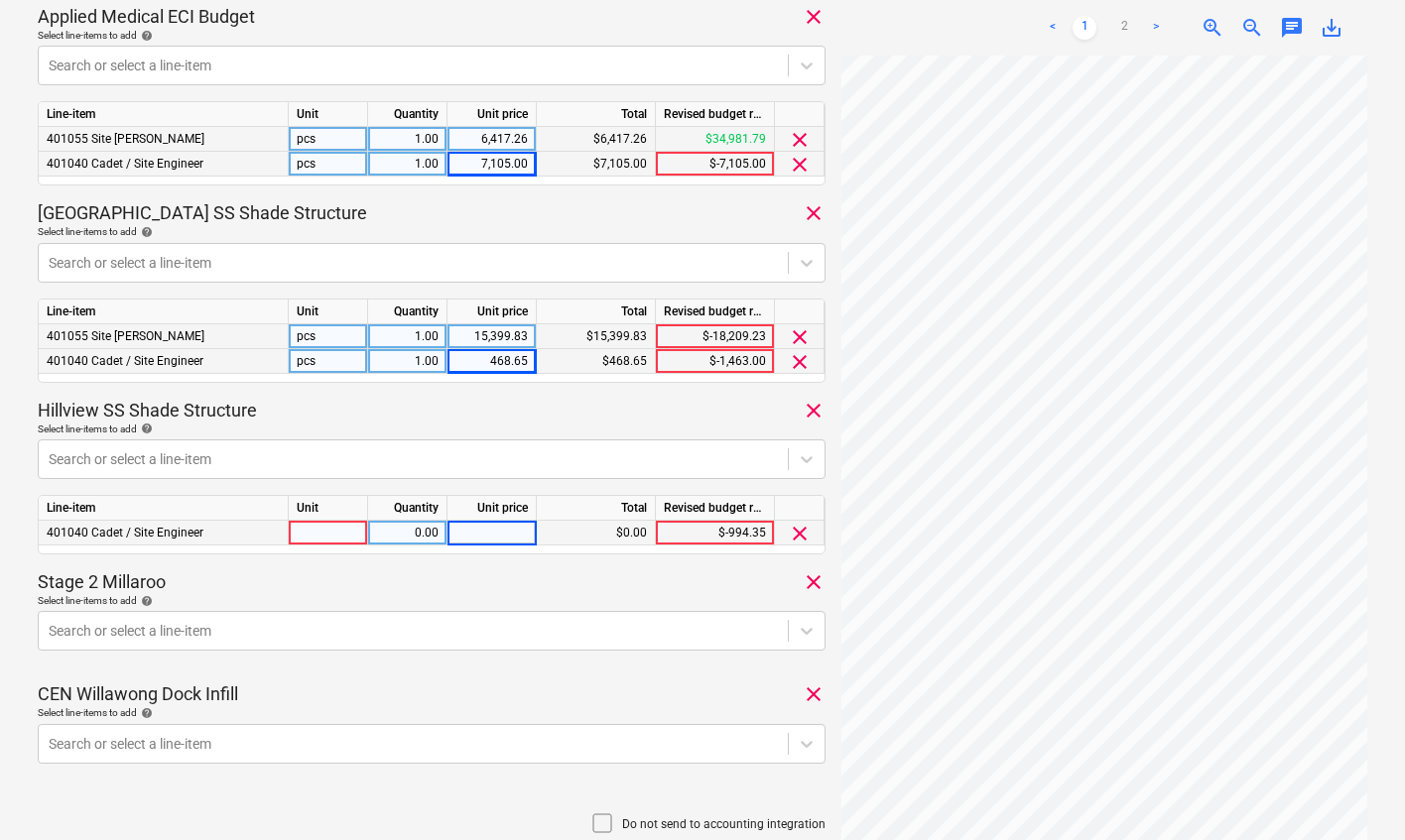 type on "2963.36" 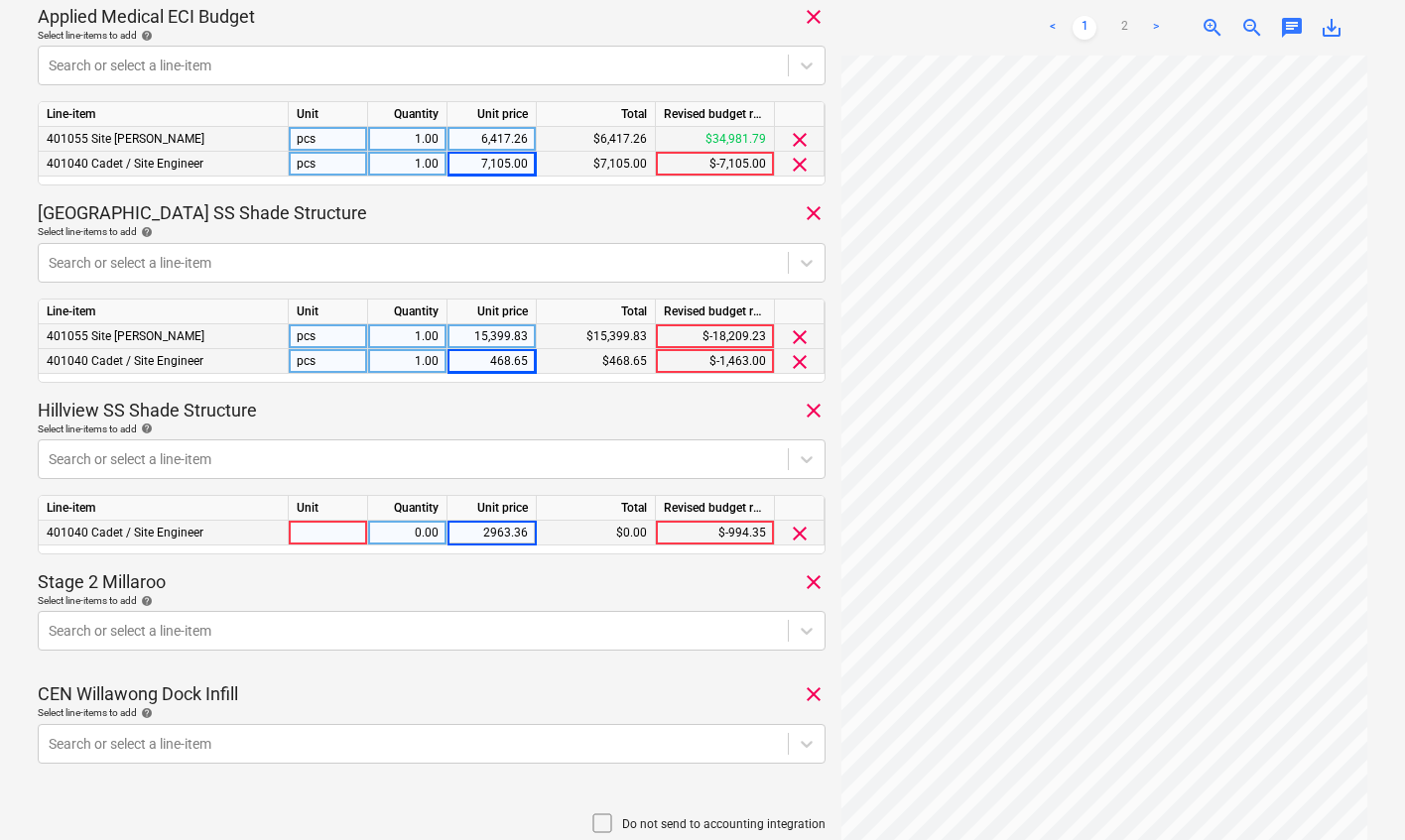click on "Stage 2 Millaroo clear" at bounding box center [432, 582] 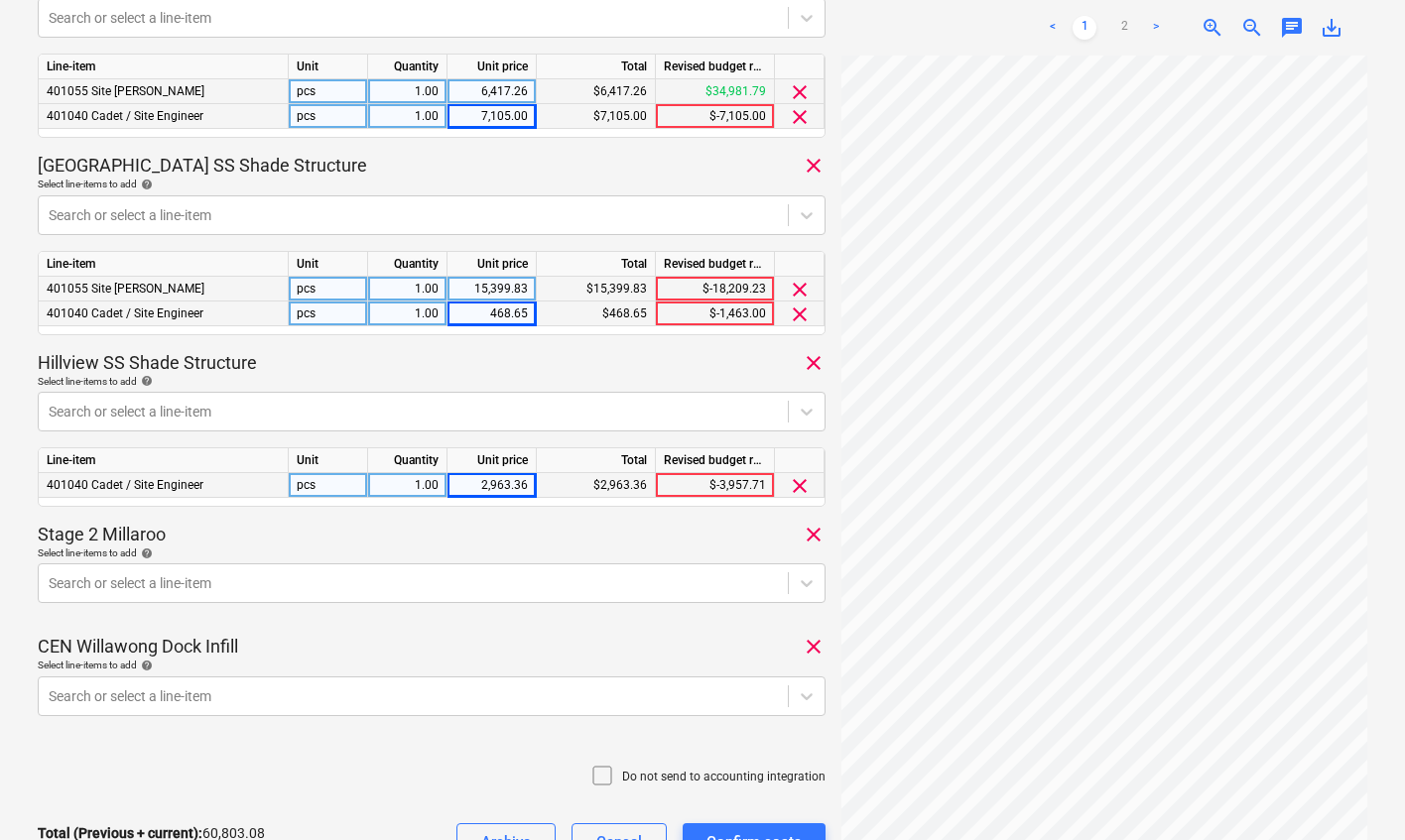 scroll, scrollTop: 1037, scrollLeft: 0, axis: vertical 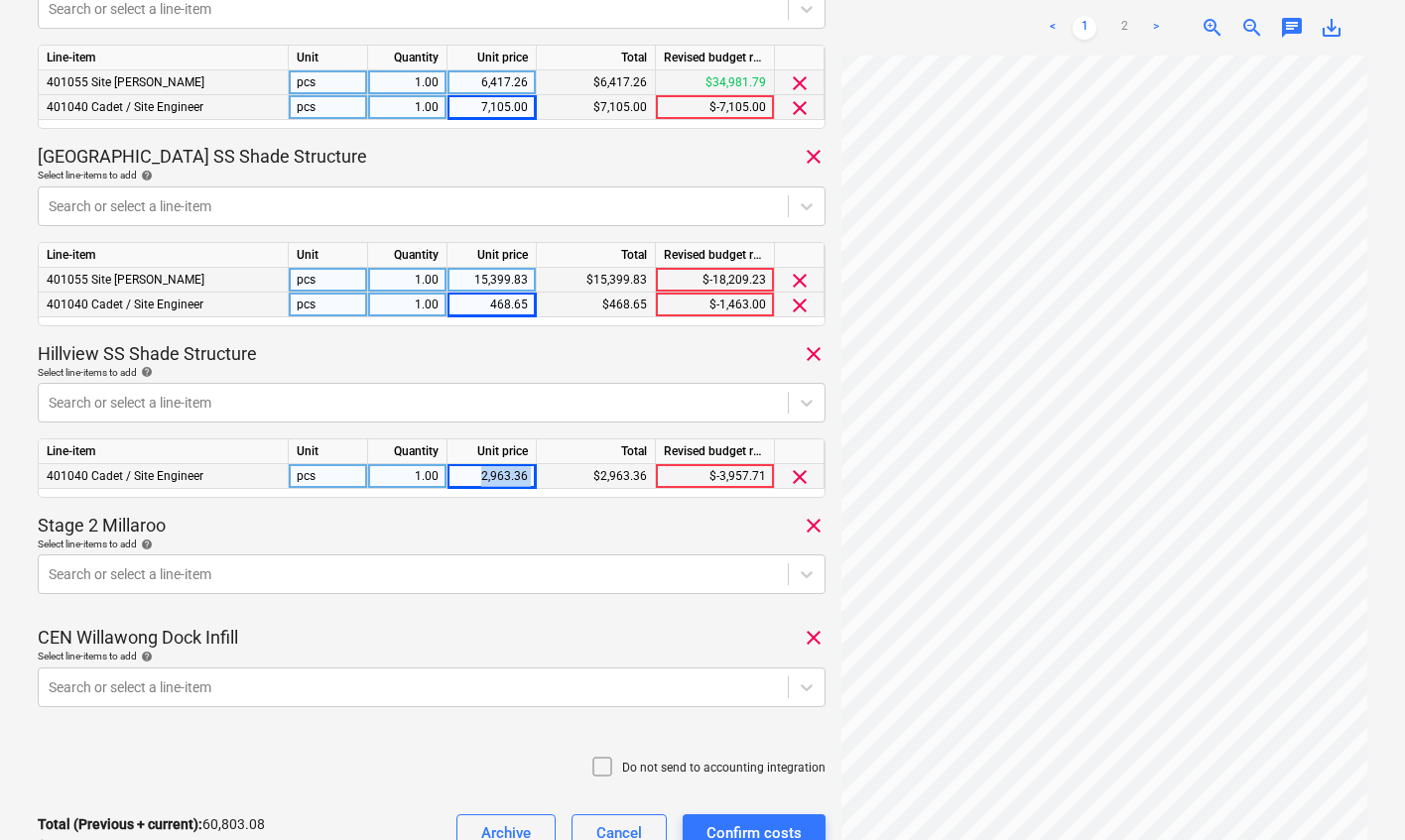 drag, startPoint x: 473, startPoint y: 479, endPoint x: 543, endPoint y: 479, distance: 70 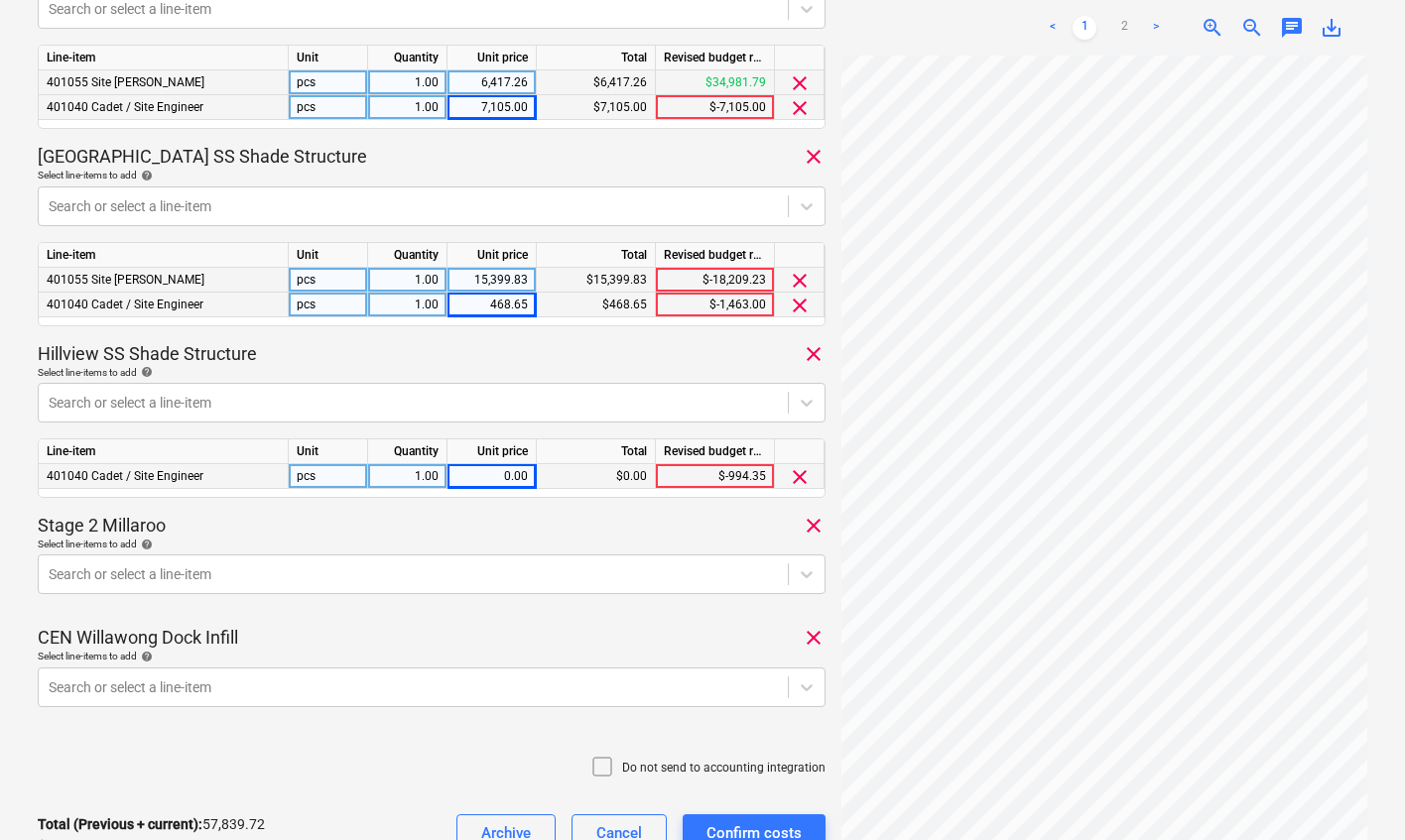 click on "clear" at bounding box center [800, 477] 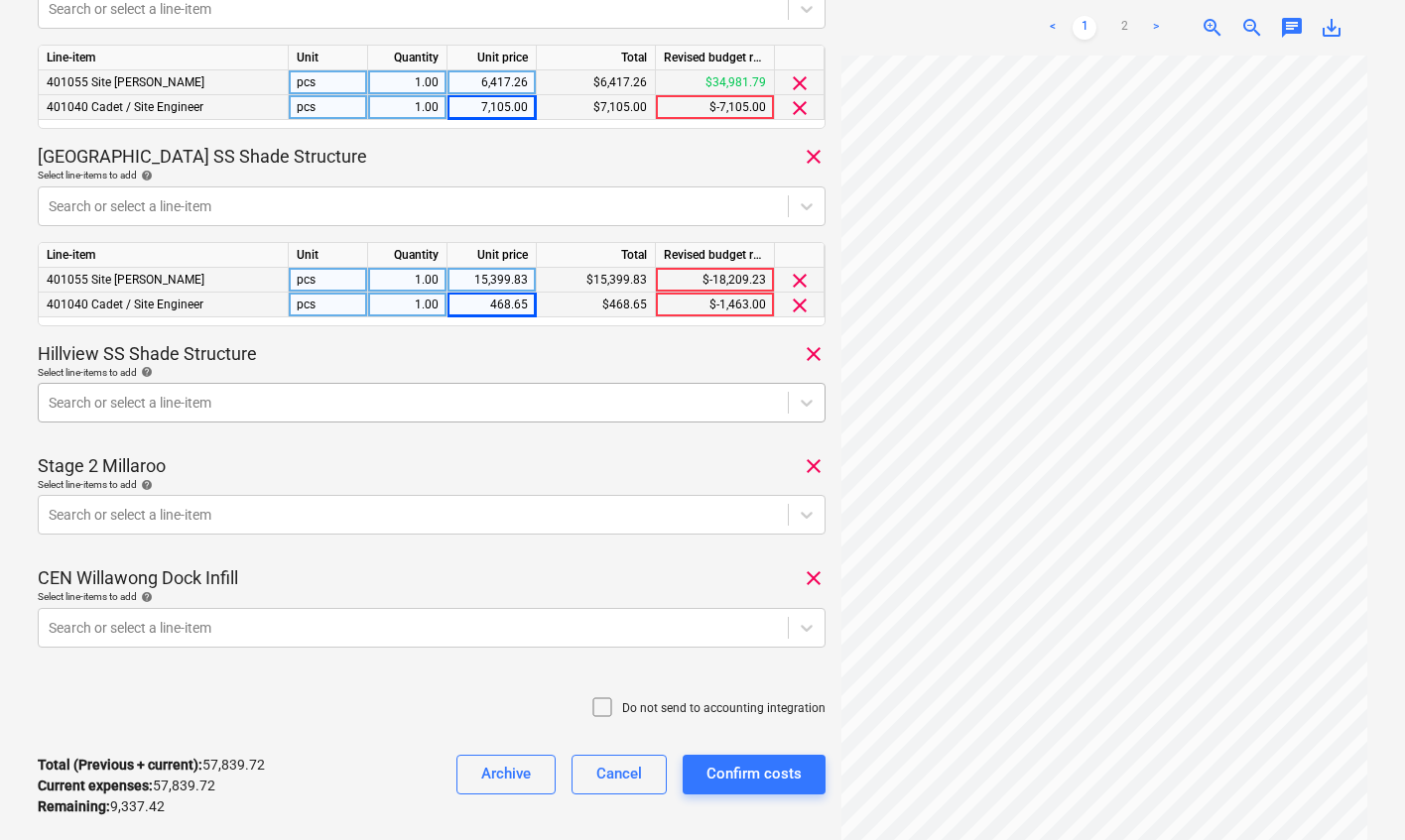 click at bounding box center [413, 403] 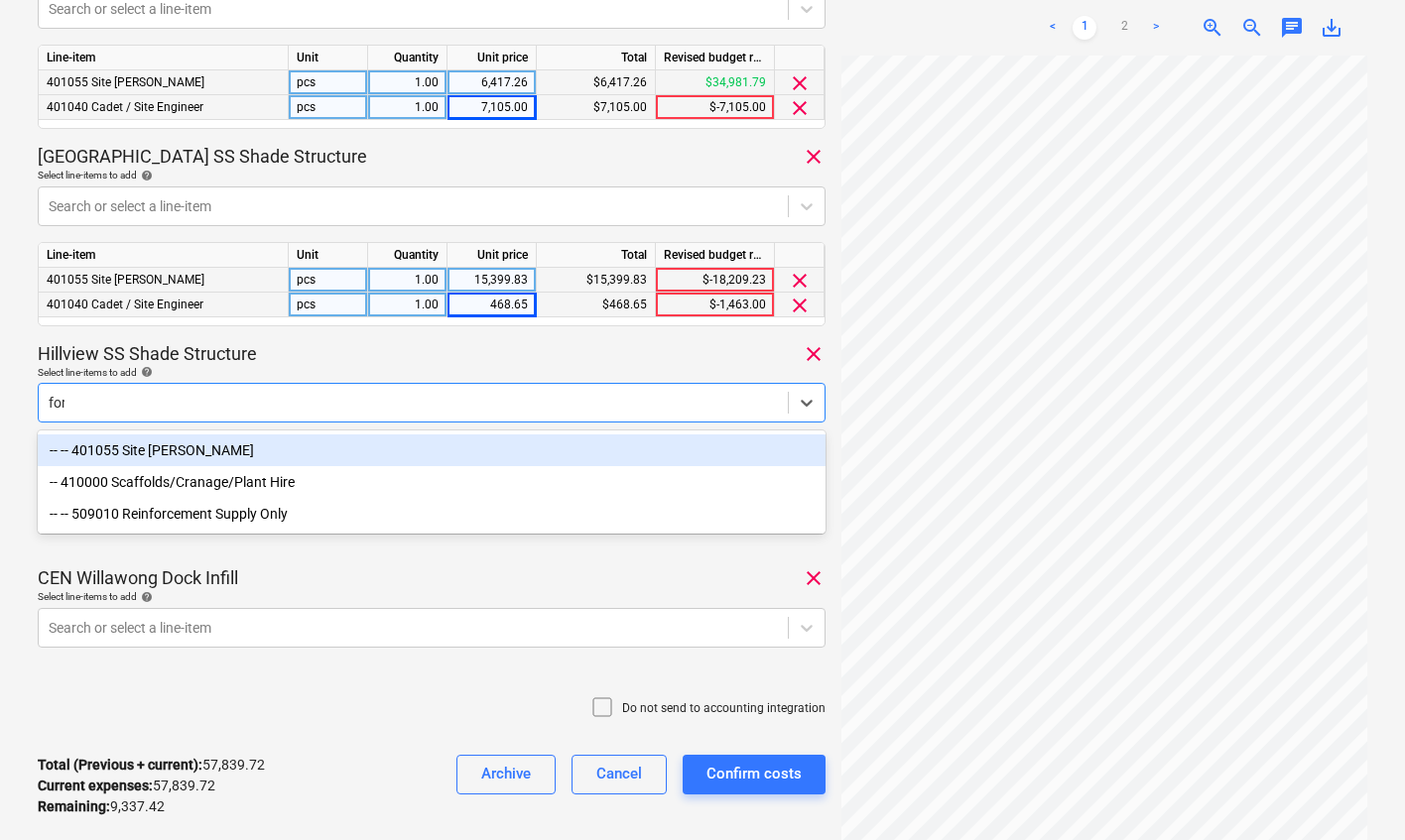 type on "fore" 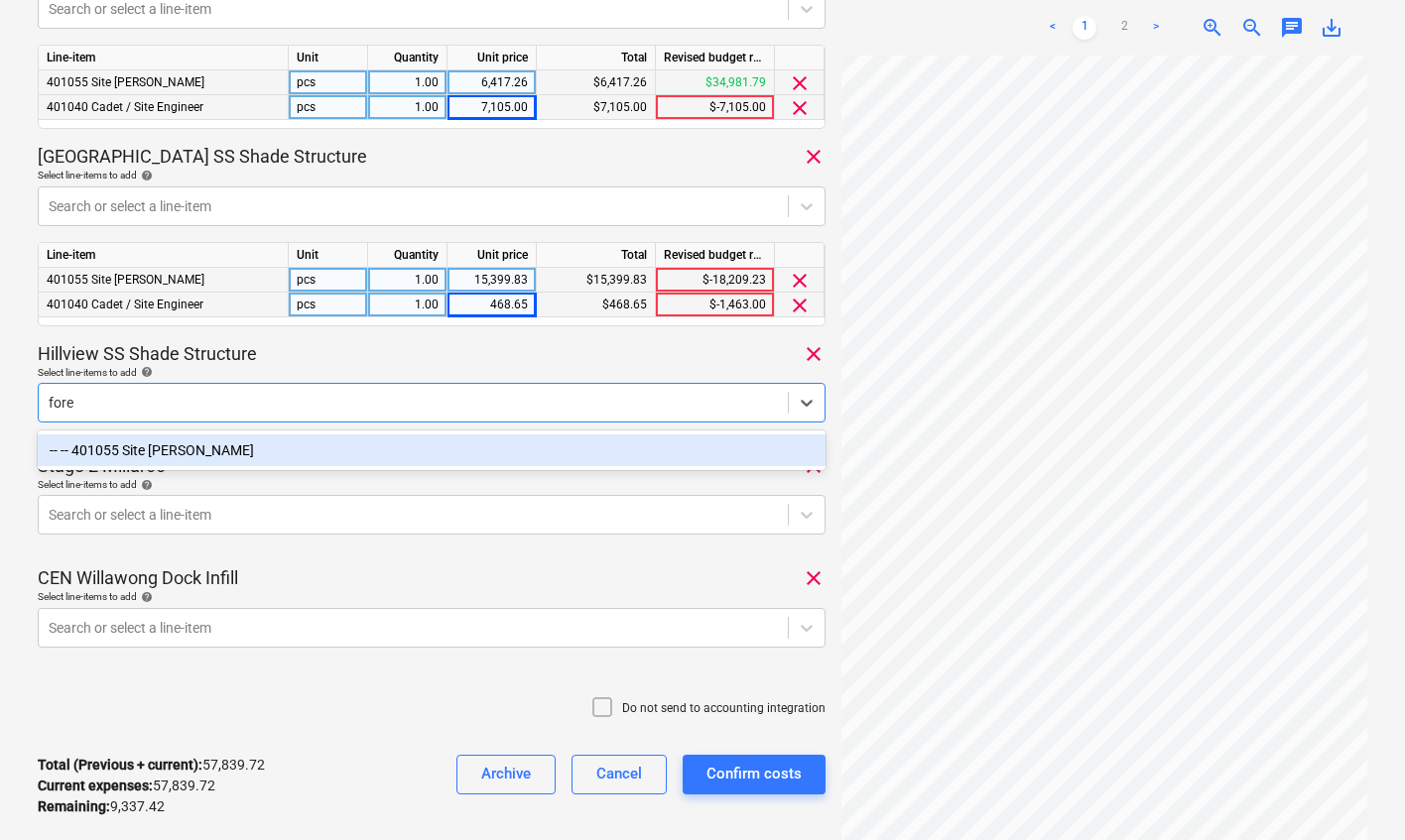 click on "-- --  401055 Site [PERSON_NAME]" at bounding box center (432, 450) 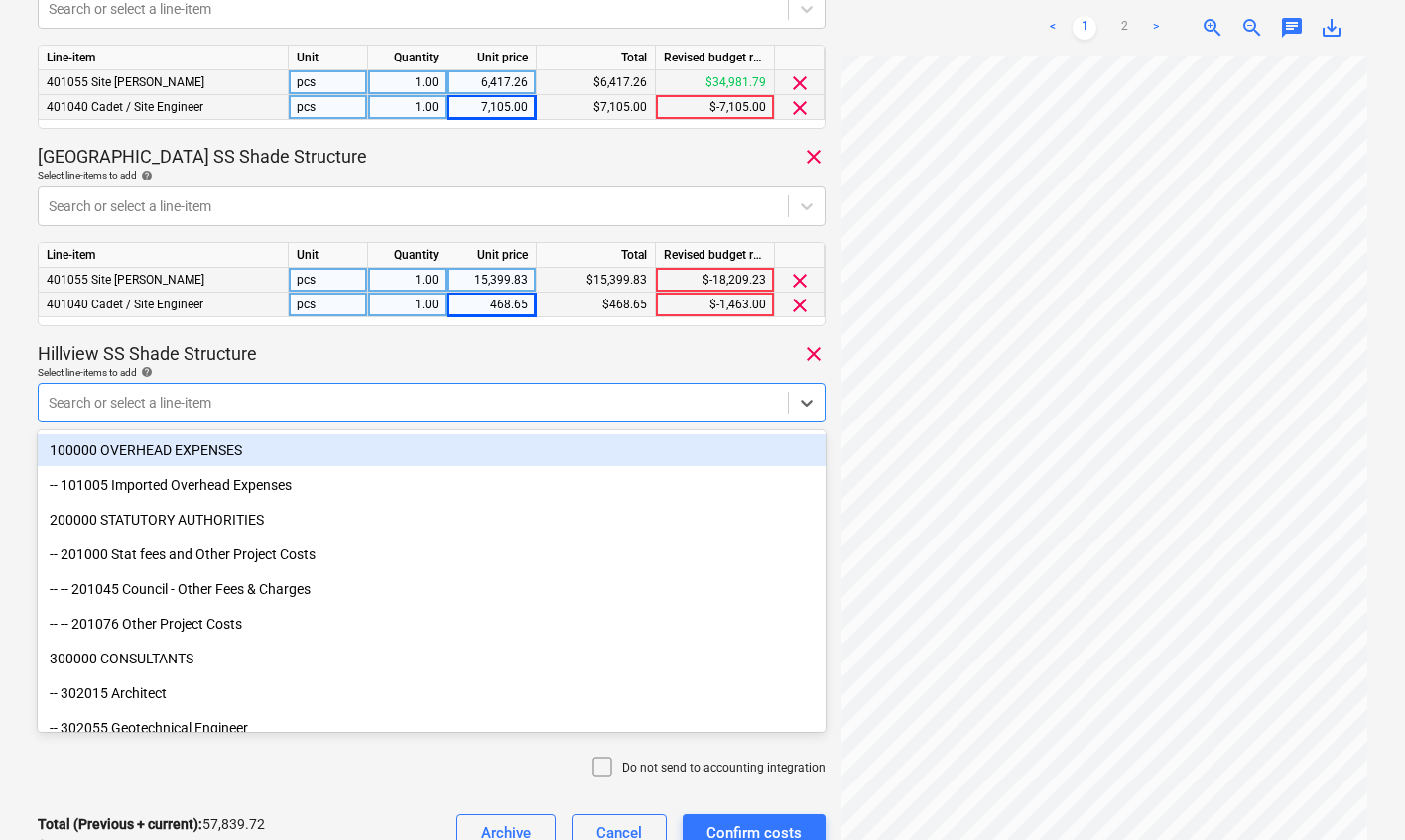 click on "Hillview SS Shade Structure clear" at bounding box center (432, 354) 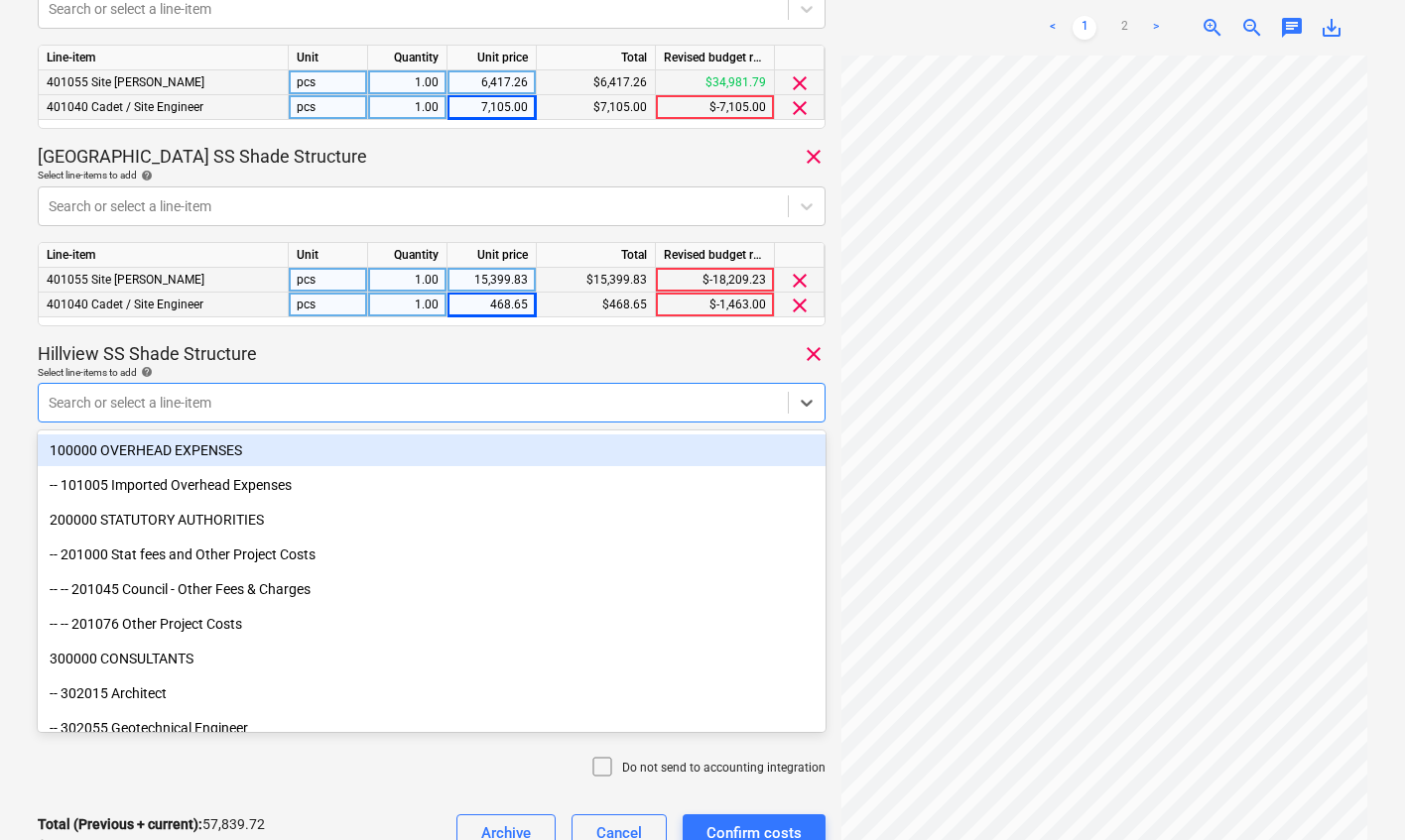 click at bounding box center (413, 403) 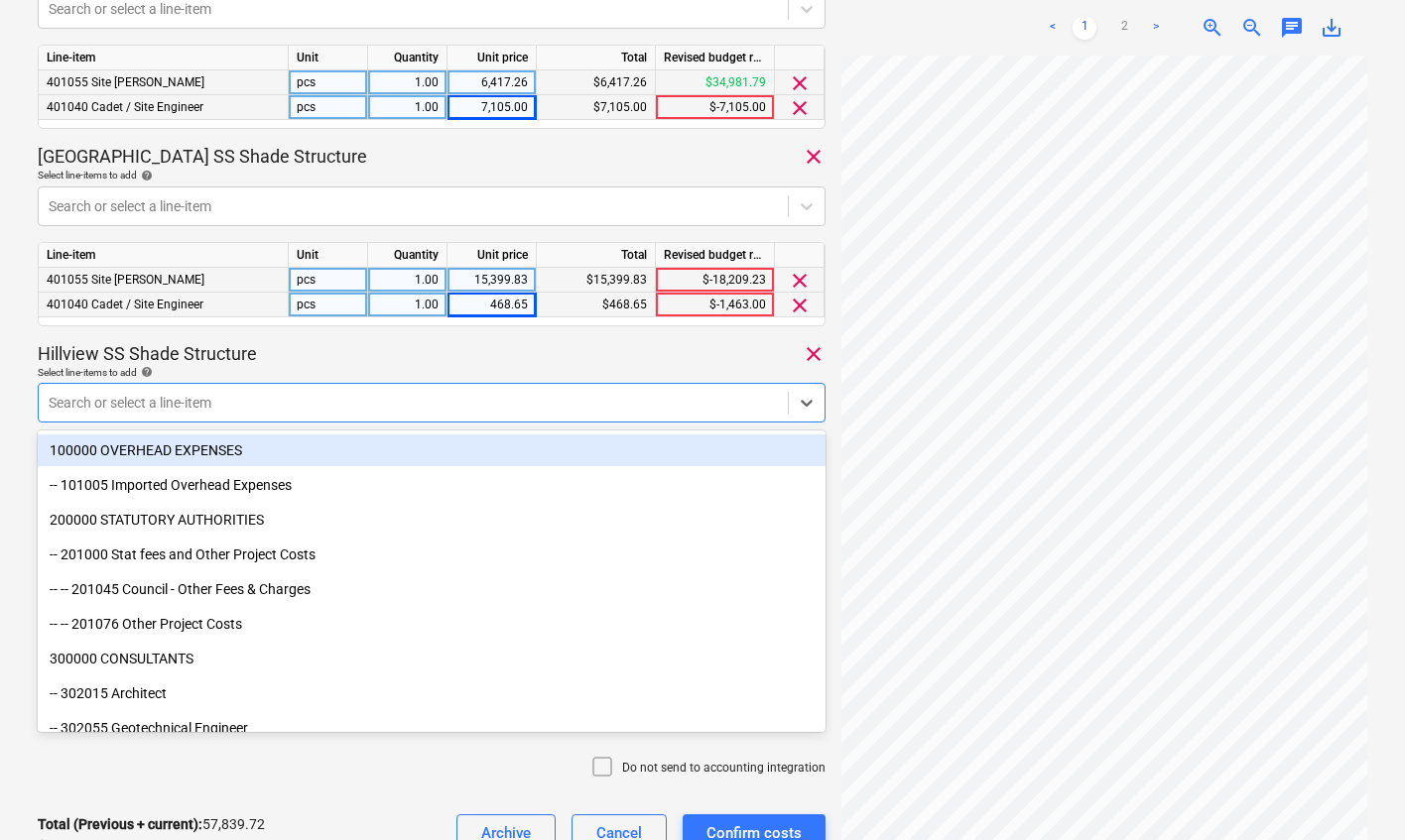 type on "w" 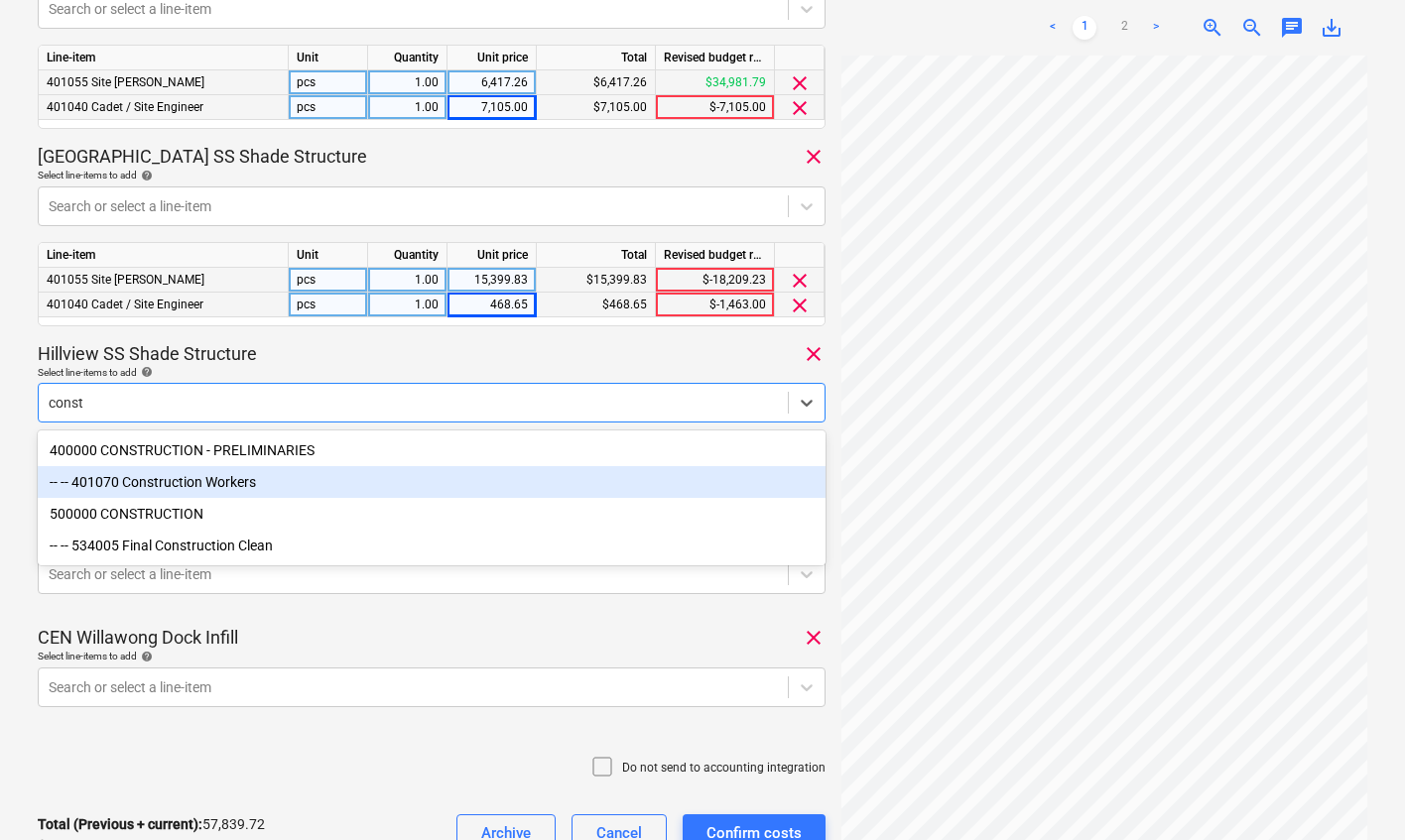 type on "constr" 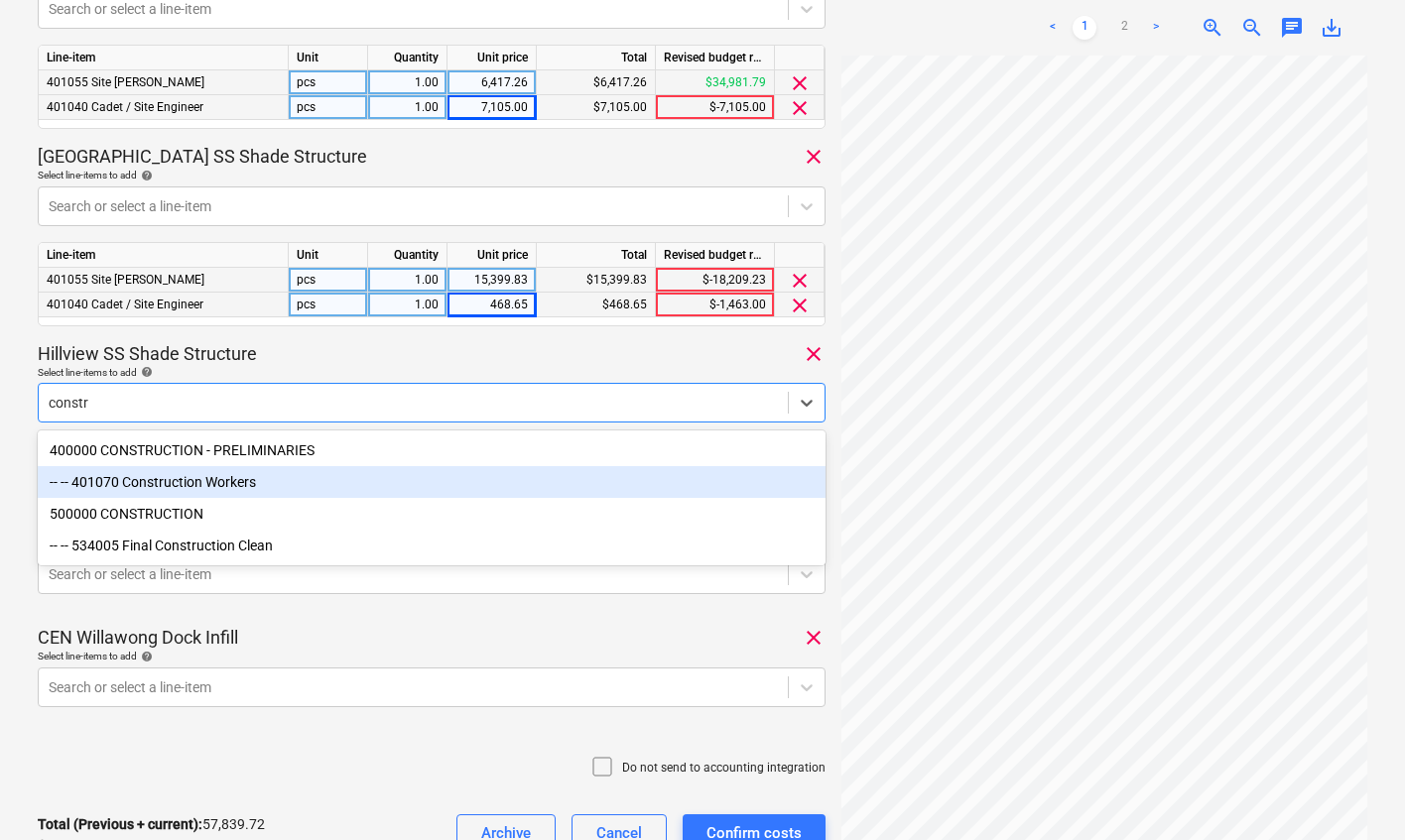 click on "-- --  401070 Construction Workers" at bounding box center (432, 482) 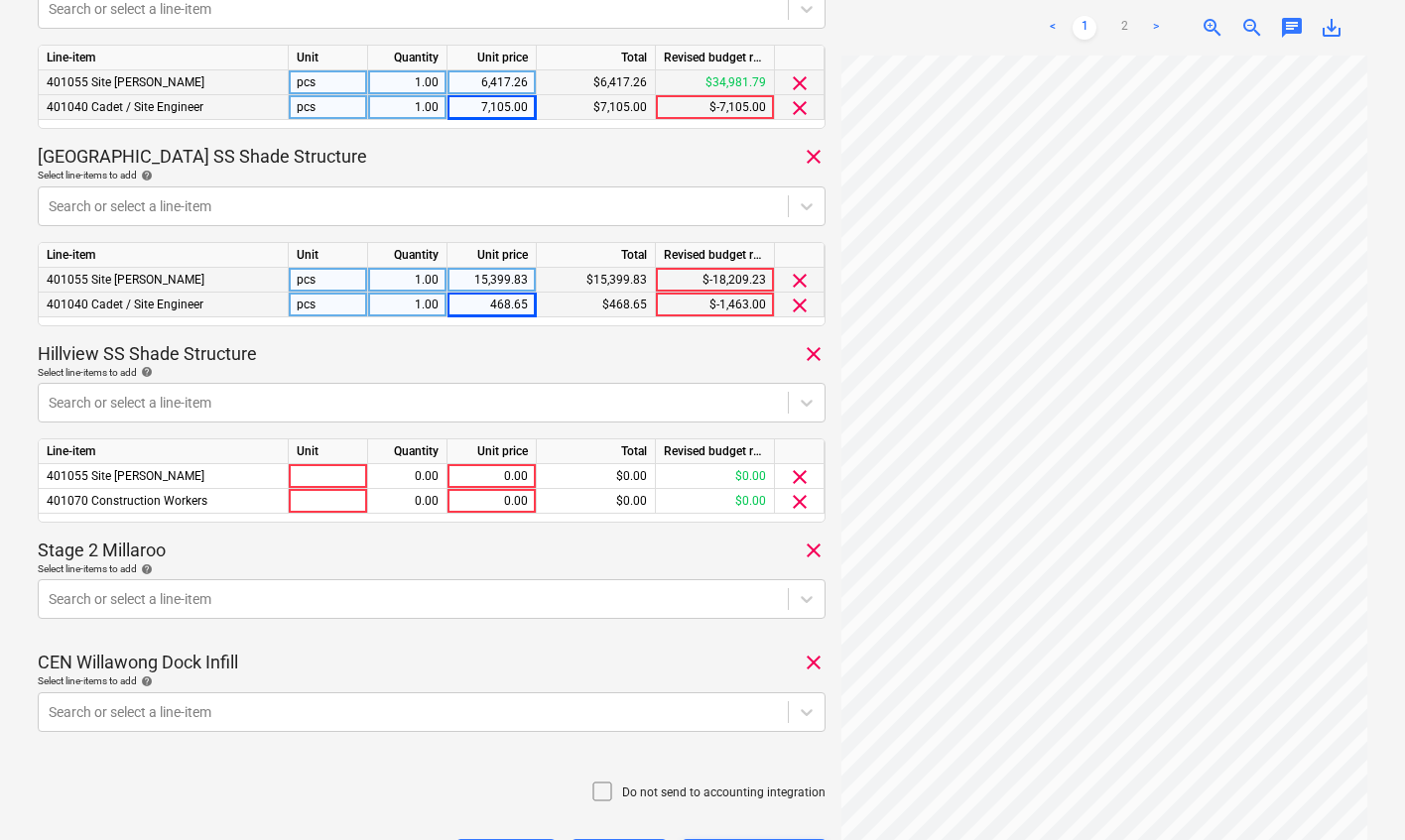 click on "Hillview SS Shade Structure clear" at bounding box center (432, 354) 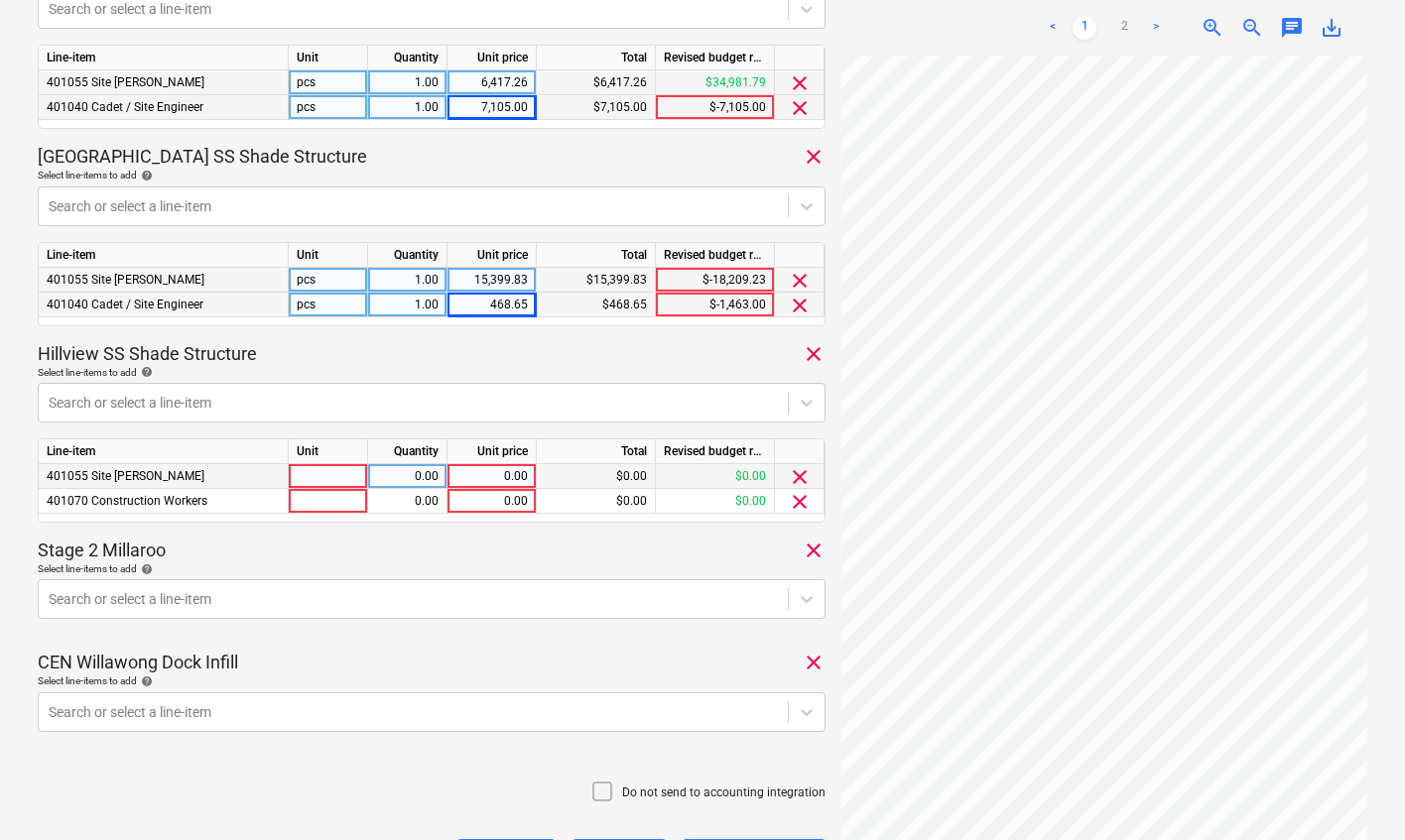 click on "0.00" at bounding box center [491, 476] 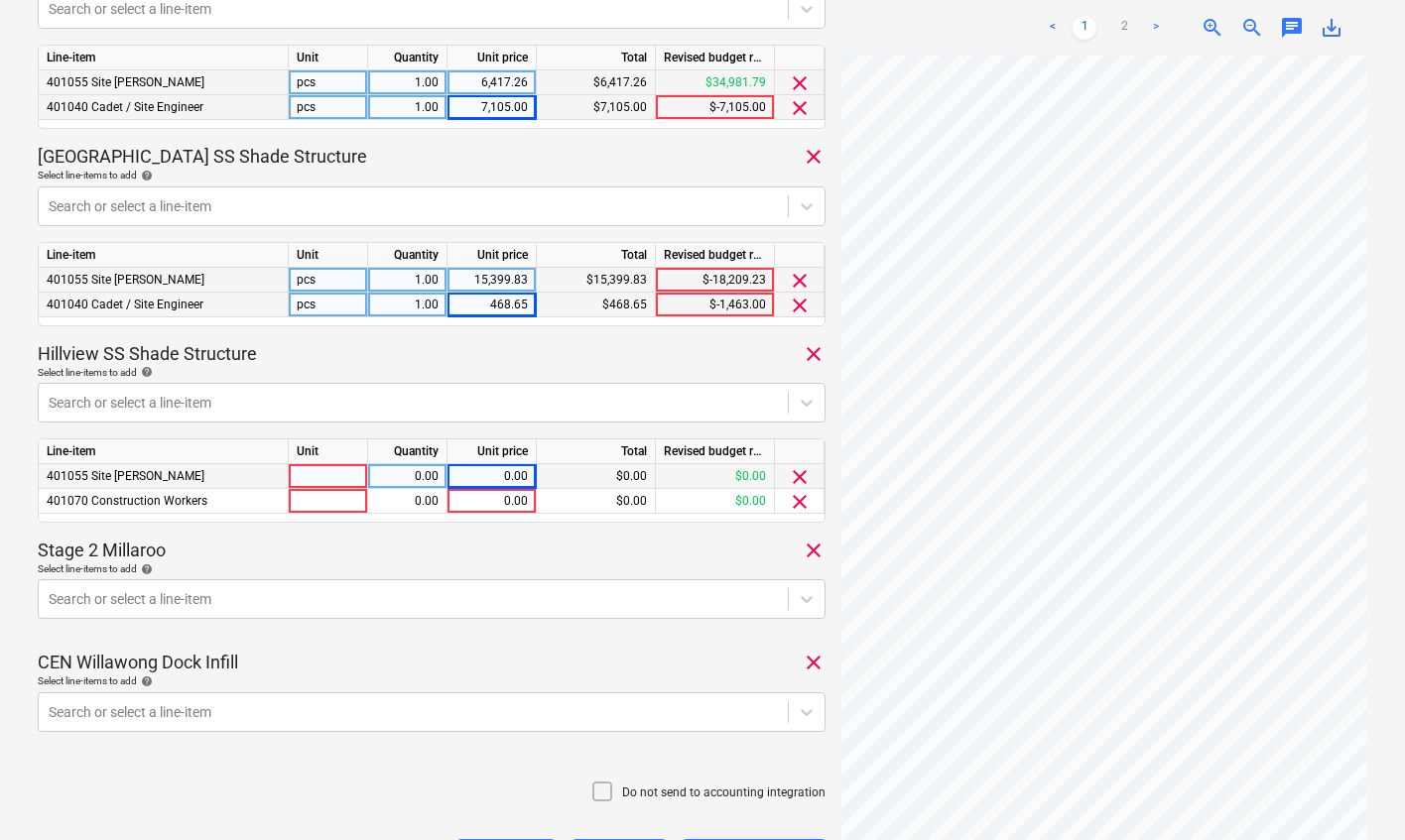 click on "0.00" at bounding box center [491, 476] 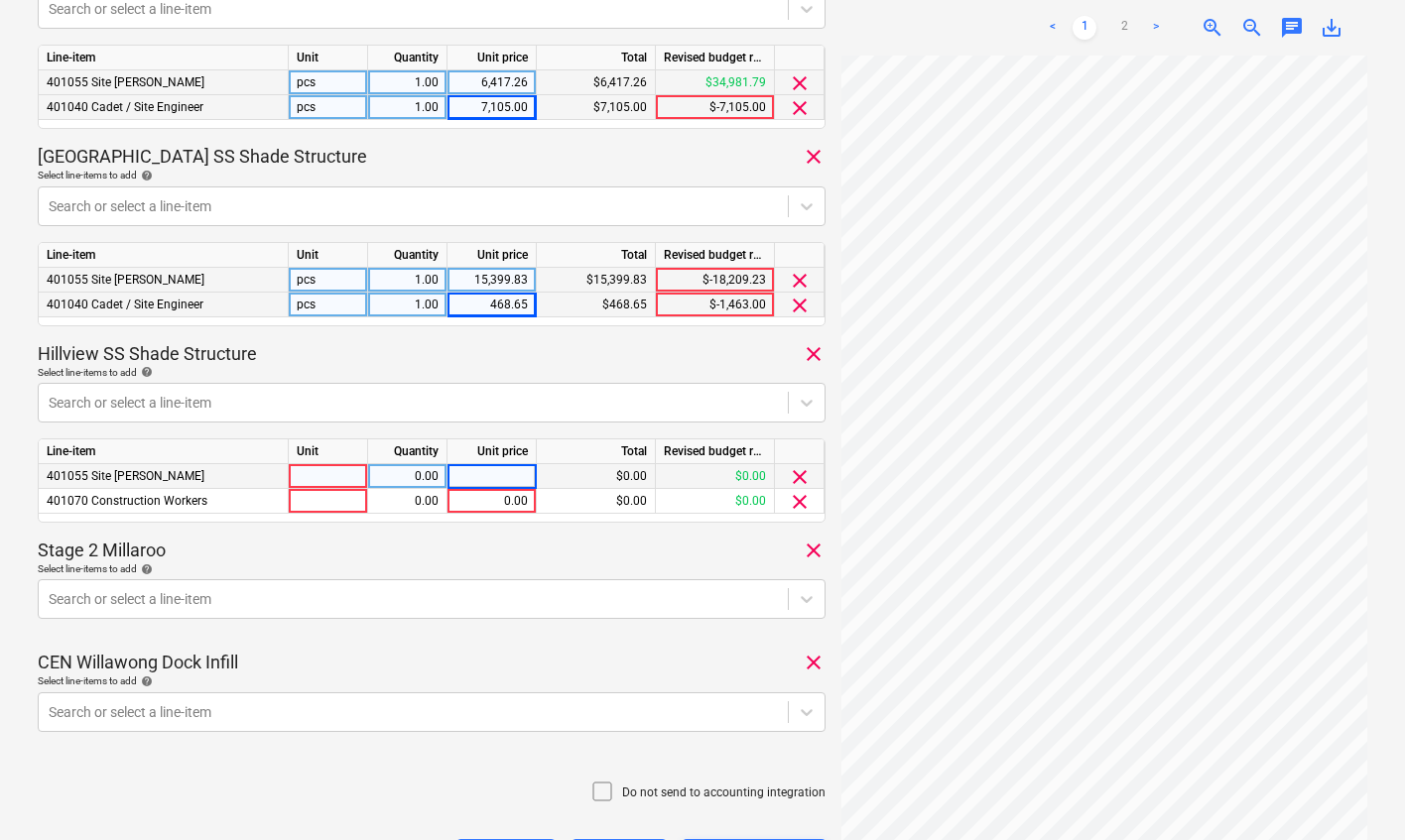 type on "5133.28" 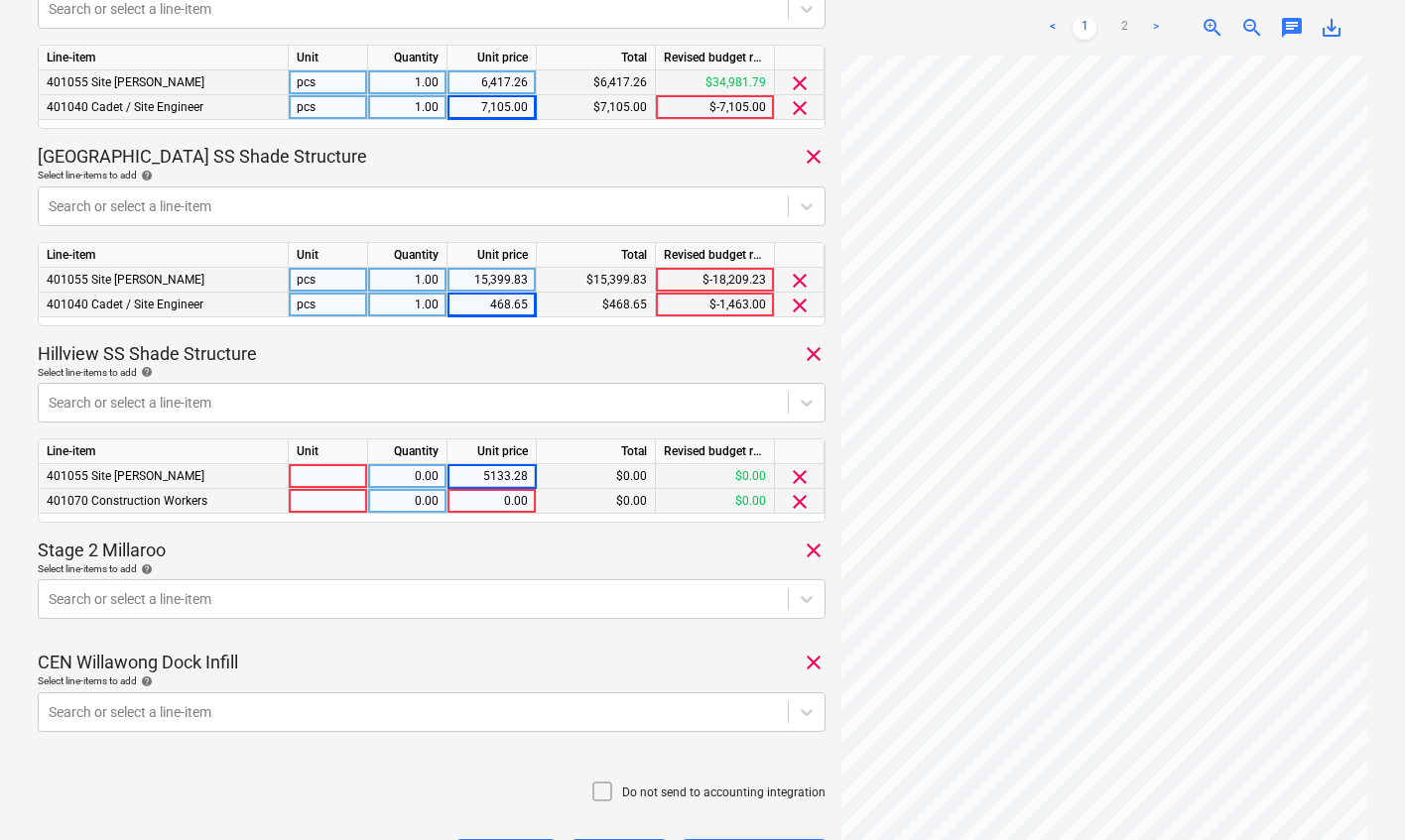 click on "0.00" at bounding box center [491, 501] 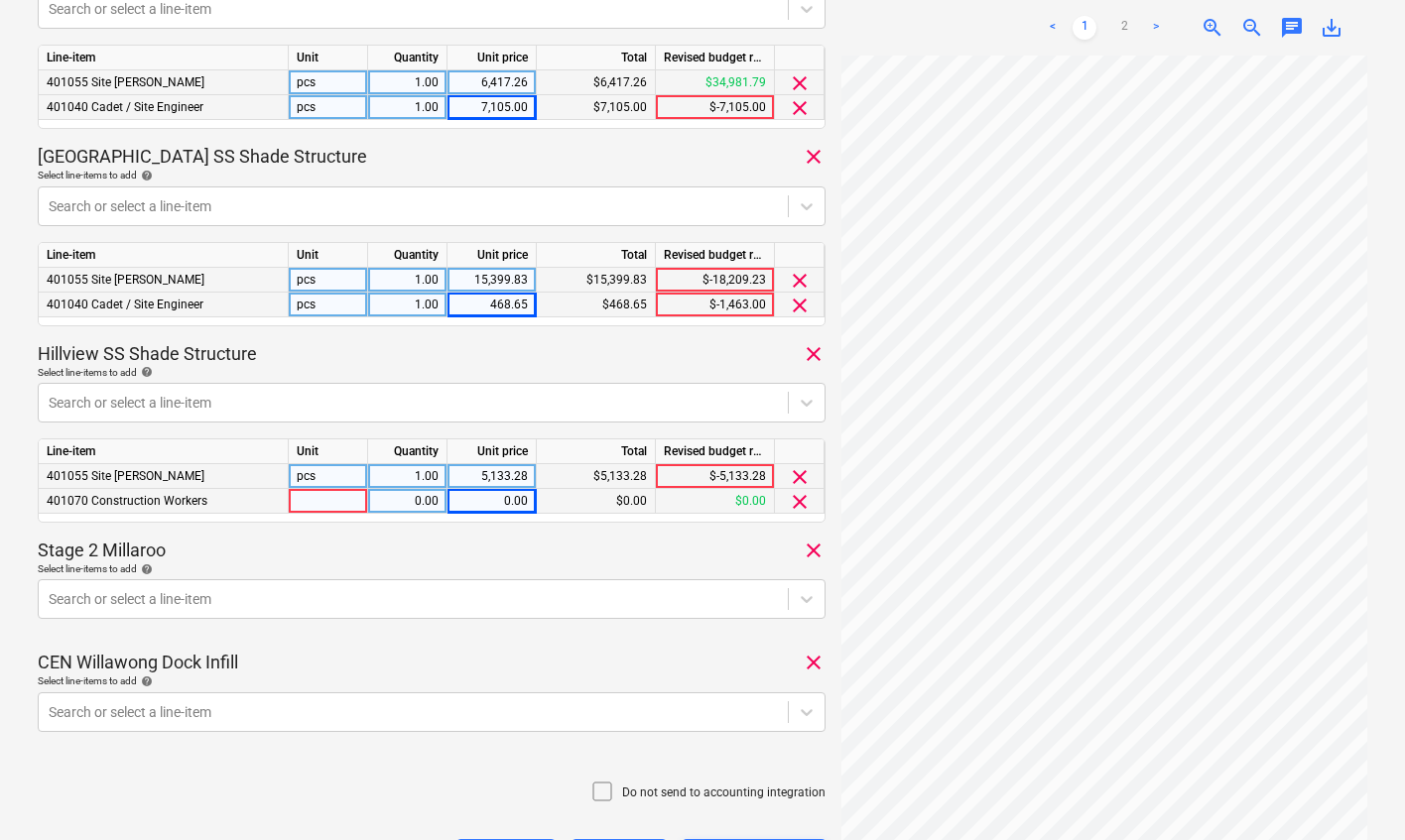 click on "0.00" at bounding box center [491, 501] 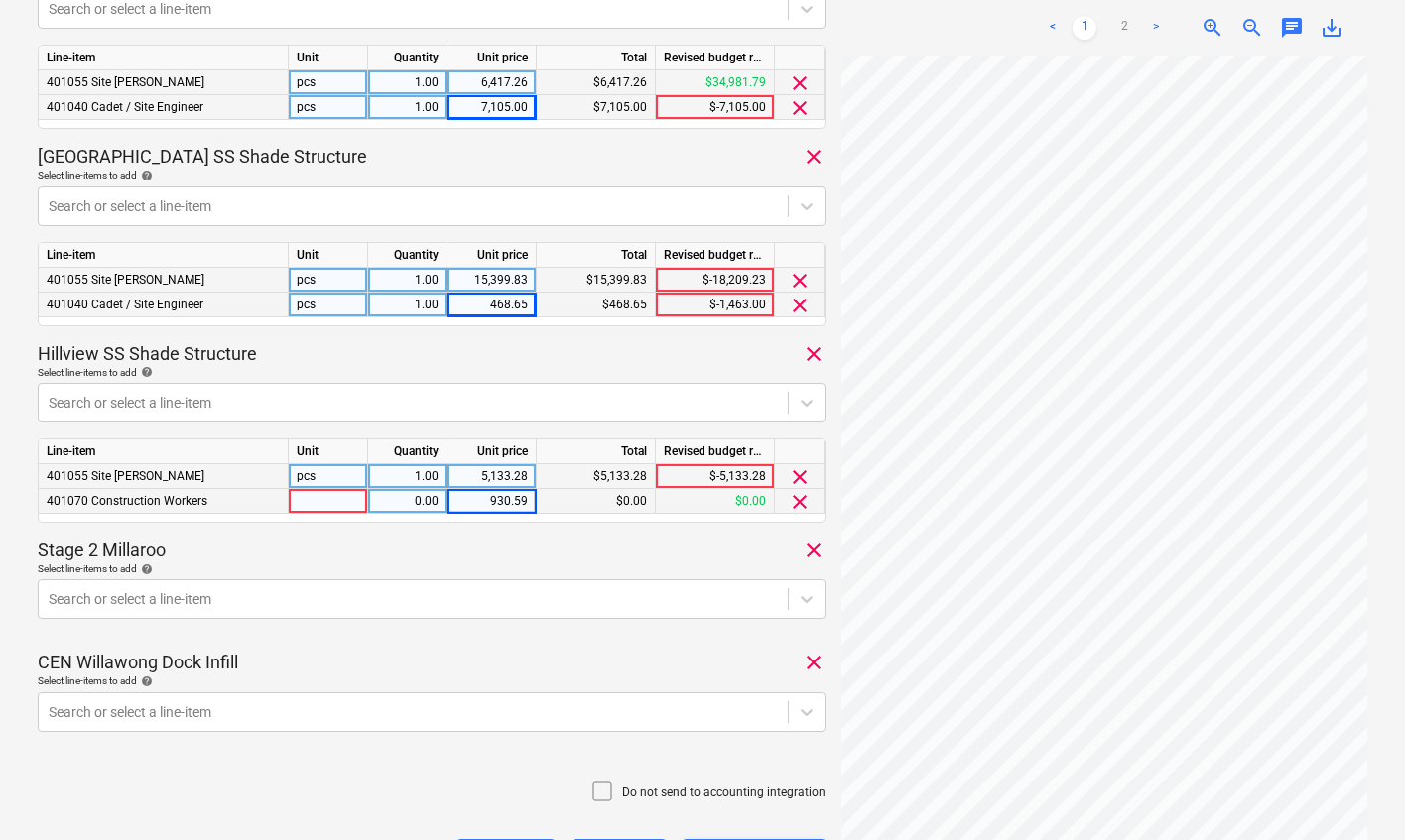 click on "Select line-items to add help" at bounding box center [432, 568] 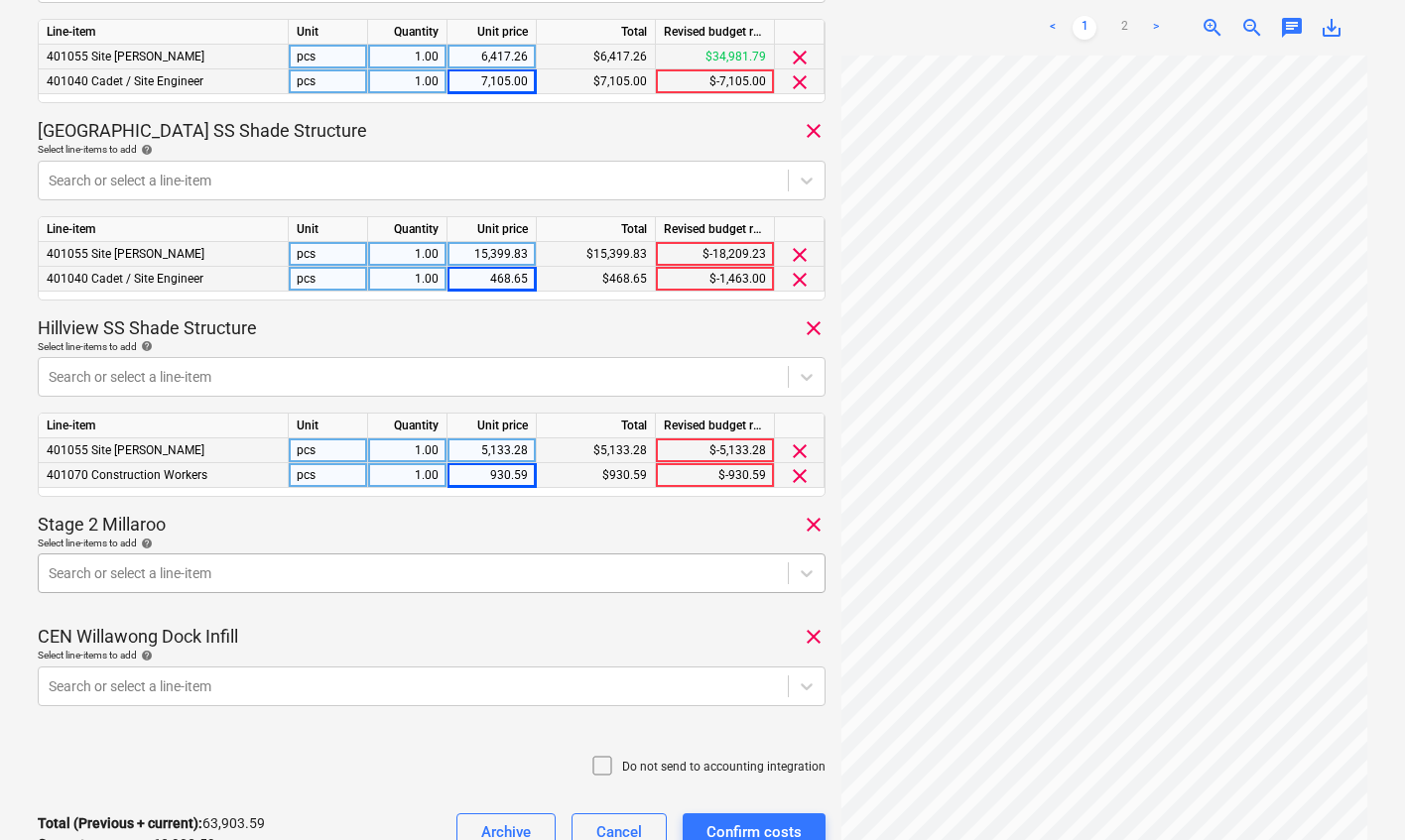 click on "Sales Projects Contacts Company Consolidated Invoices 1 Inbox 1 Approvals format_size keyboard_arrow_down help search Search notifications 99+ keyboard_arrow_down [PERSON_NAME] keyboard_arrow_down Wages [DATE].xlsx Consolidated invoice total amount 67,177.14 Subcontractor [PERSON_NAME] Group Construction Add a project No costs have been confirmed yet You can leave a note below to send it to accounting. Do not send to accounting integration Total (Previous + current) :  63,903.59 Current expenses :  63,903.59 Remaining :  3,273.55 Archive Cancel Confirm costs SLR 2 Millaroo Drive clear Select line-items to add help Search or select a line-item Line-item Unit Quantity Unit price Total Revised budget remaining 401030 Site Manager pcs 1.00 11,814.93 $11,814.93 $-5,908.03 clear 401070 Construction Workers pcs 1.00 10,198.11 $10,198.11 $-10,198.11 clear 401040 Cadet / Site Engineer pcs 1.00 4,296.86 $4,296.86 $-1,195.53 clear [PERSON_NAME] Hardstand and Docks clear Select line-items to add help Line-item Unit Quantity :" at bounding box center [702, -644] 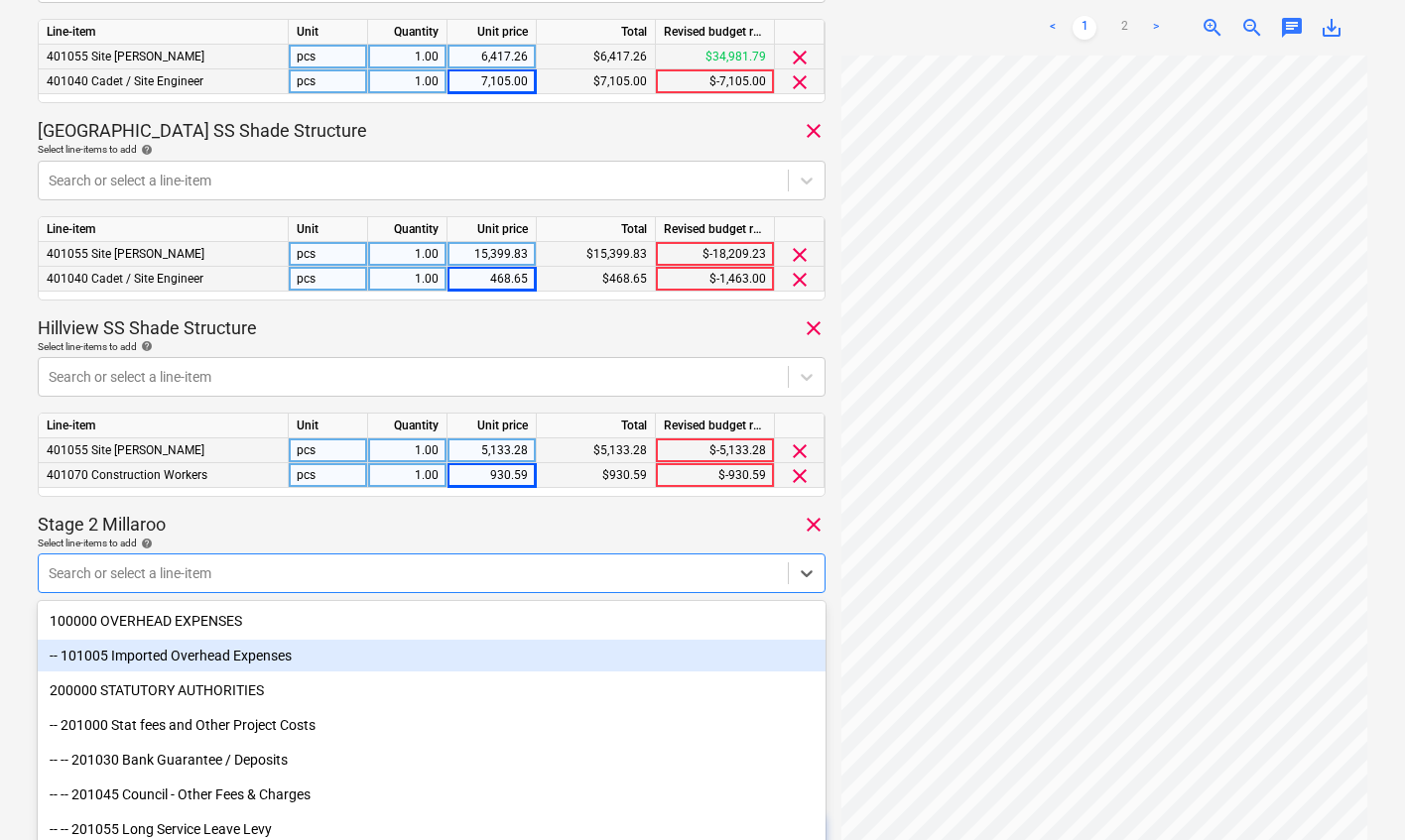 scroll, scrollTop: 1134, scrollLeft: 0, axis: vertical 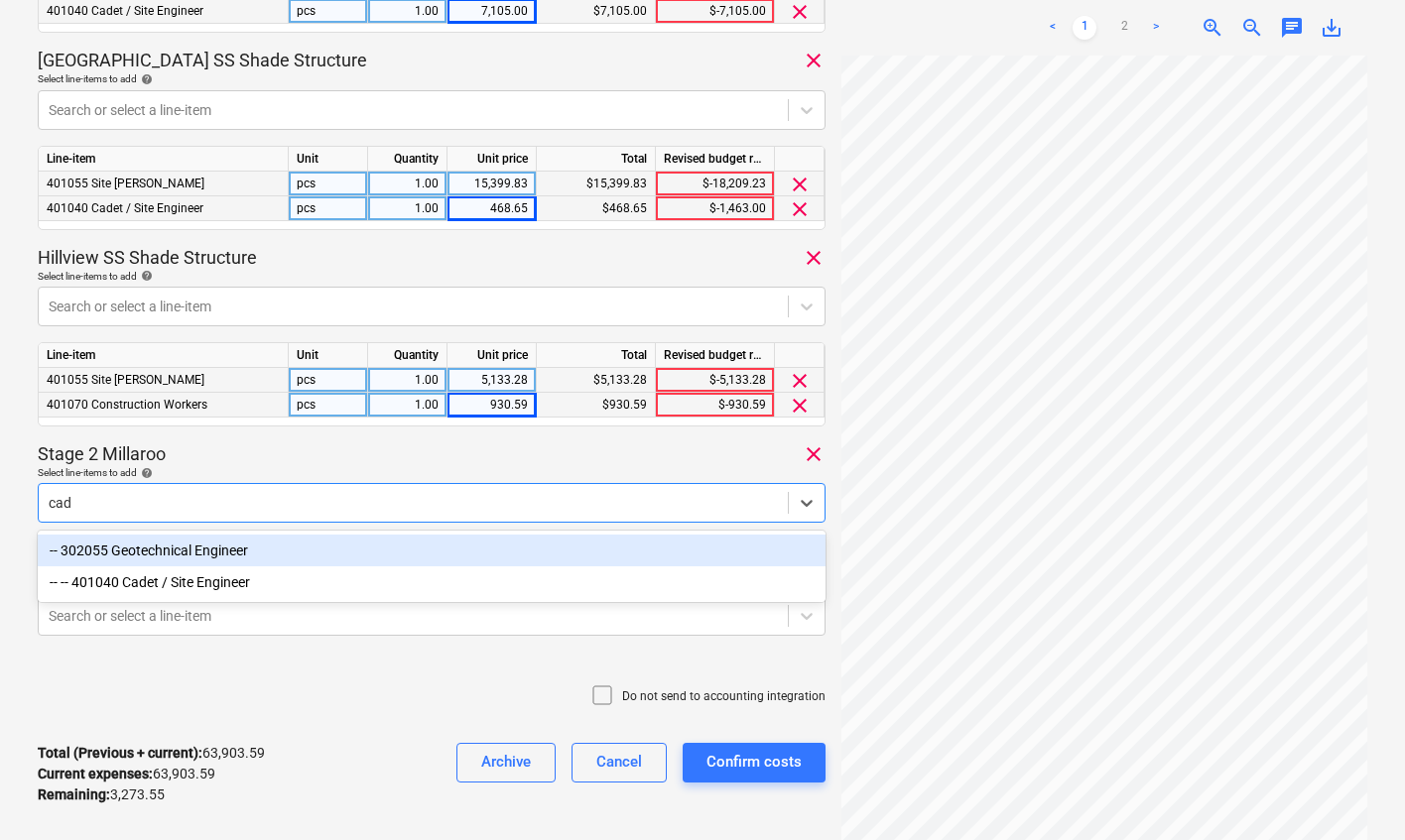 type on "cade" 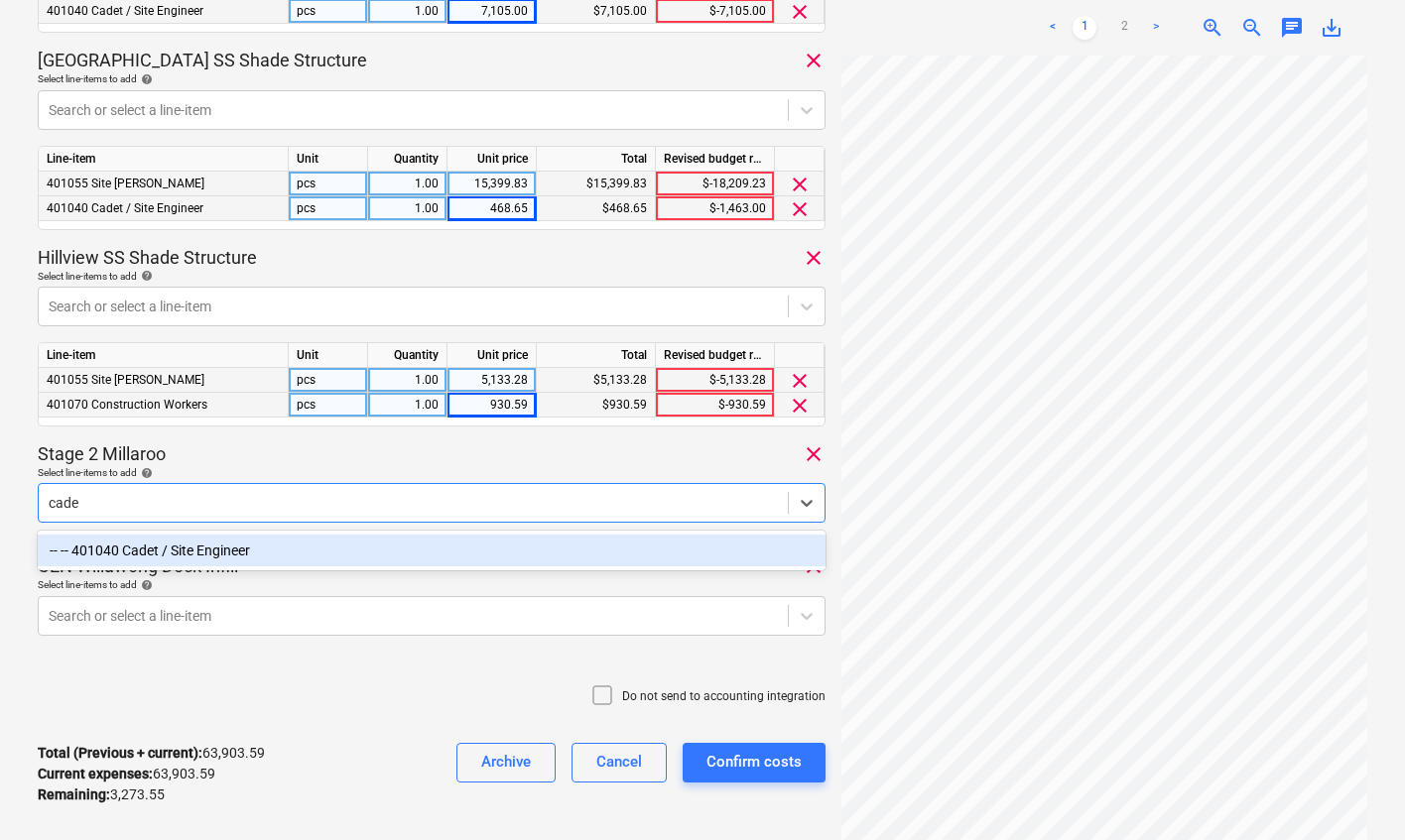 click on "-- --  401040 Cadet / Site Engineer" at bounding box center [432, 550] 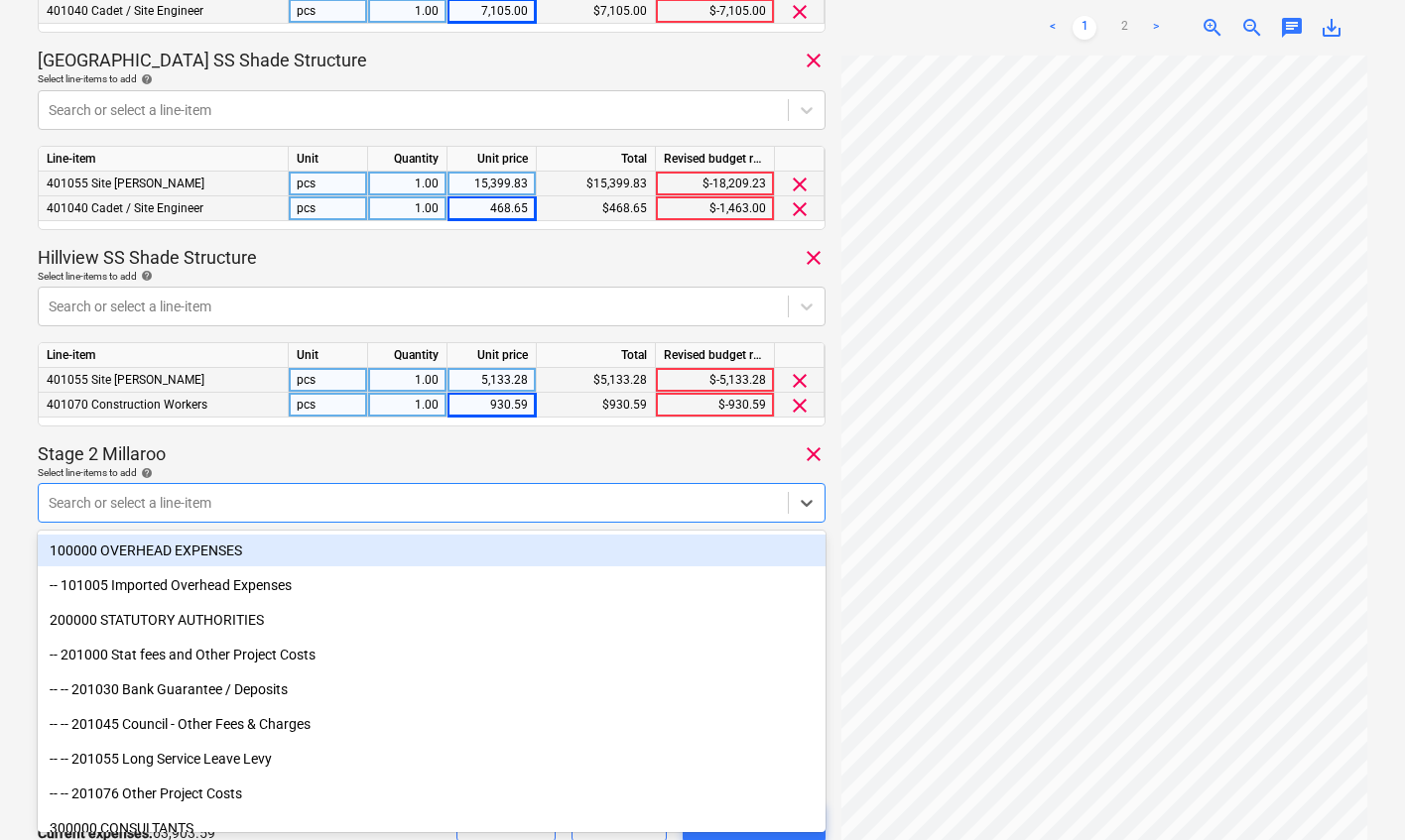 click on "Stage 2 Millaroo clear" at bounding box center (432, 454) 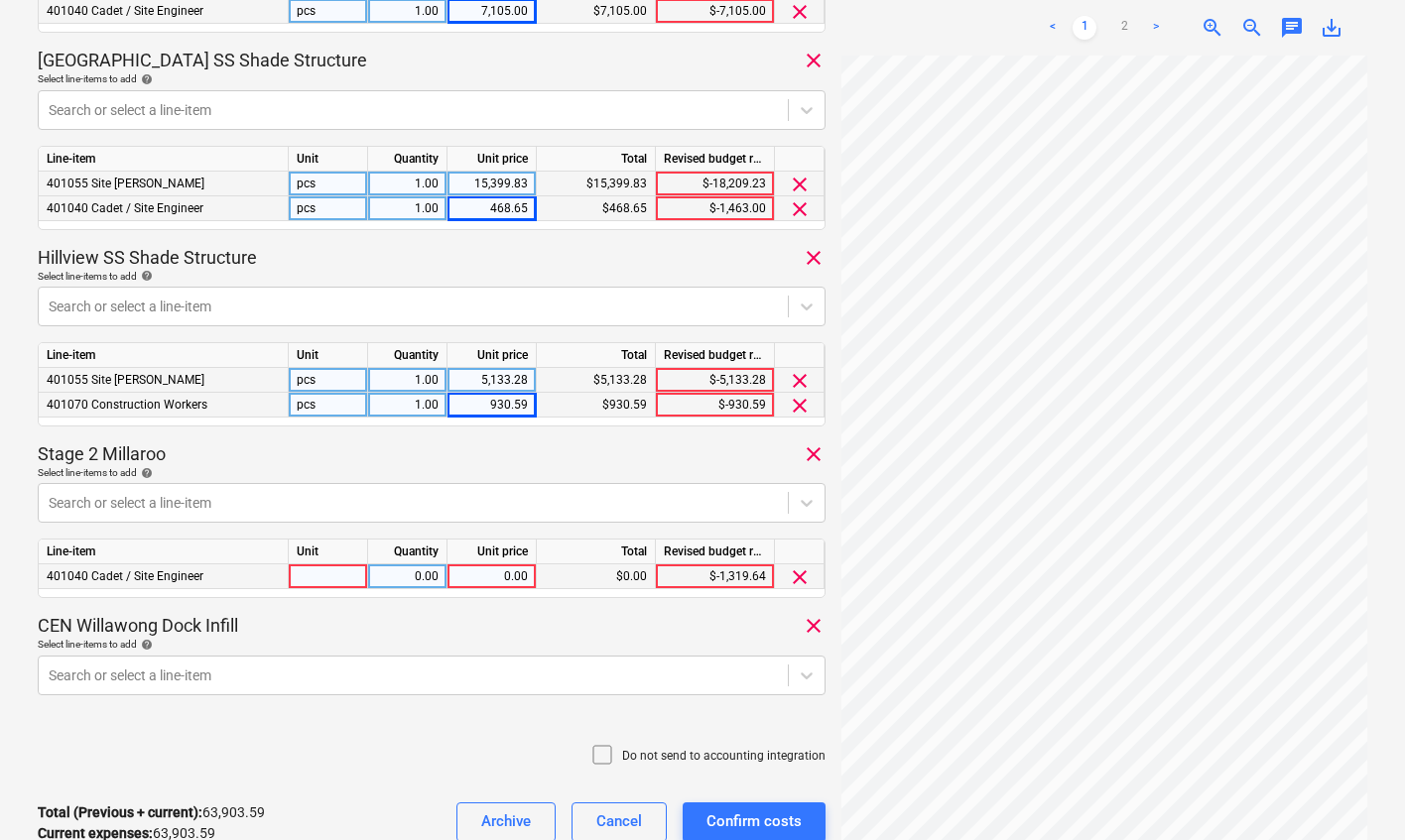 click on "0.00" at bounding box center (491, 576) 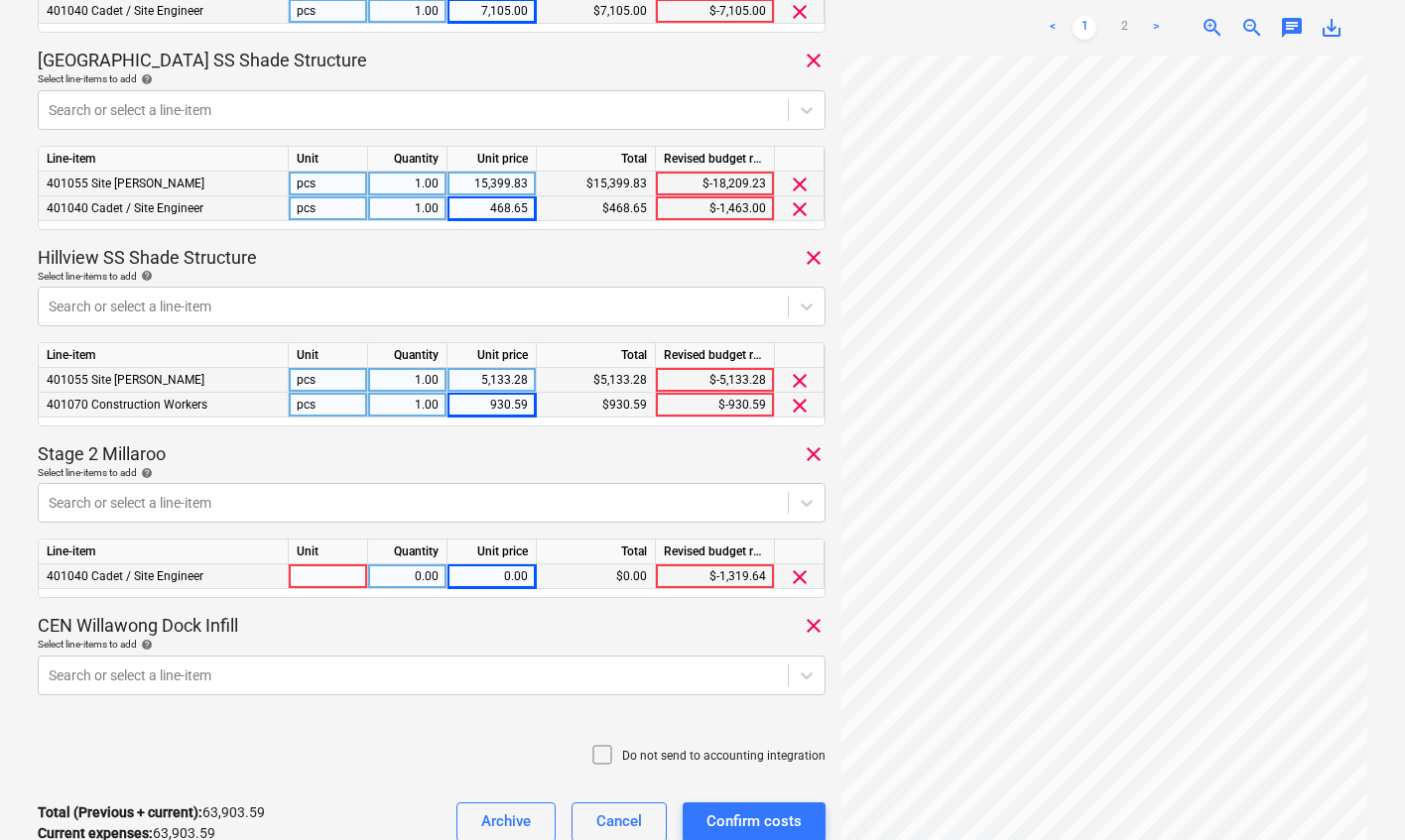 click on "0.00" at bounding box center [491, 576] 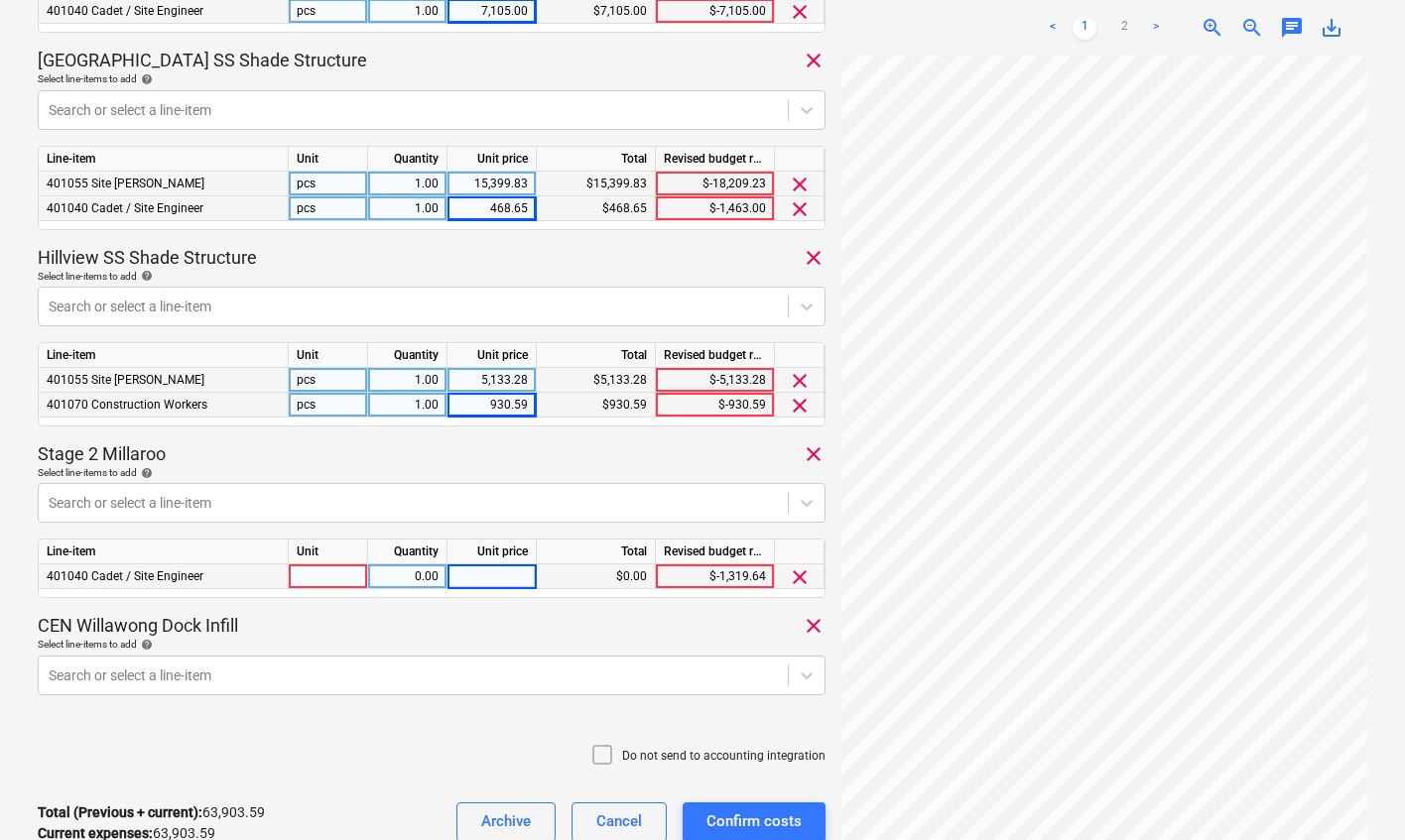 click at bounding box center [491, 576] 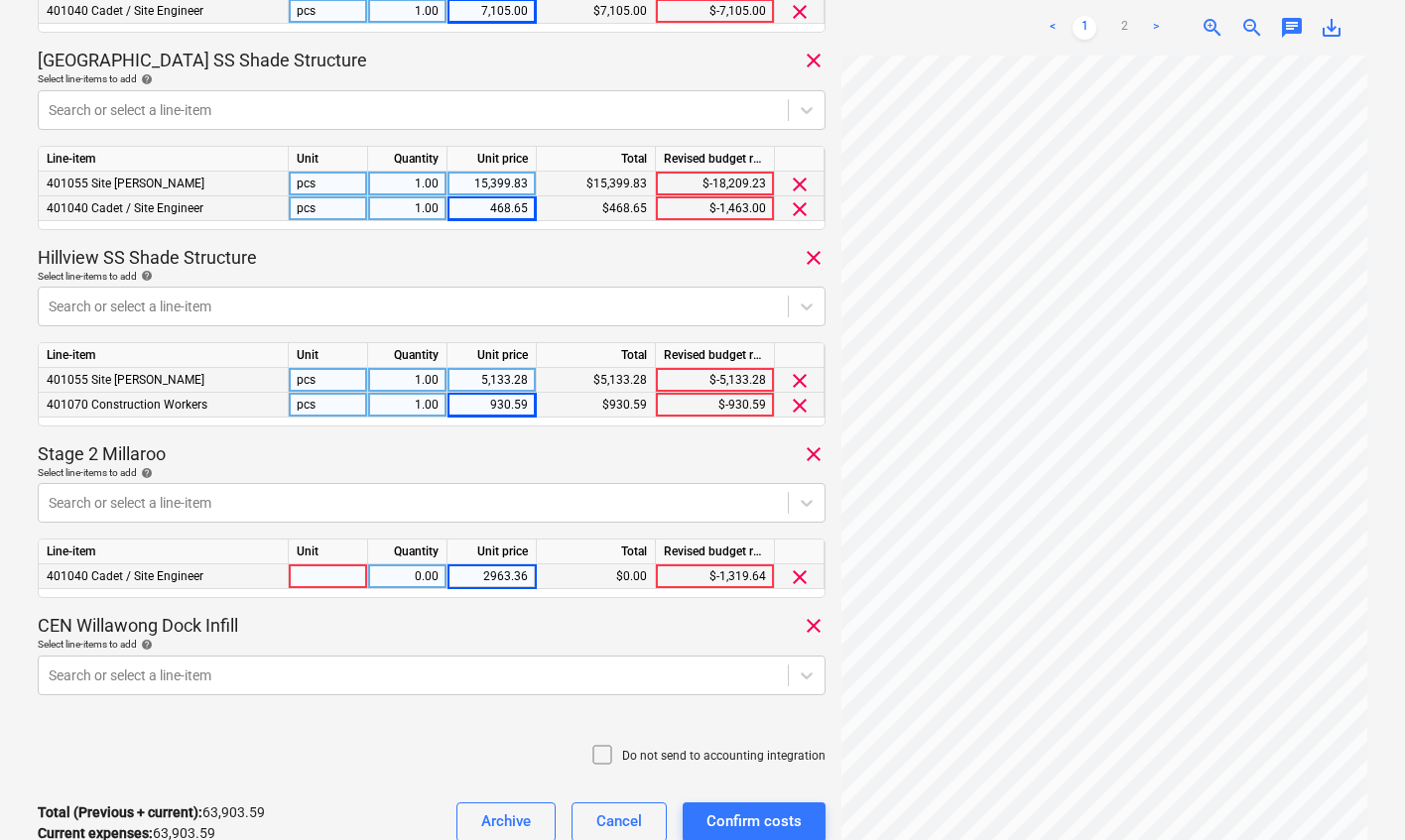 click on "Select line-items to add help" at bounding box center (432, 644) 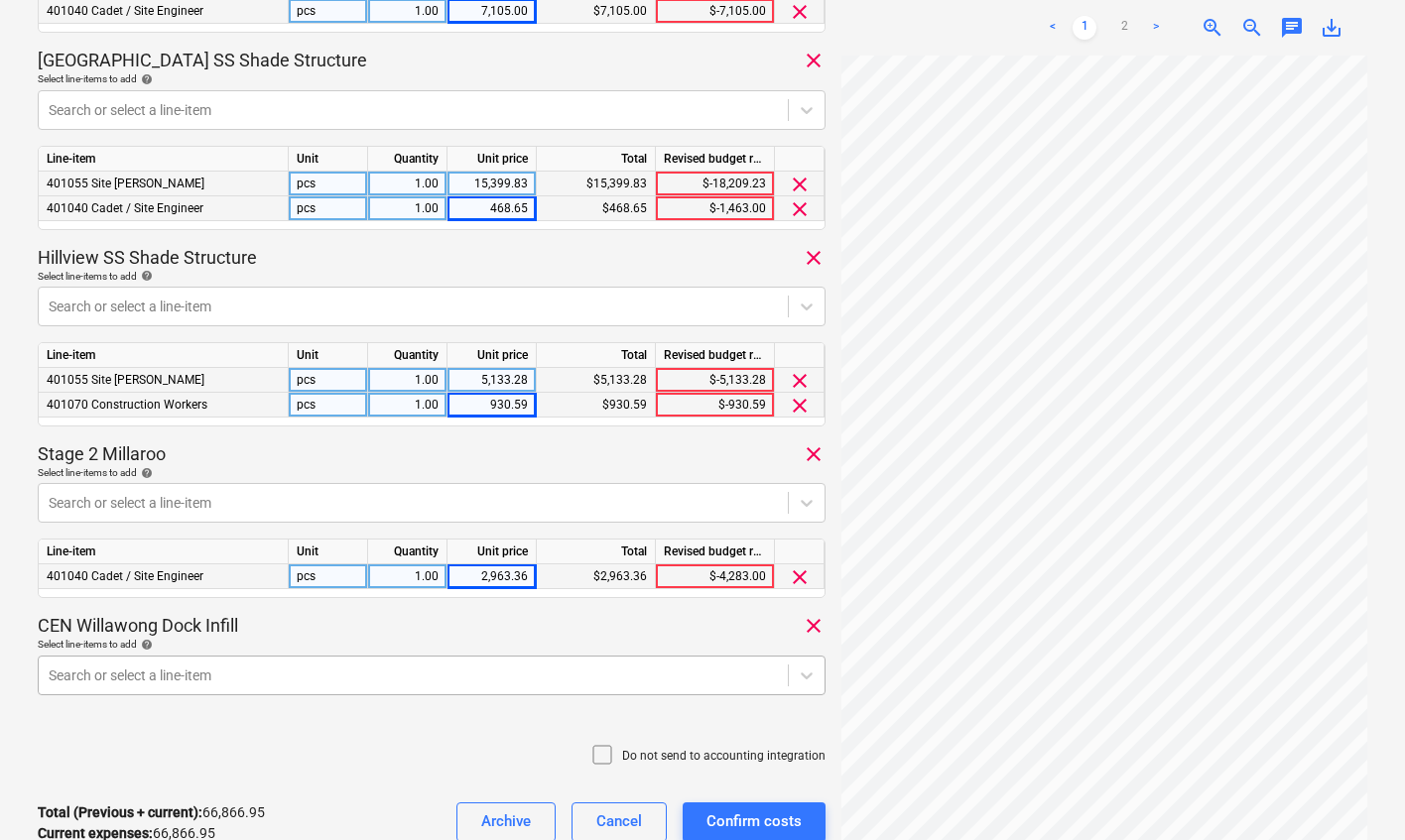 scroll, scrollTop: 1306, scrollLeft: 0, axis: vertical 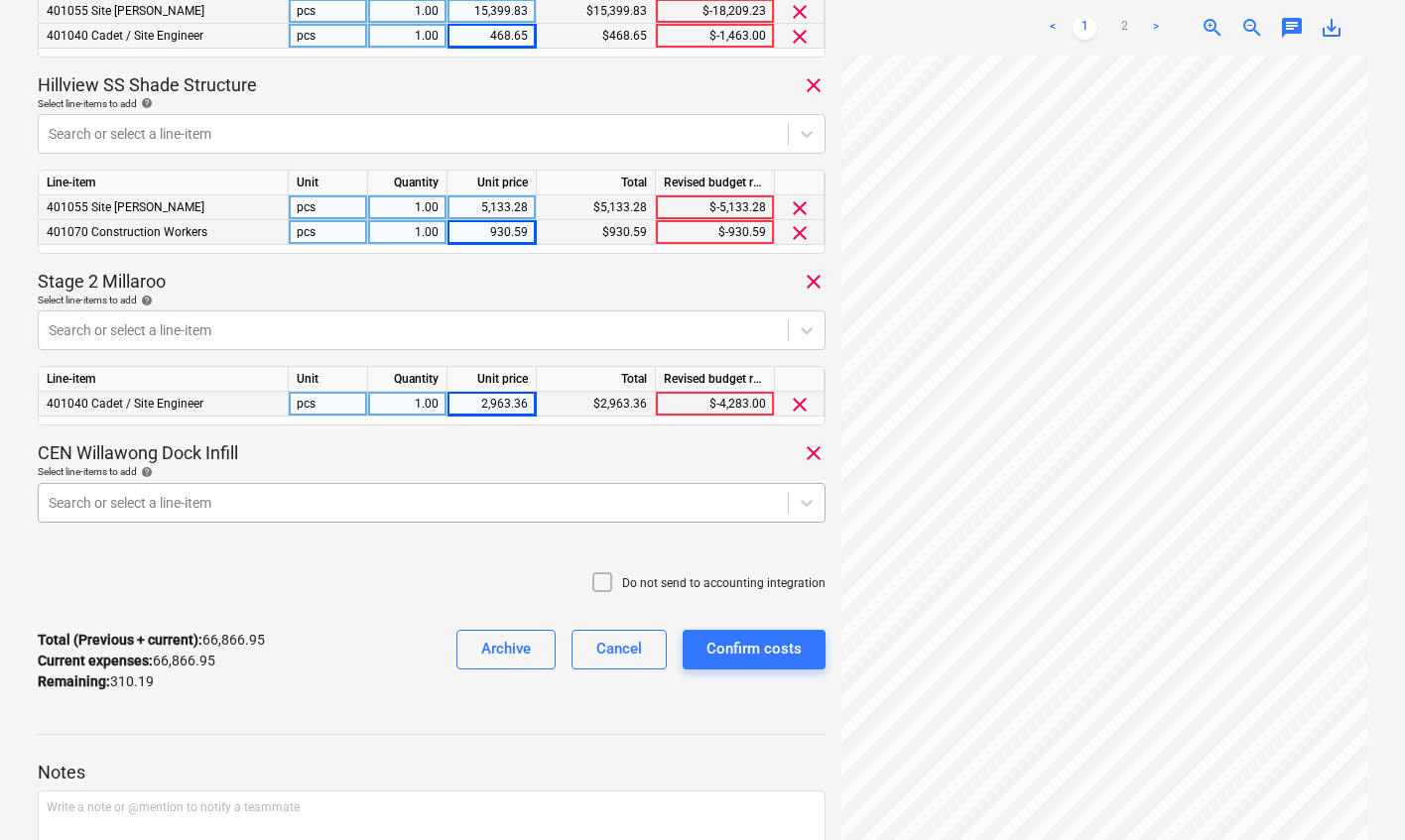 click on "Sales Projects Contacts Company Consolidated Invoices 1 Inbox 1 Approvals format_size keyboard_arrow_down help search Search notifications 99+ keyboard_arrow_down [PERSON_NAME] keyboard_arrow_down Wages [DATE].xlsx Consolidated invoice total amount 67,177.14 Subcontractor [PERSON_NAME] Group Construction Add a project No costs have been confirmed yet You can leave a note below to send it to accounting. Do not send to accounting integration Total (Previous + current) :  66,866.95 Current expenses :  66,866.95 Remaining :  310.19 Archive Cancel Confirm costs SLR 2 Millaroo Drive clear Select line-items to add help Search or select a line-item Line-item Unit Quantity Unit price Total Revised budget remaining 401030 Site Manager pcs 1.00 11,814.93 $11,814.93 $-5,908.03 clear 401070 Construction Workers pcs 1.00 10,198.11 $10,198.11 $-10,198.11 clear 401040 Cadet / Site Engineer pcs 1.00 4,296.86 $4,296.86 $-1,195.53 clear [PERSON_NAME] Hardstand and Docks clear Select line-items to add help Search or select a line-item" at bounding box center [702, -887] 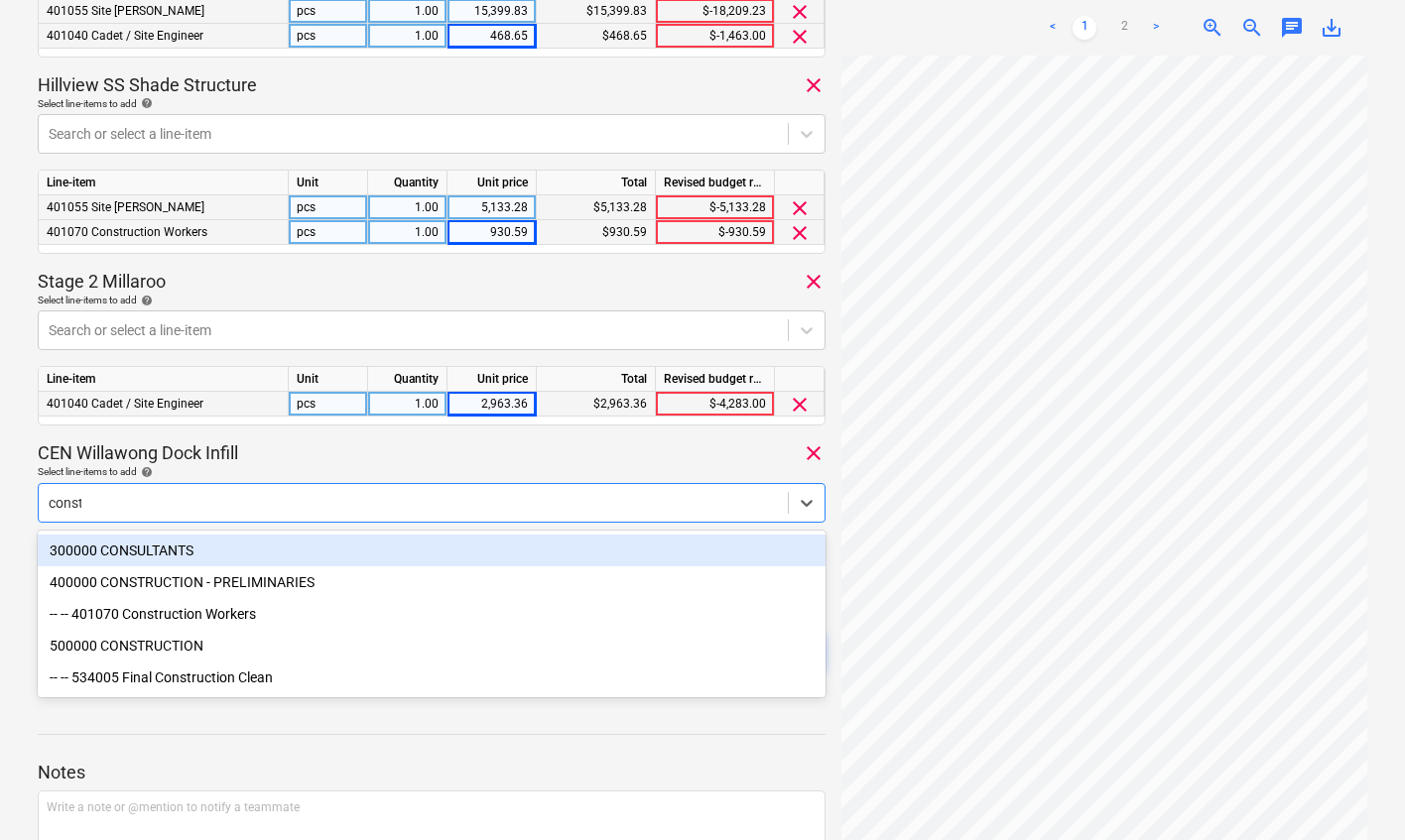 type on "constr" 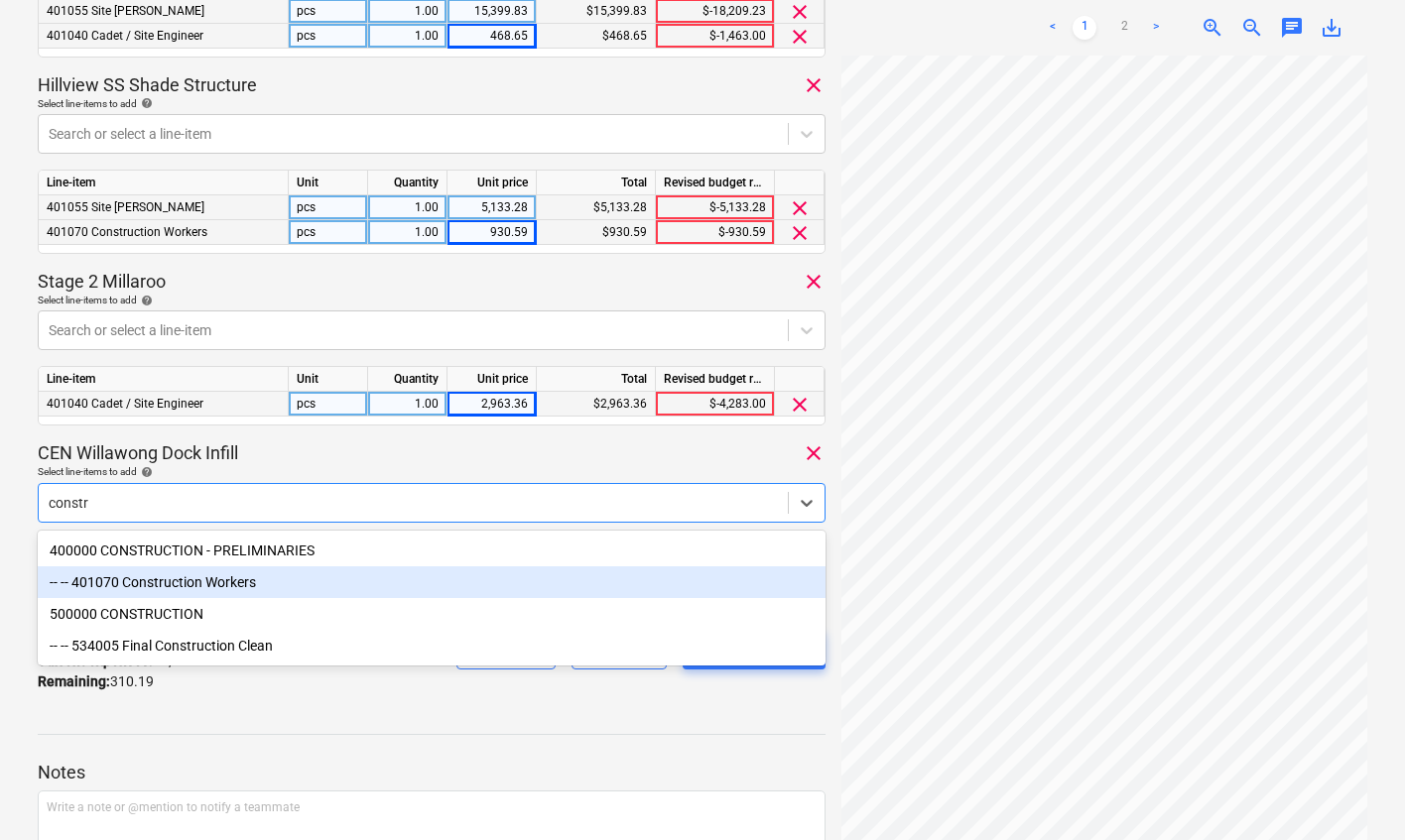 click on "-- --  401070 Construction Workers" at bounding box center (432, 582) 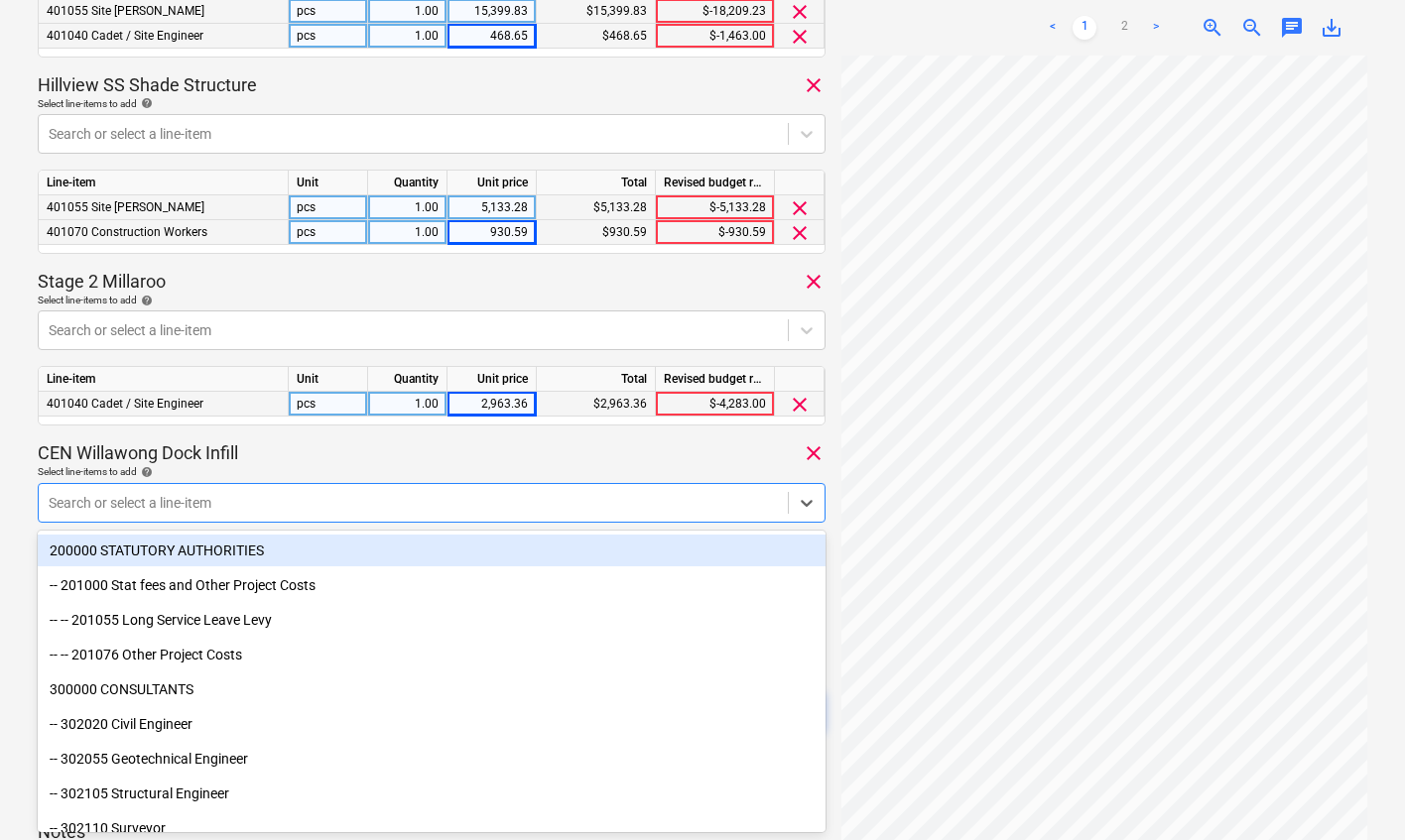 click on "CEN Willawong Dock Infill clear" at bounding box center [432, 453] 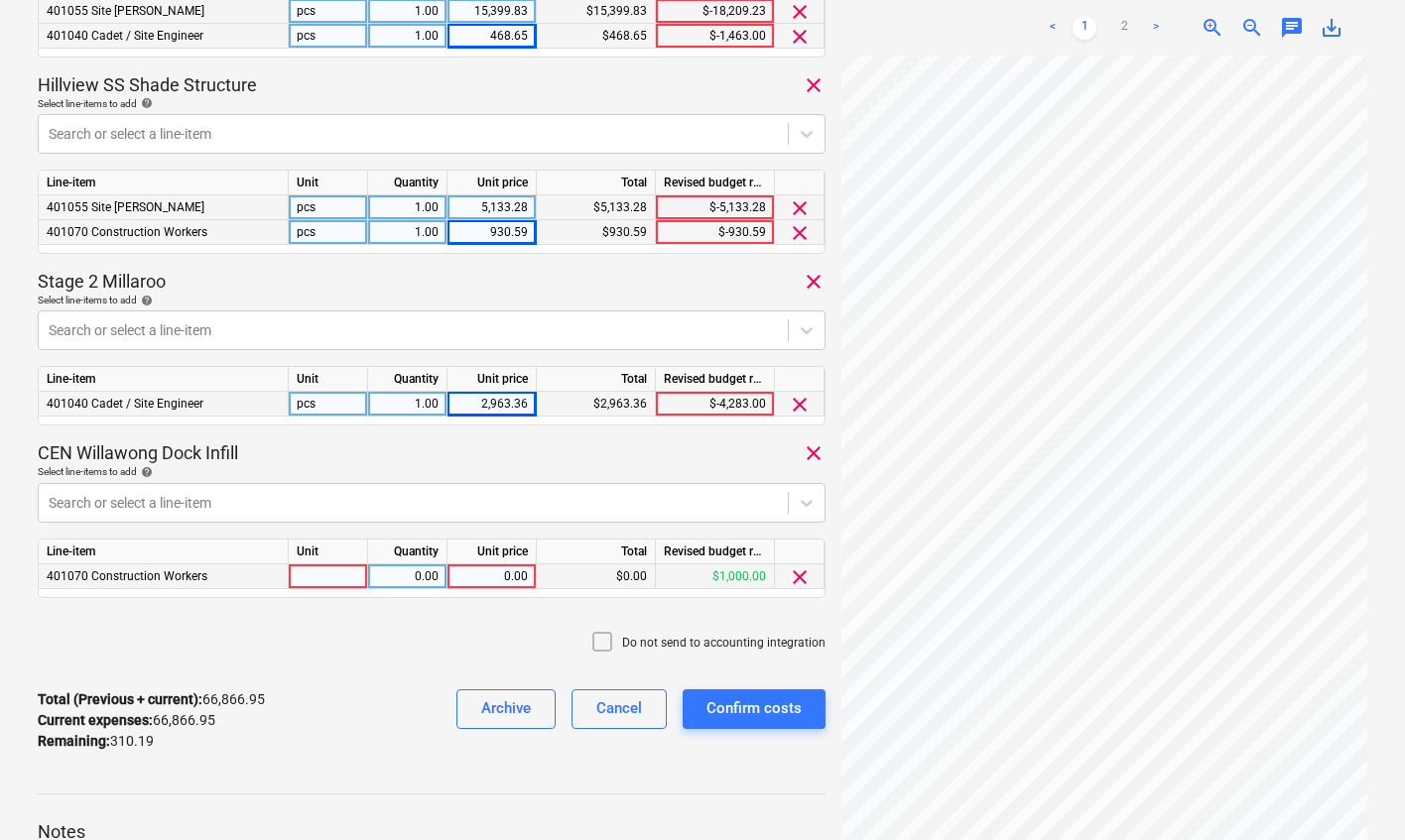 click on "0.00" at bounding box center [491, 576] 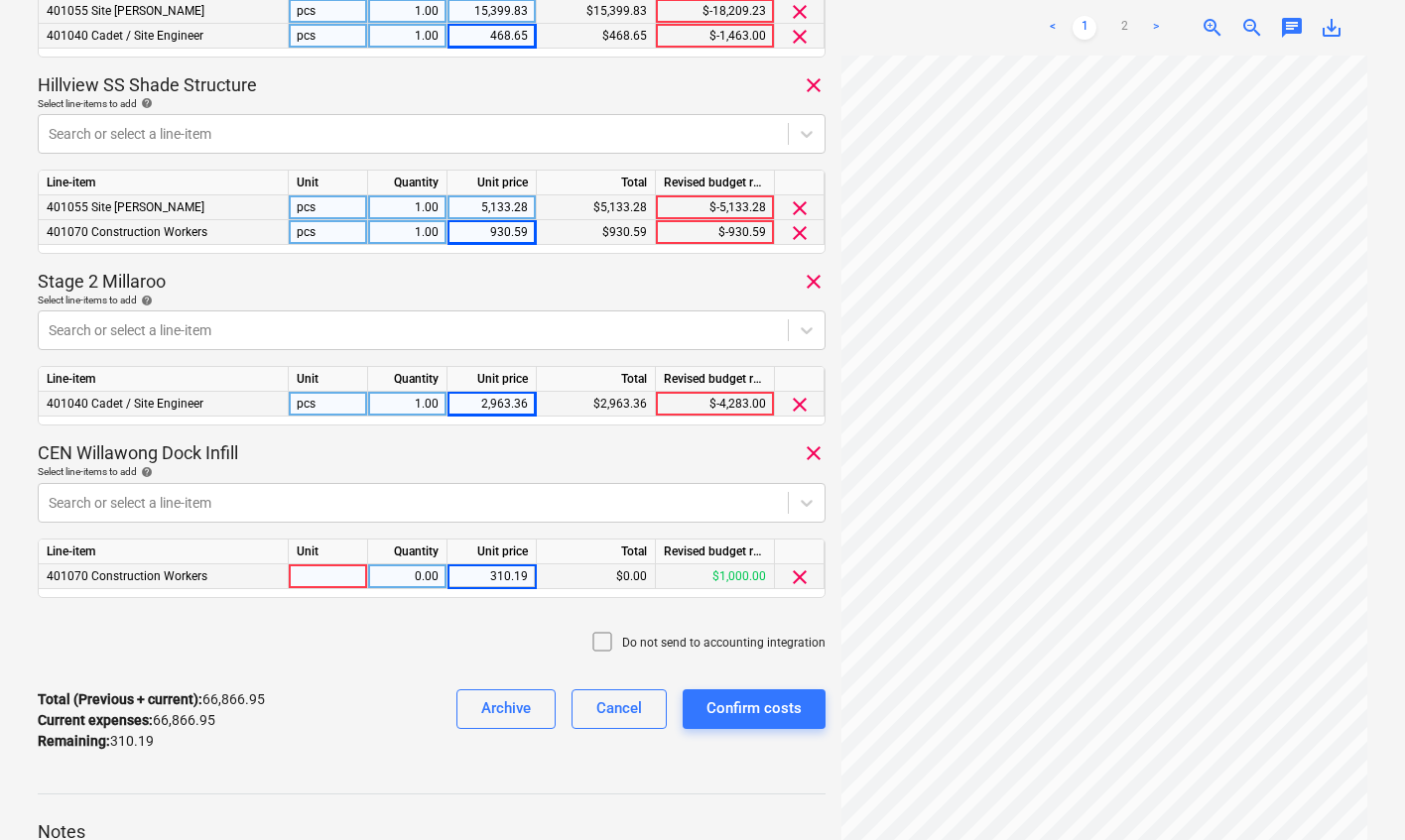 click on "Do not send to accounting integration" at bounding box center (432, 644) 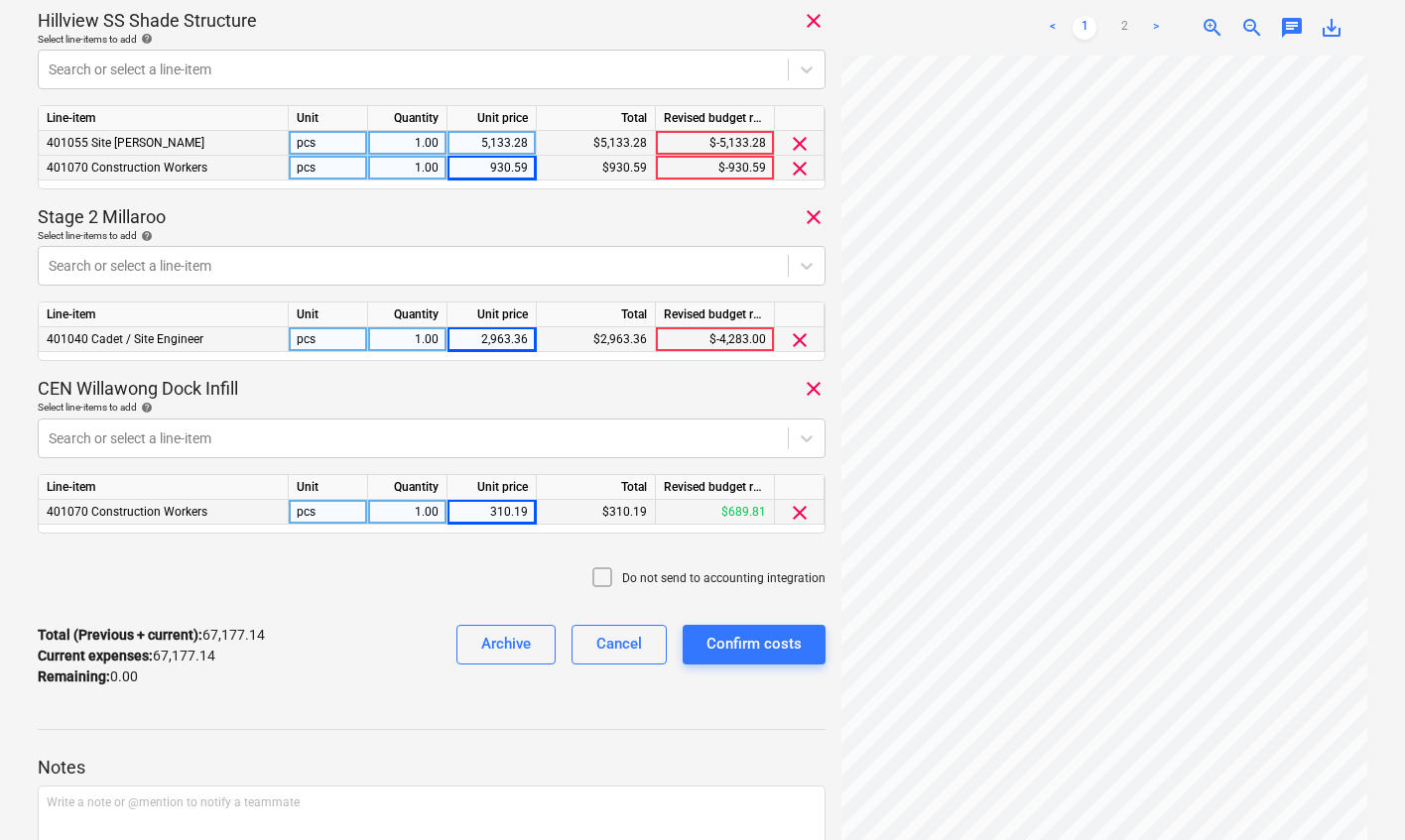 scroll, scrollTop: 1372, scrollLeft: 0, axis: vertical 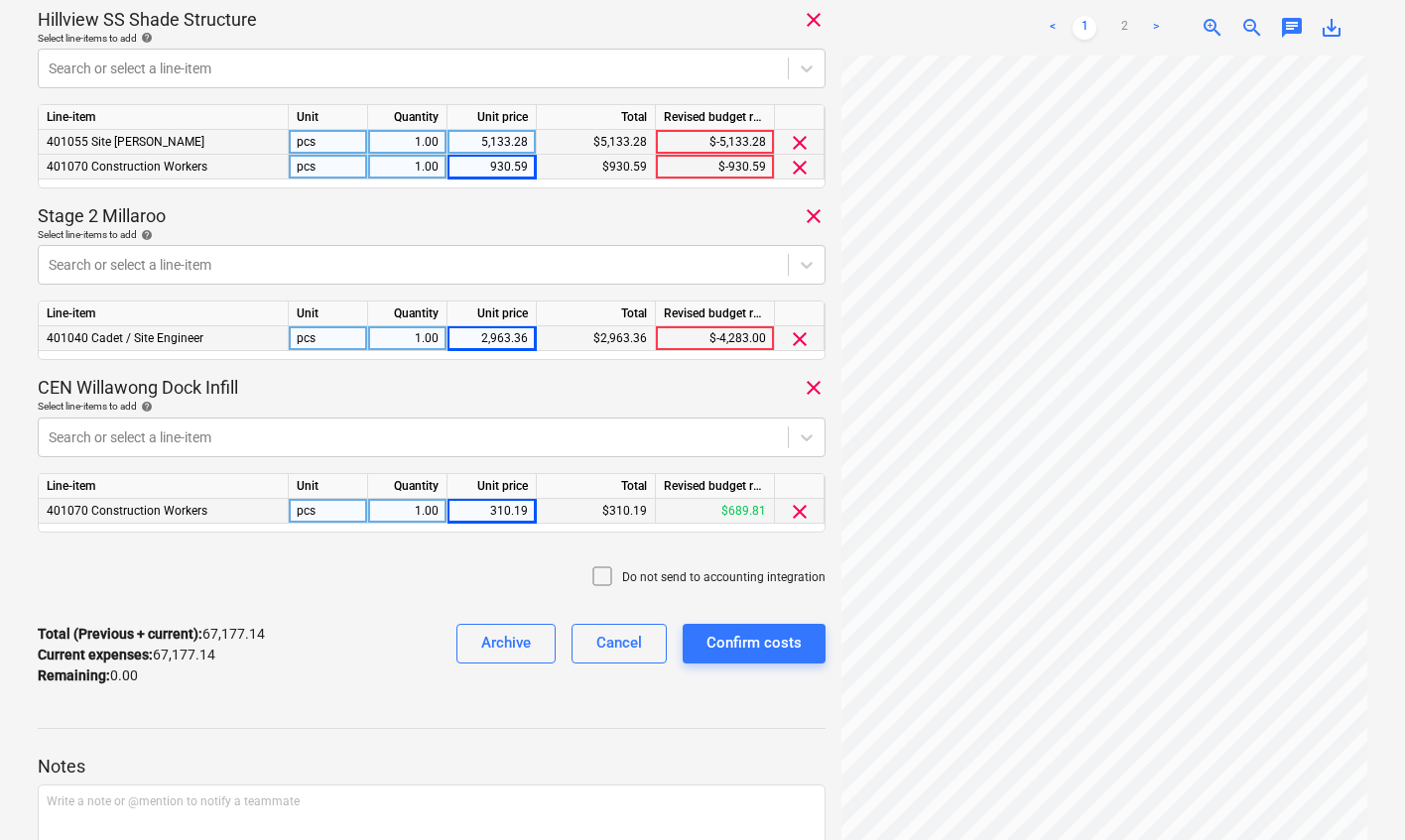 click 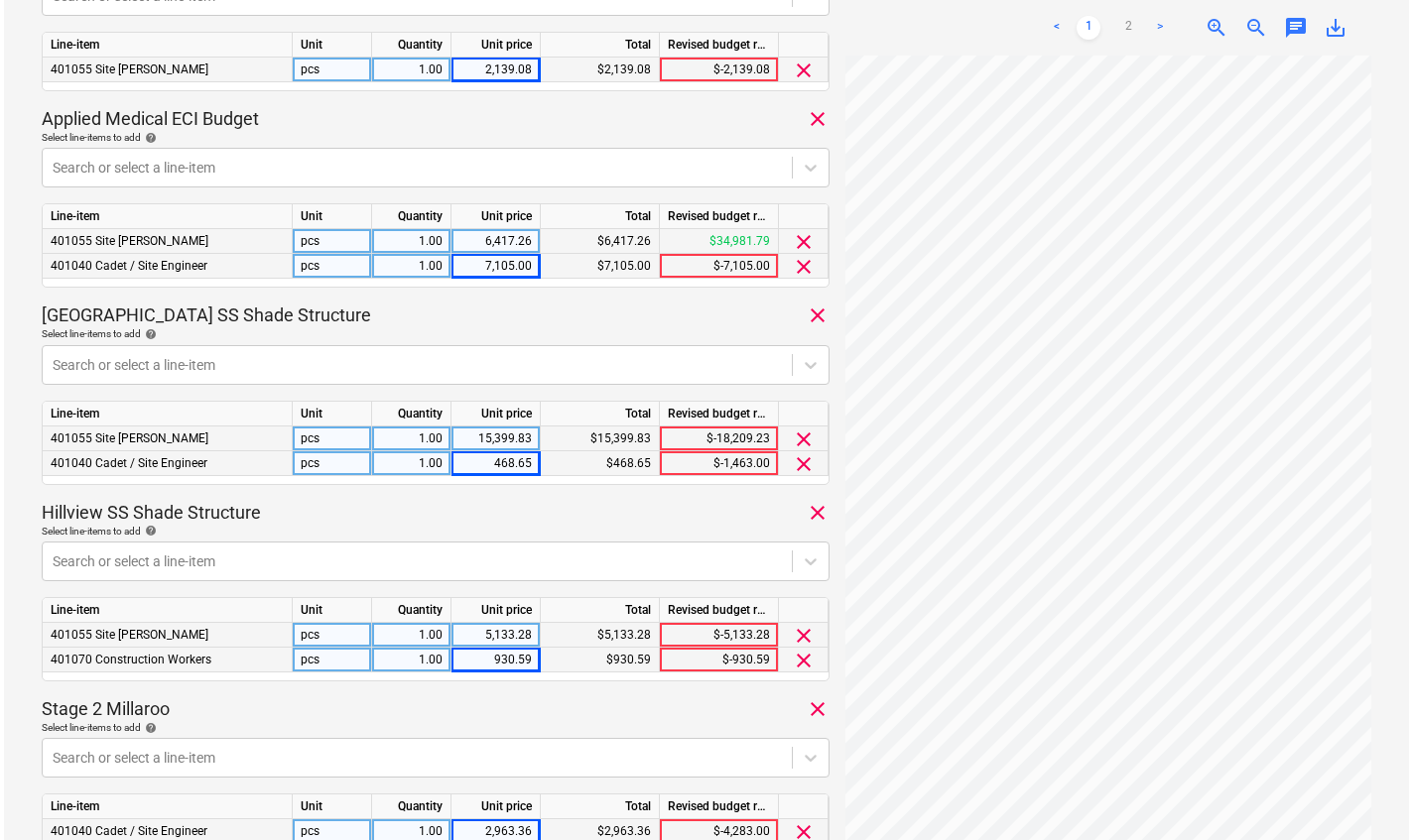 scroll, scrollTop: 1223, scrollLeft: 0, axis: vertical 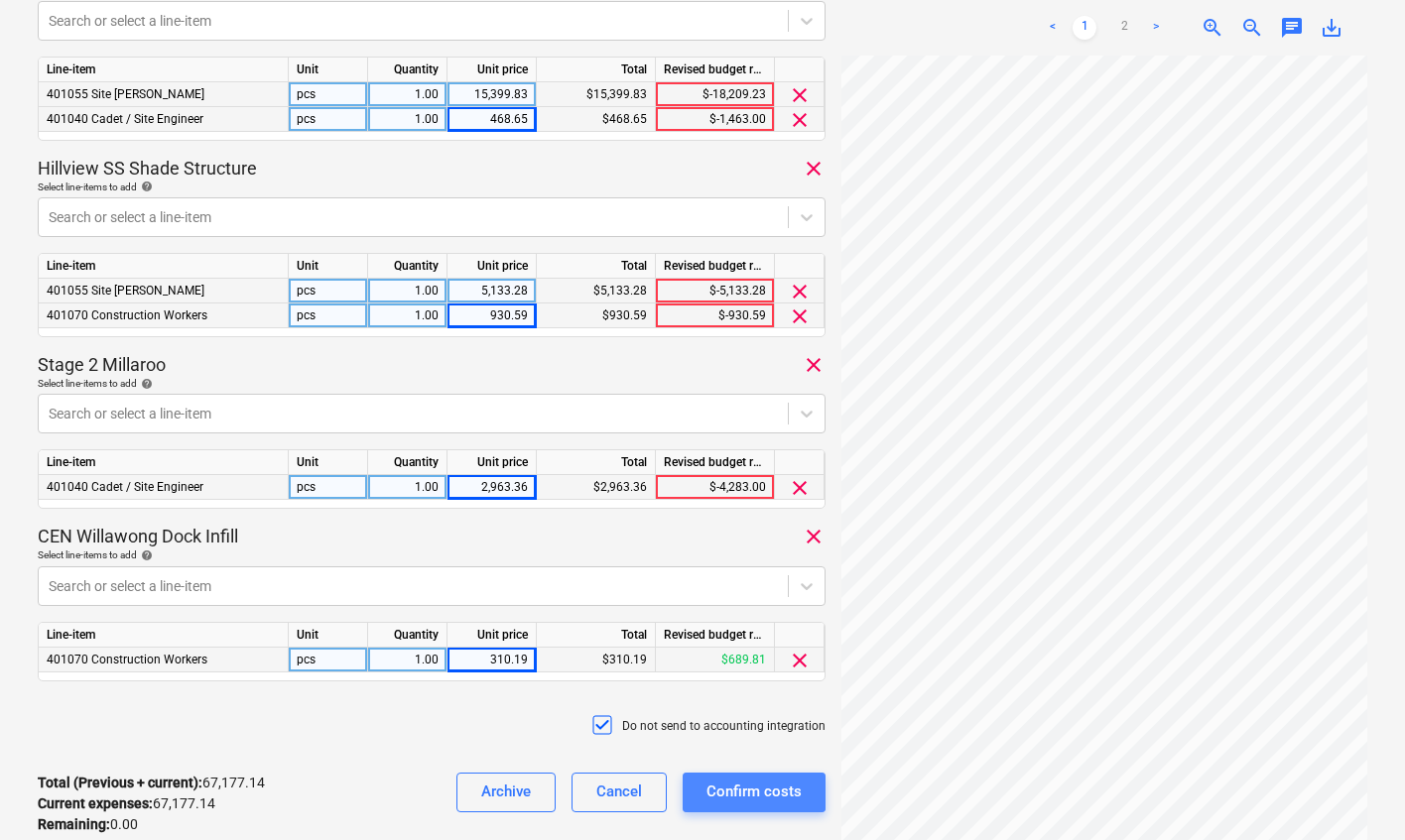 click on "Confirm costs" at bounding box center (754, 791) 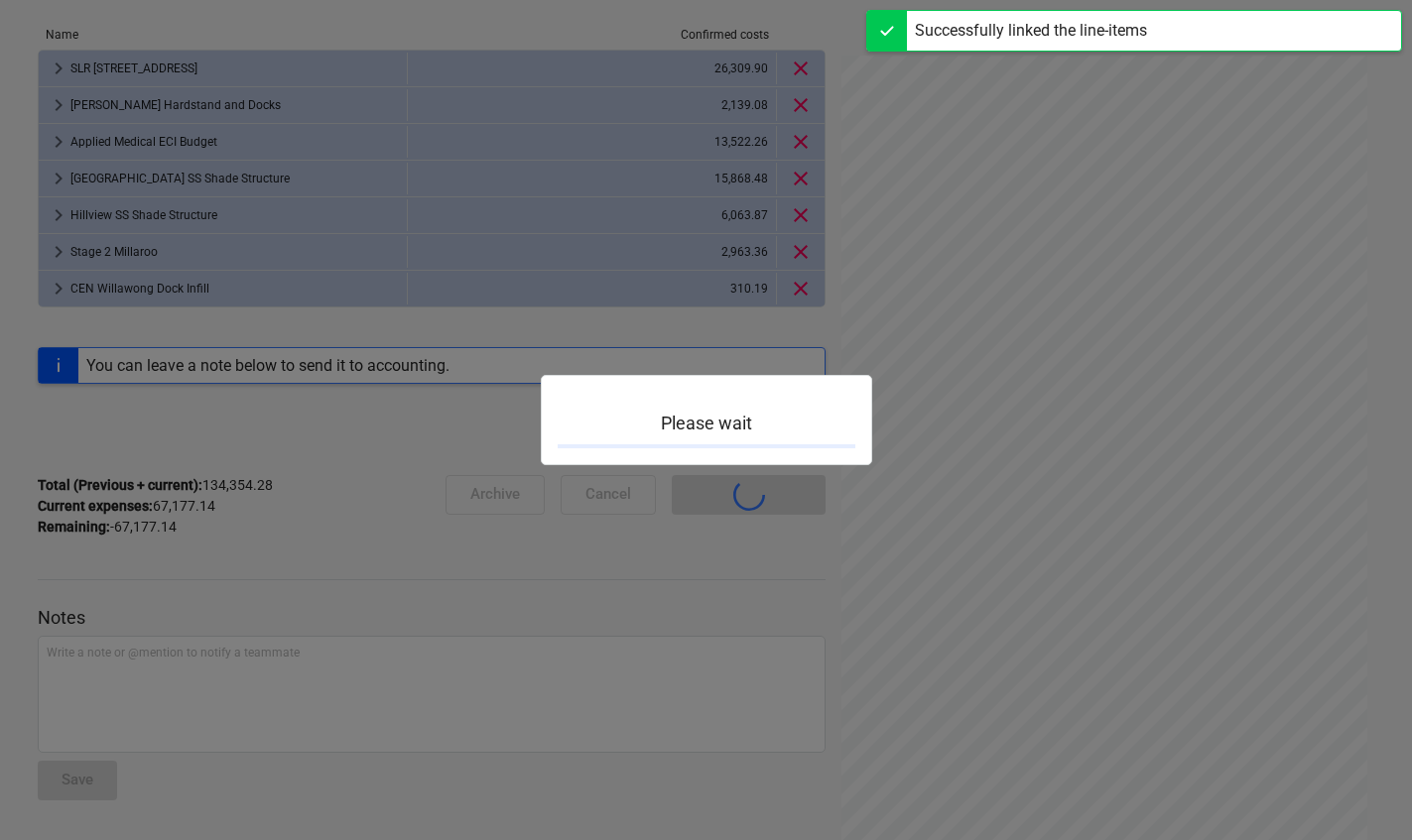 scroll, scrollTop: 319, scrollLeft: 0, axis: vertical 